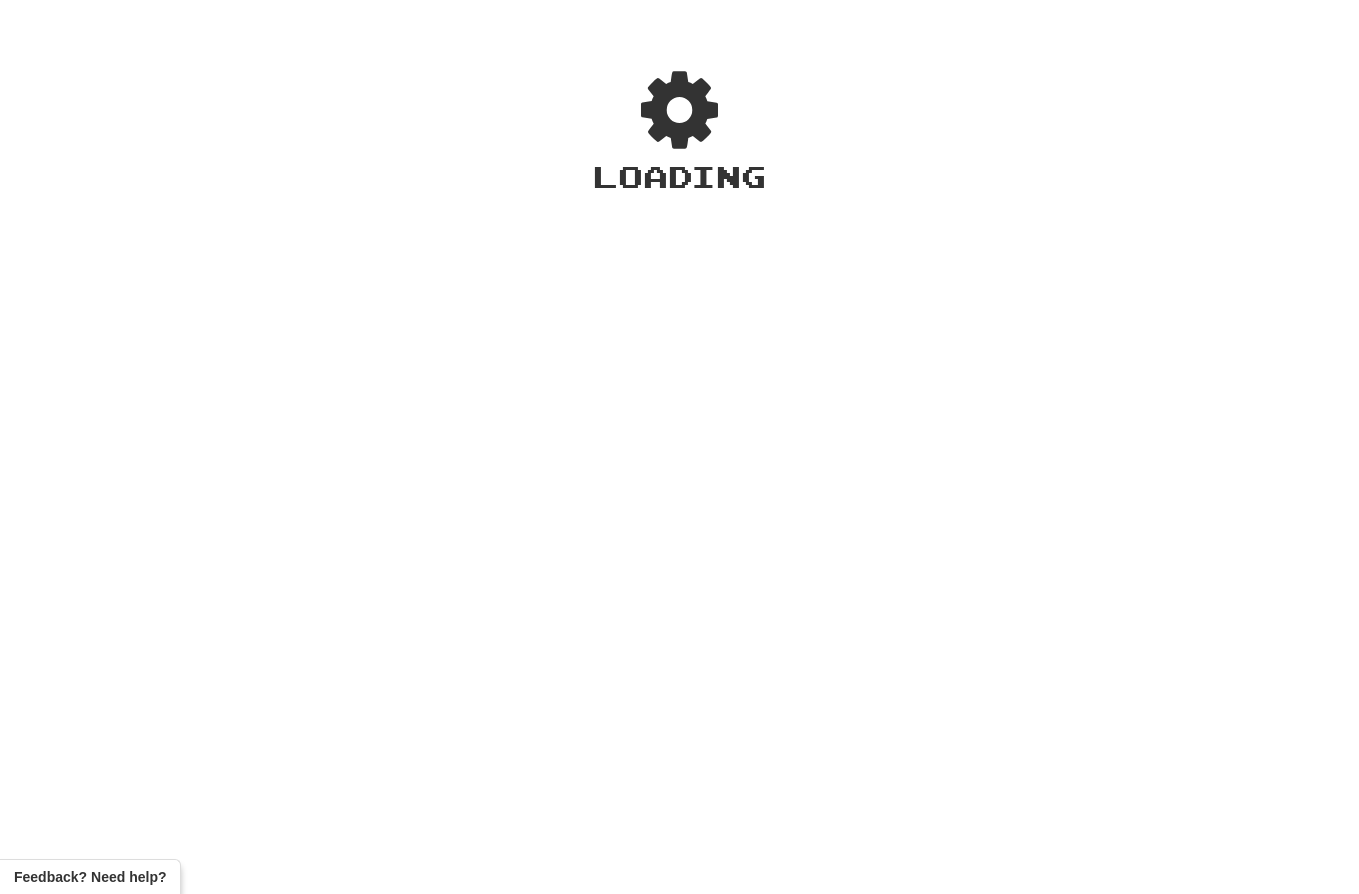 scroll, scrollTop: 0, scrollLeft: 0, axis: both 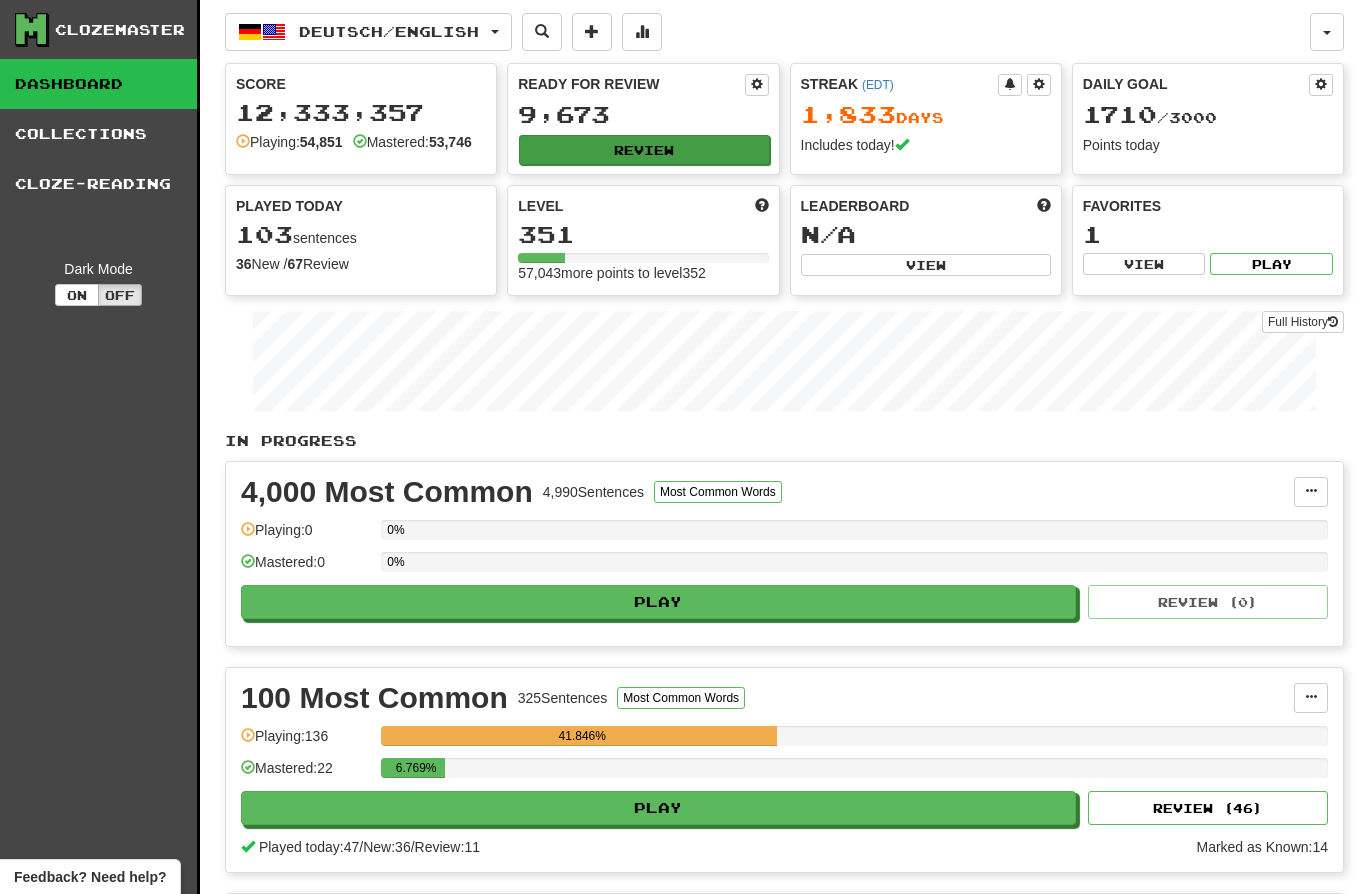 click on "Review" at bounding box center [644, 150] 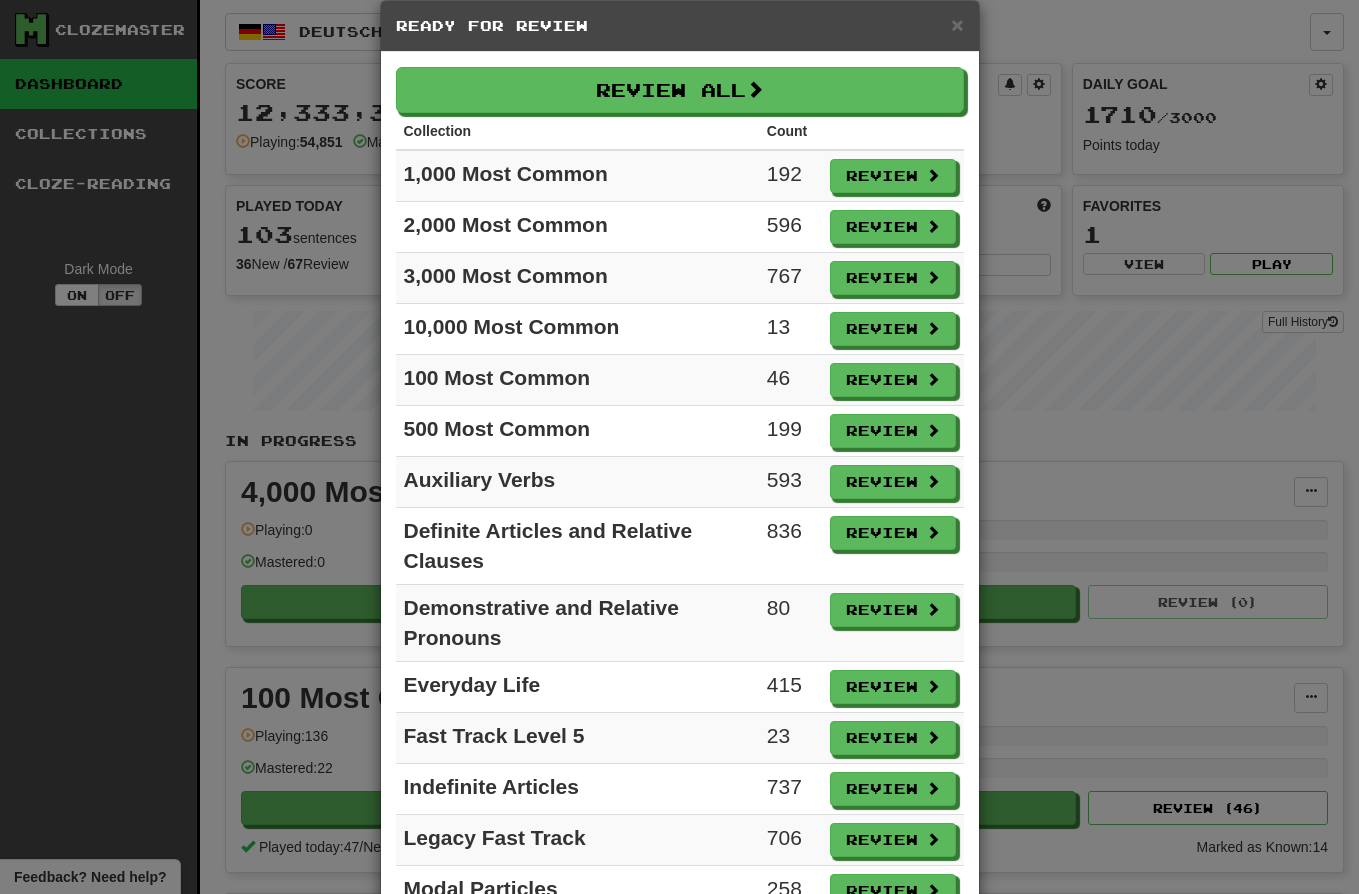 scroll, scrollTop: 114, scrollLeft: 0, axis: vertical 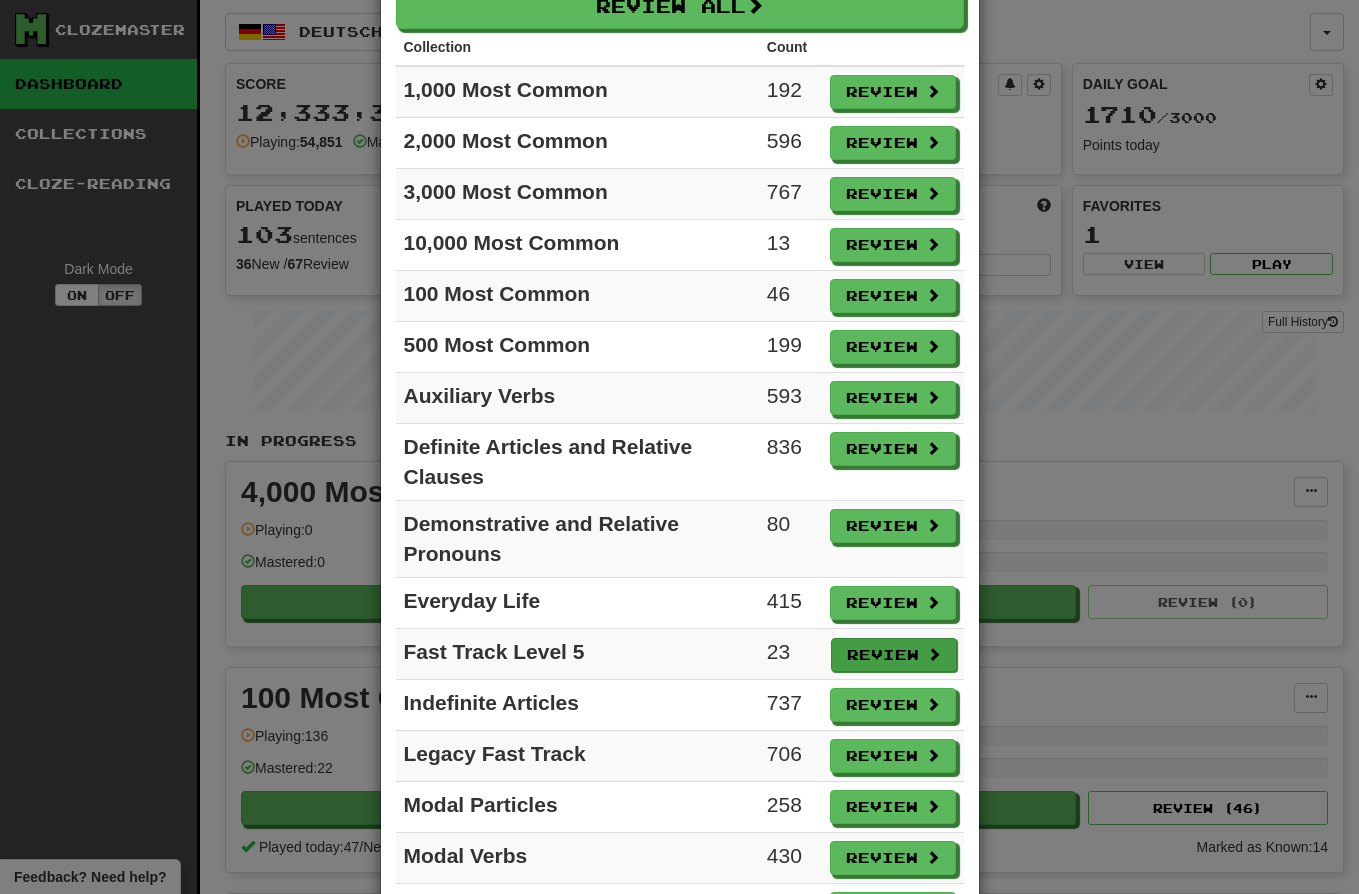 click on "Review" at bounding box center [894, 655] 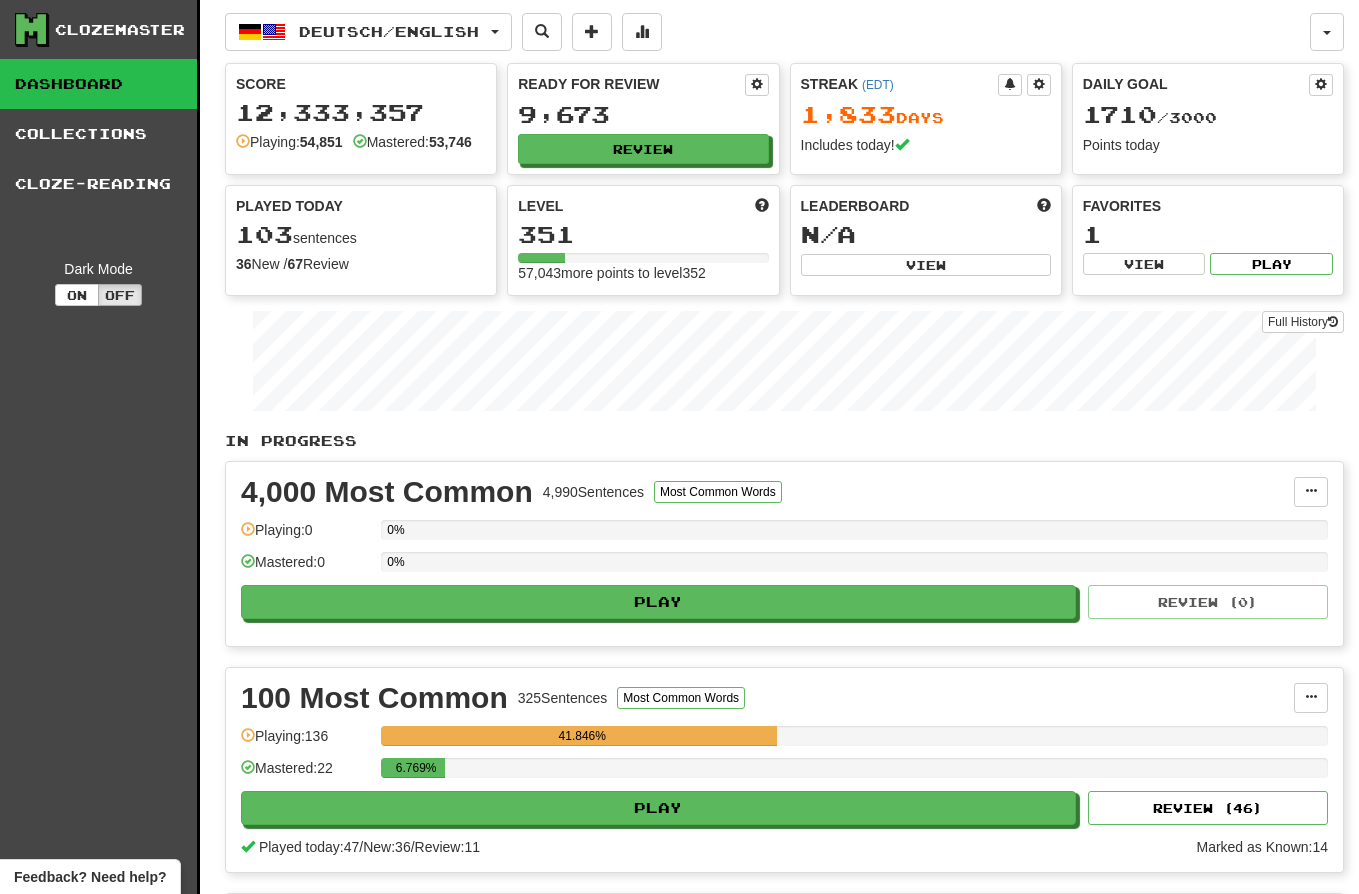 select on "**" 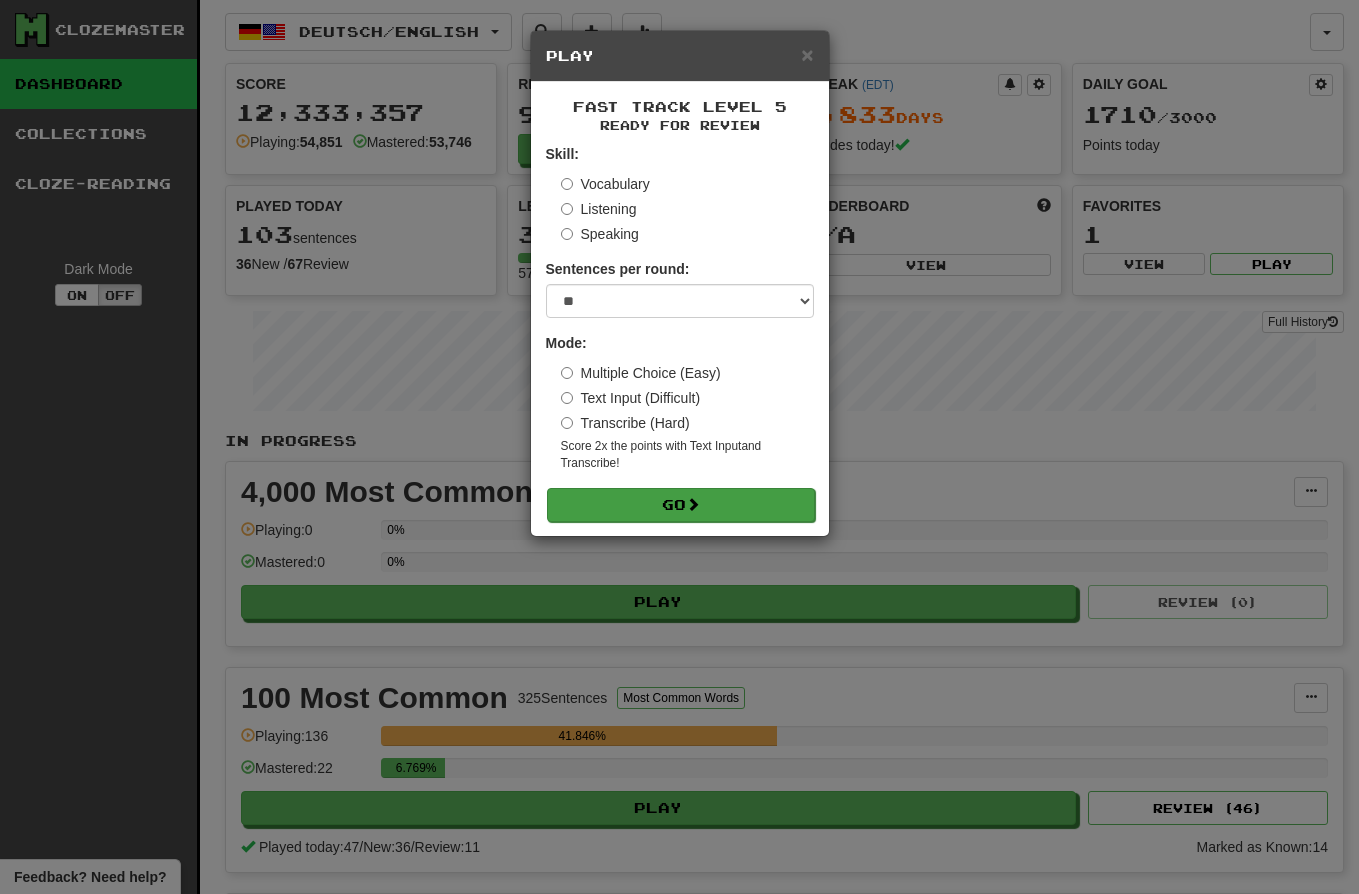click on "Go" at bounding box center (681, 505) 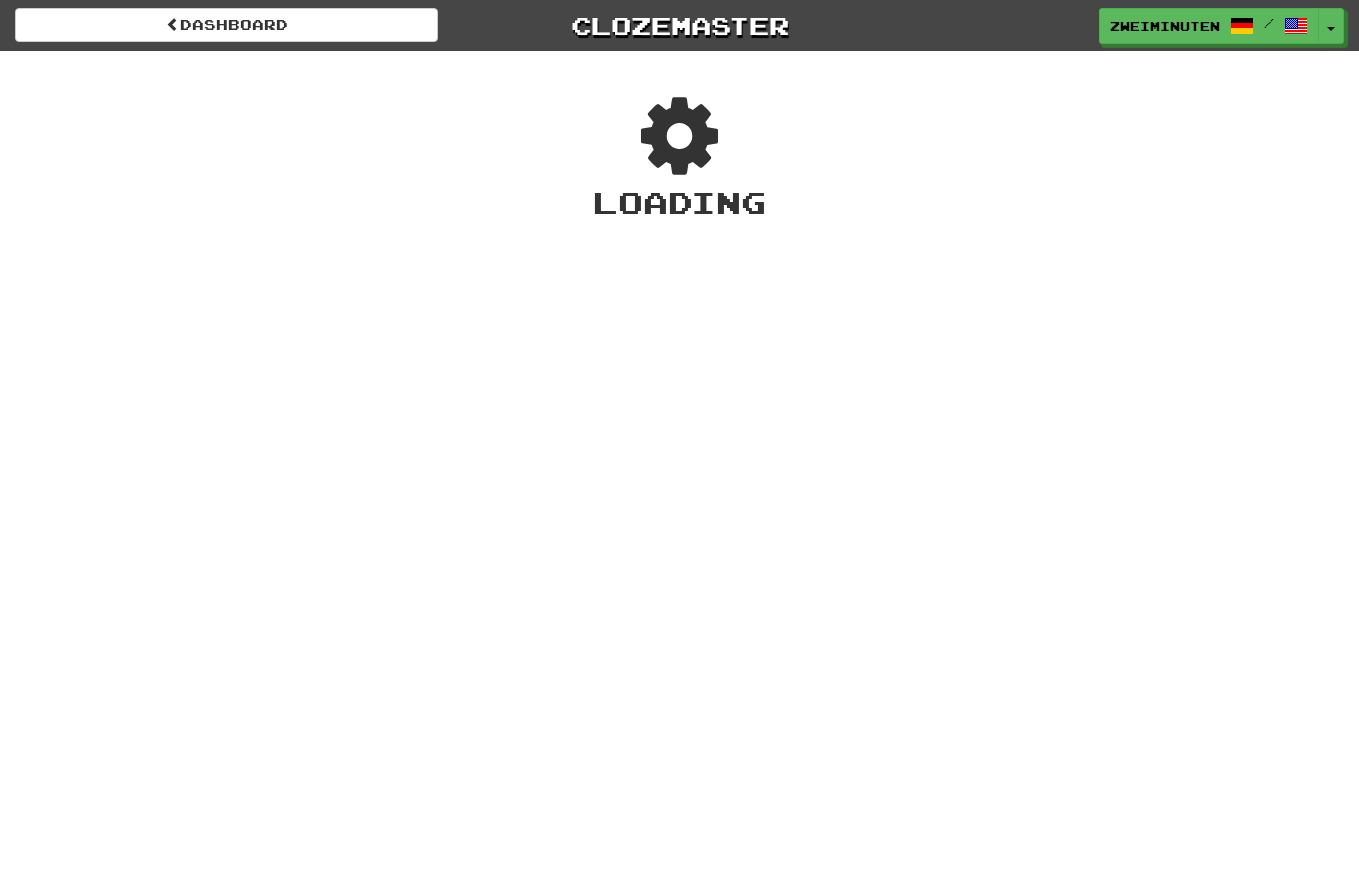 scroll, scrollTop: 0, scrollLeft: 0, axis: both 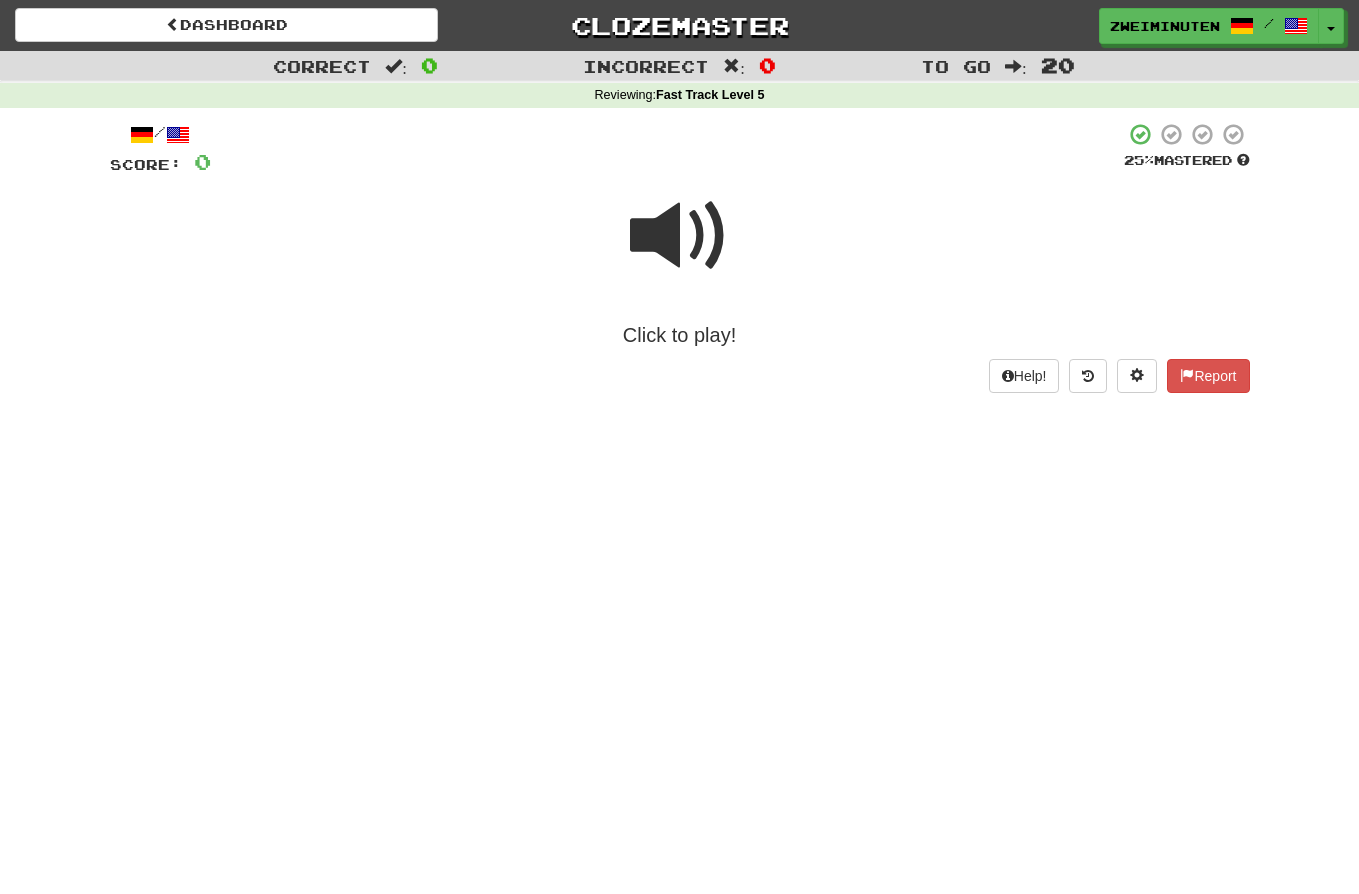 click at bounding box center (680, 236) 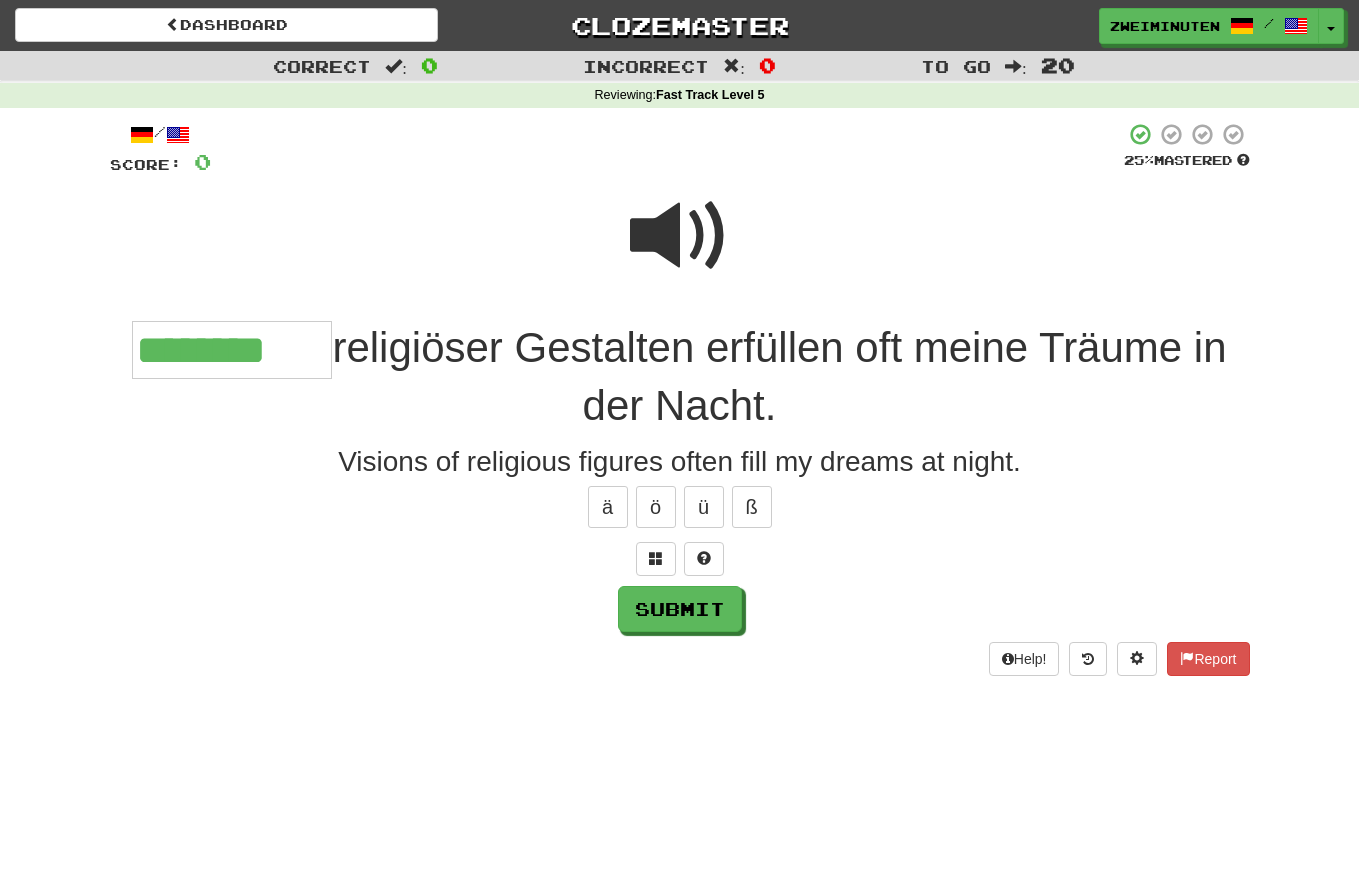 type on "********" 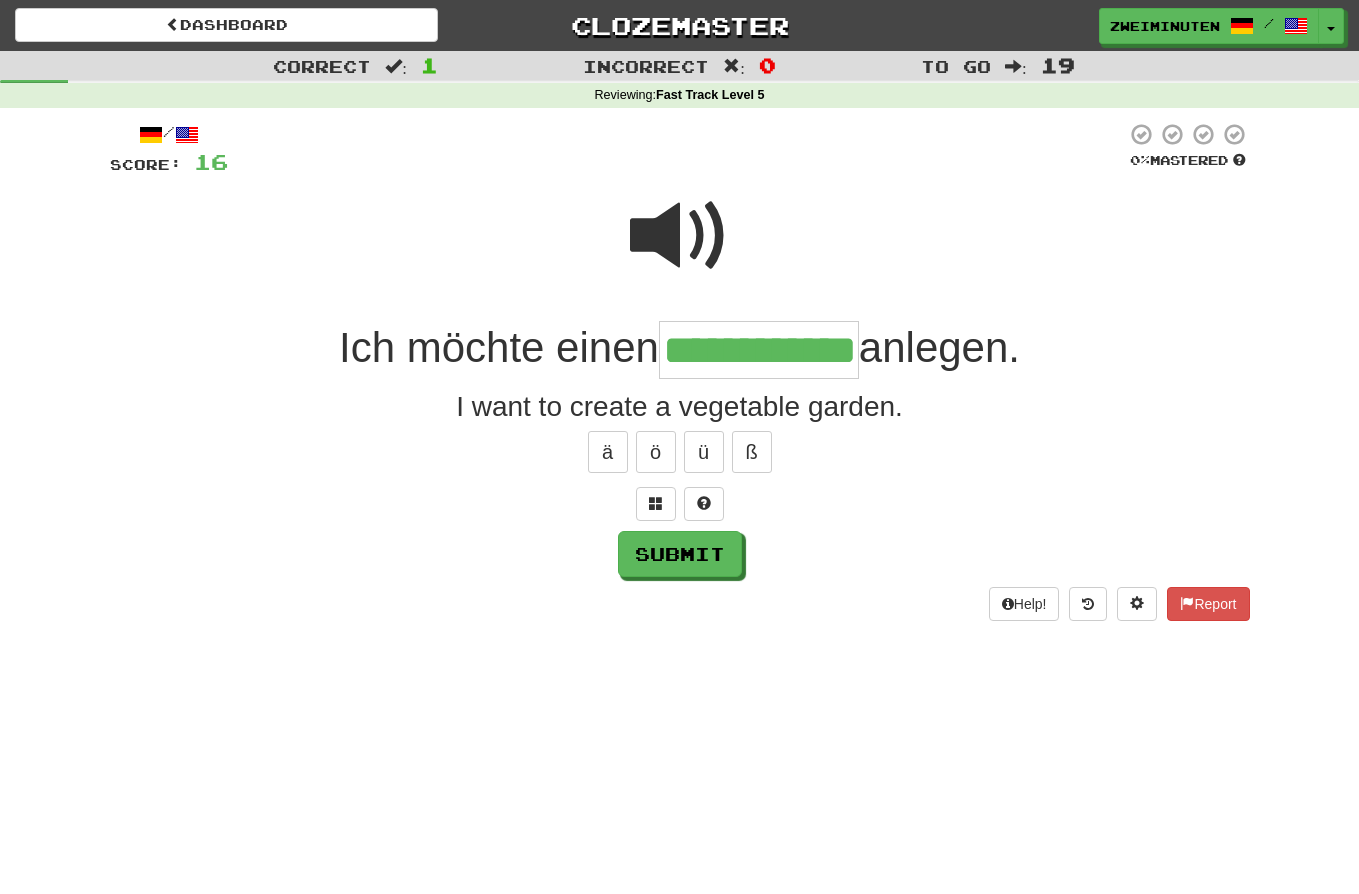 type on "**********" 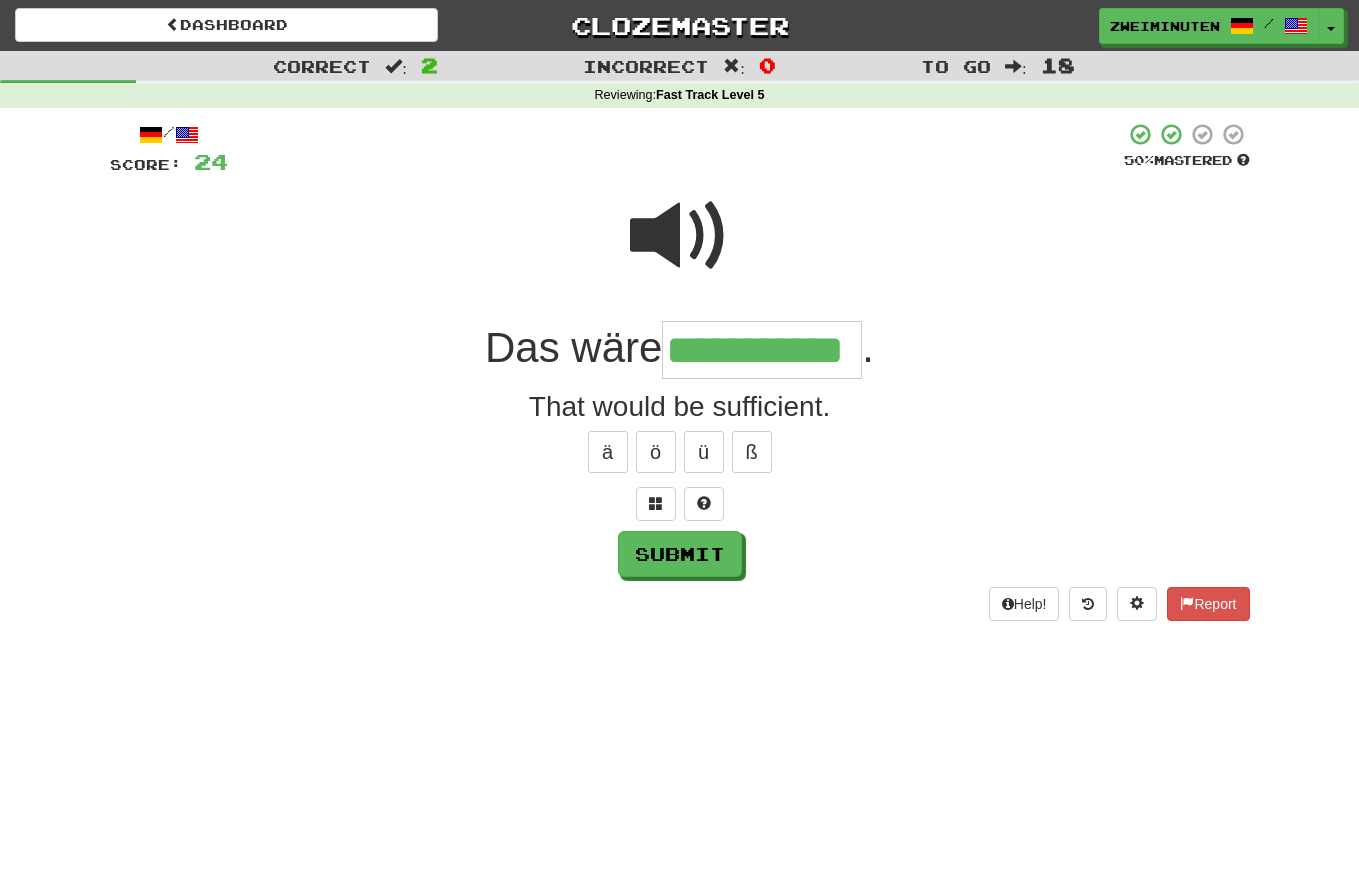 type on "**********" 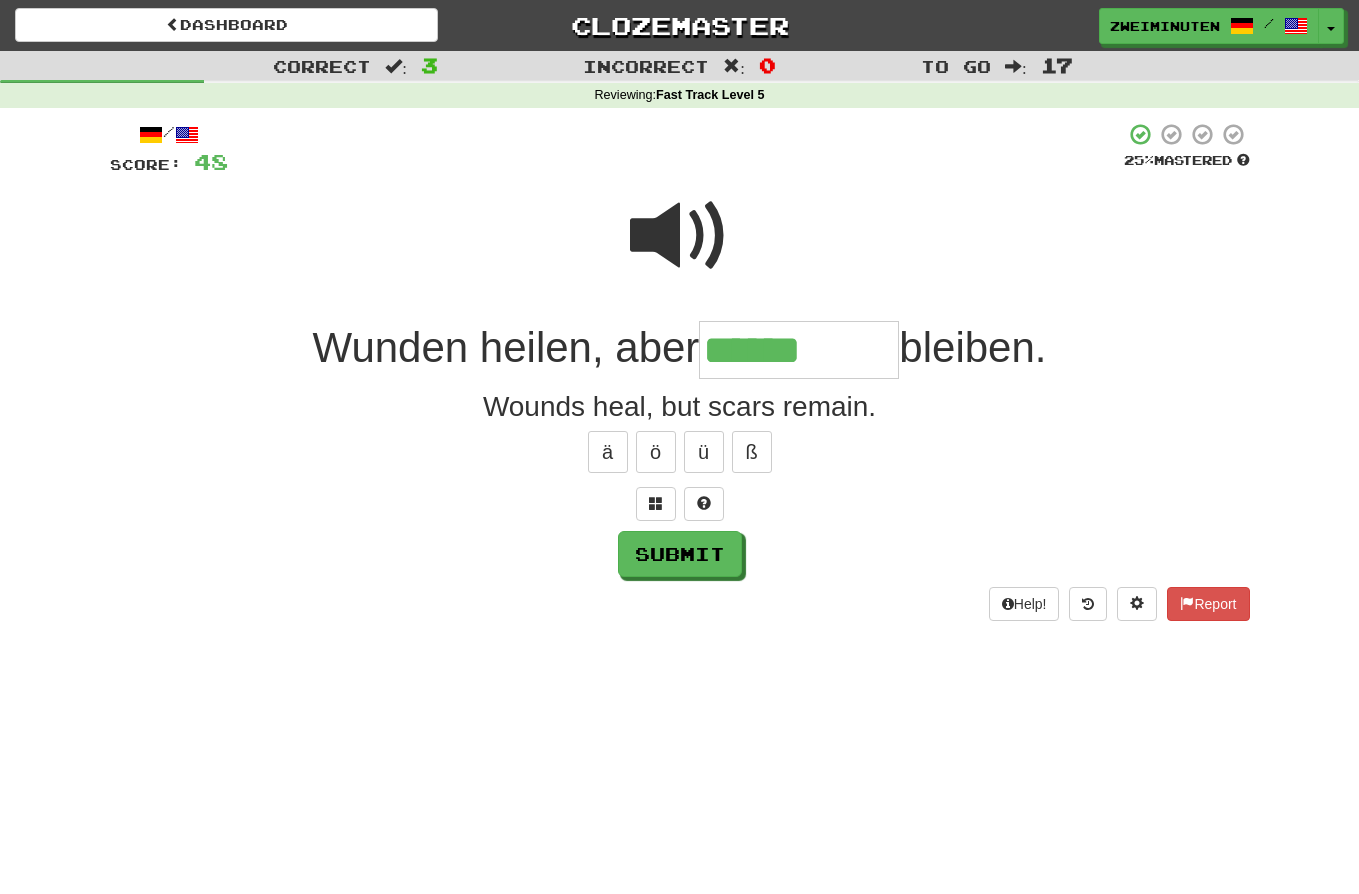 type on "******" 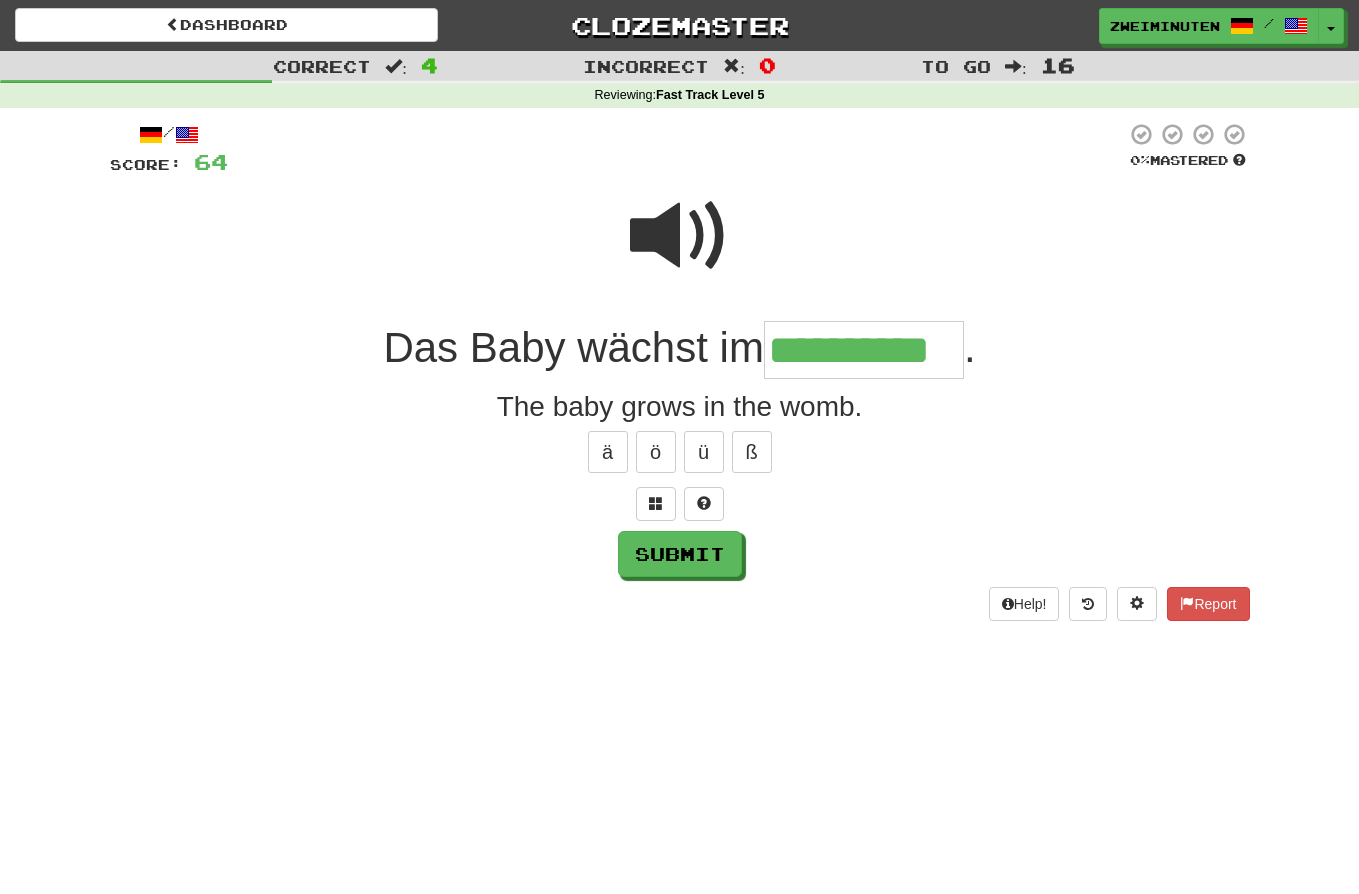 type on "**********" 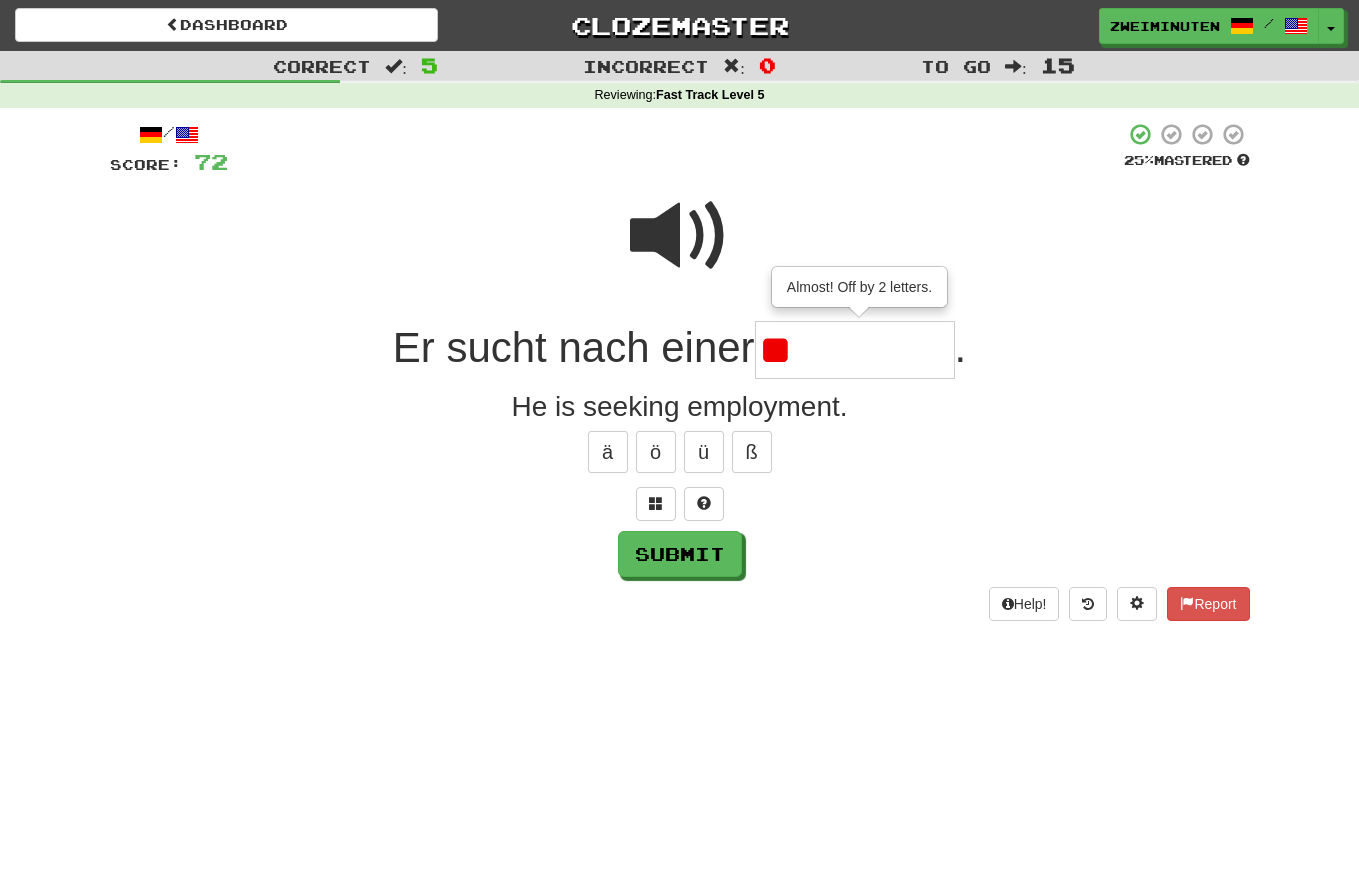type on "*" 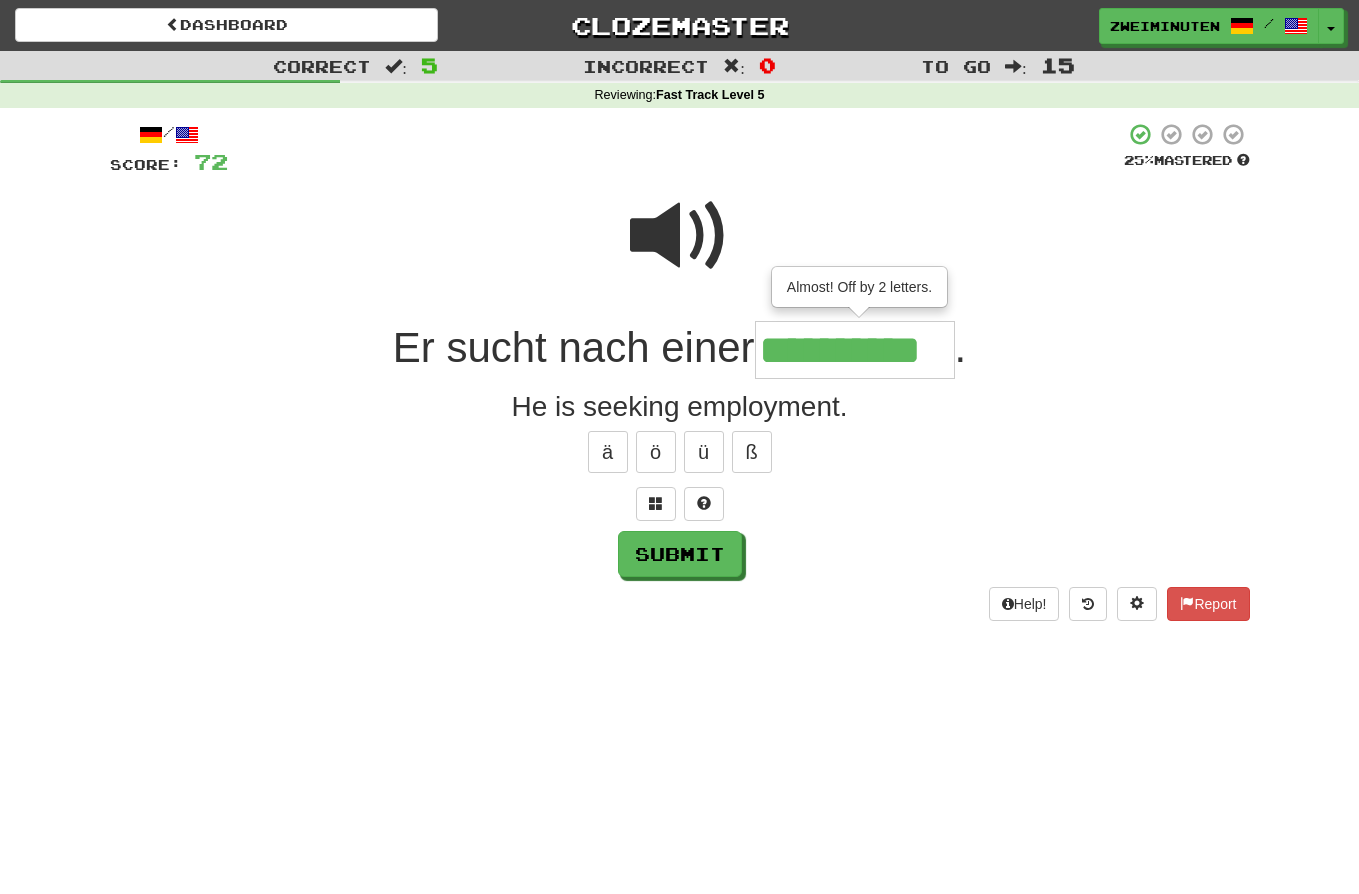 type on "**********" 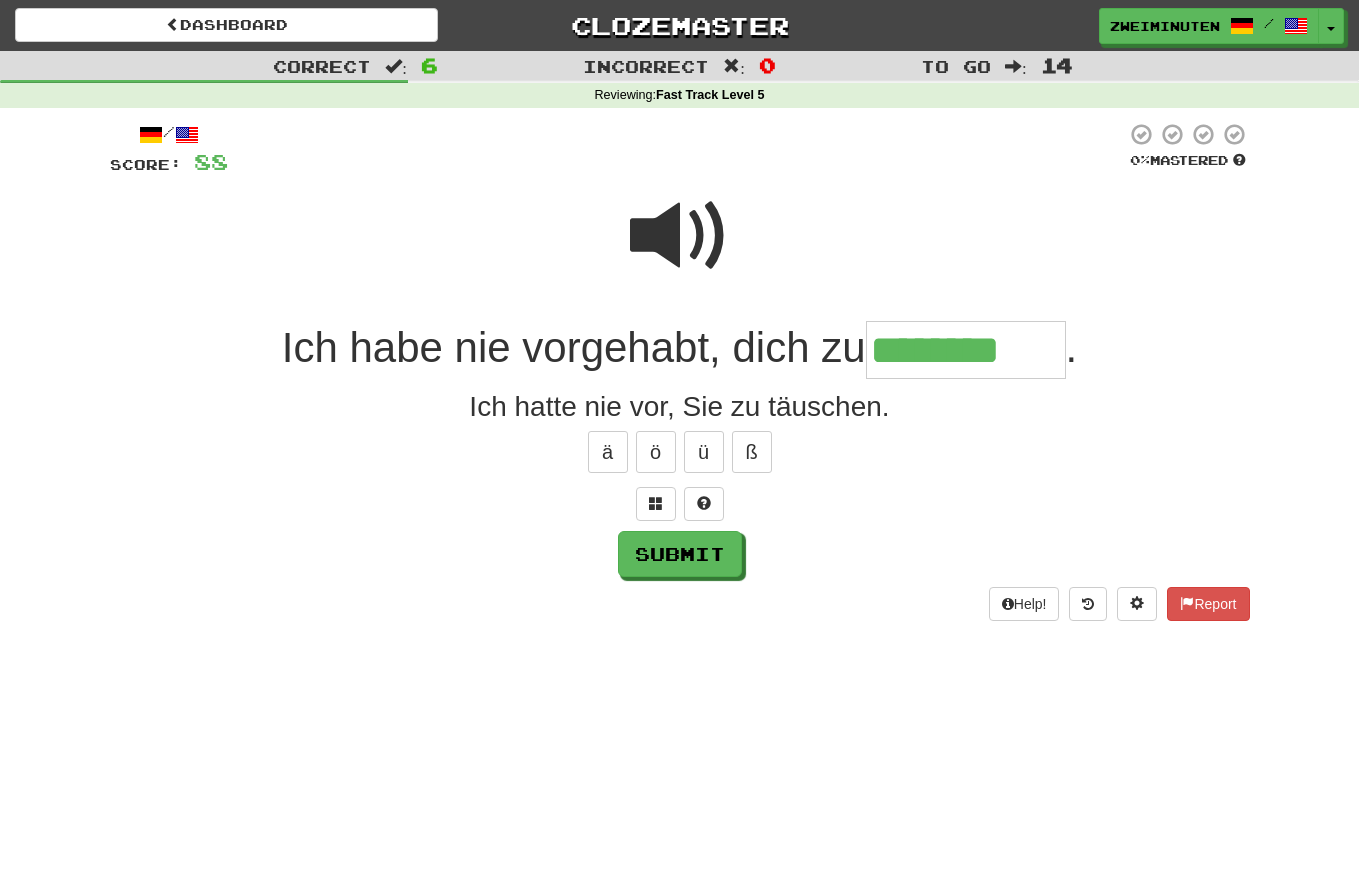 type on "********" 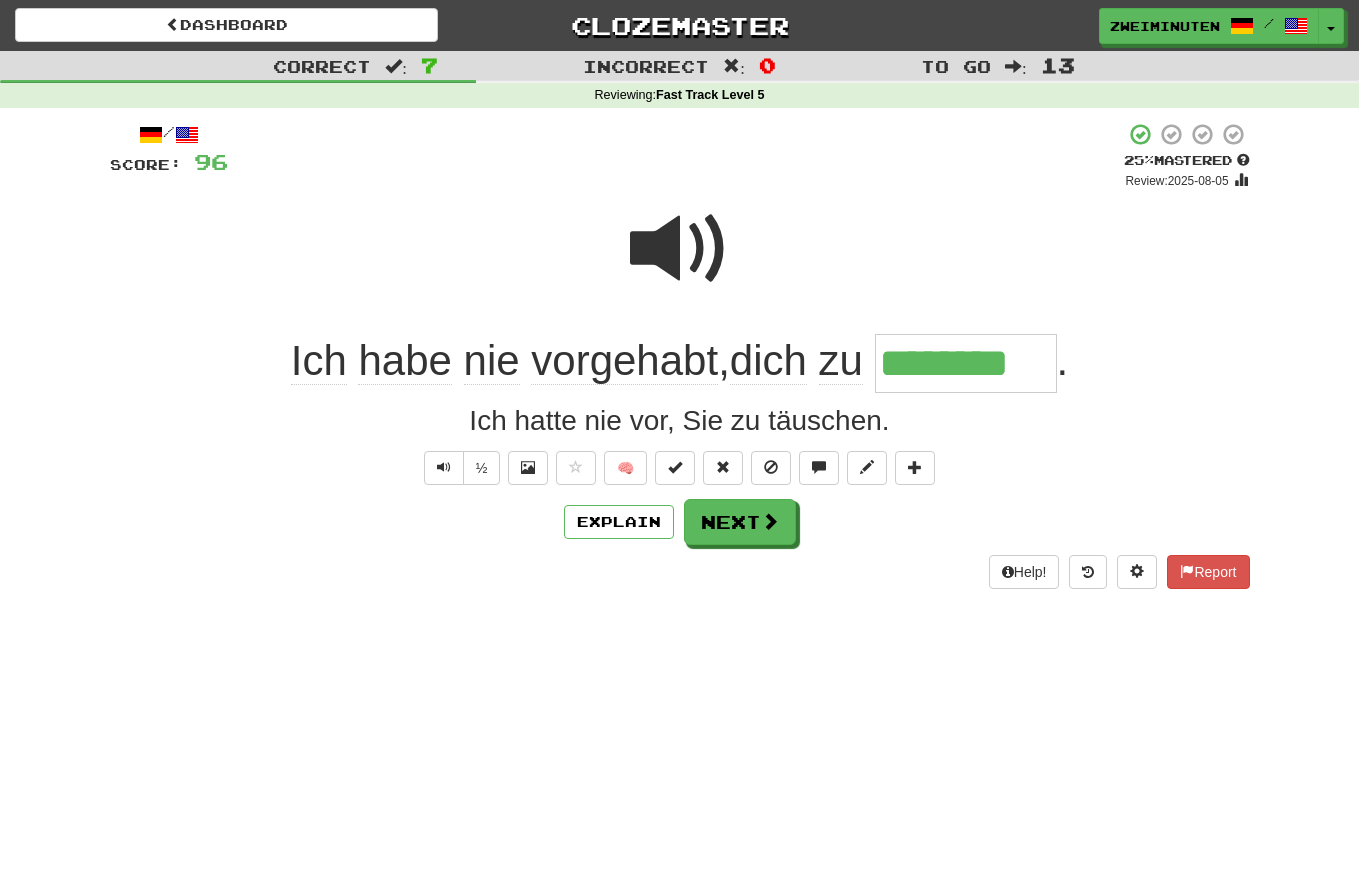 click on "********" at bounding box center [966, 363] 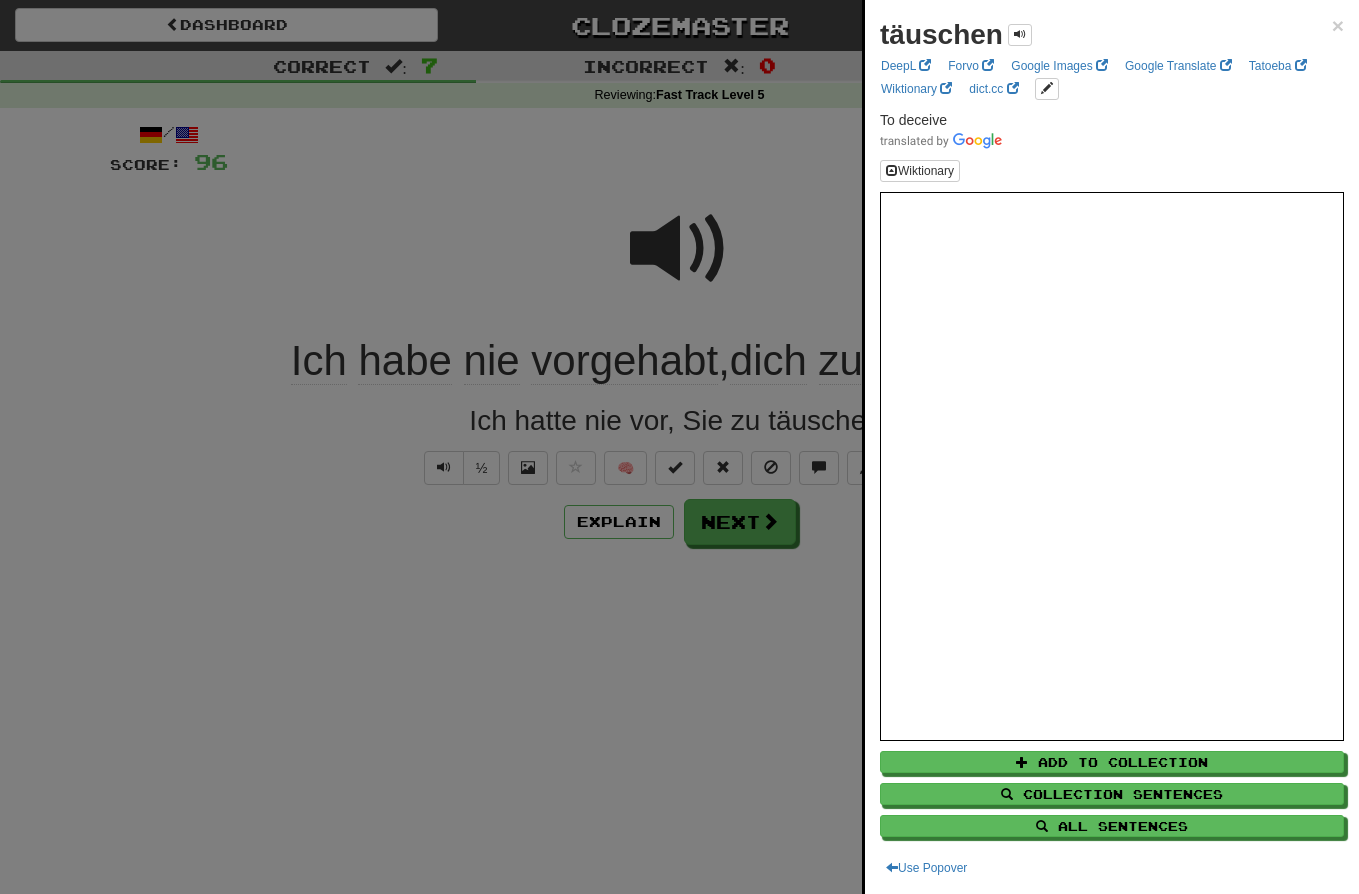 click at bounding box center [679, 447] 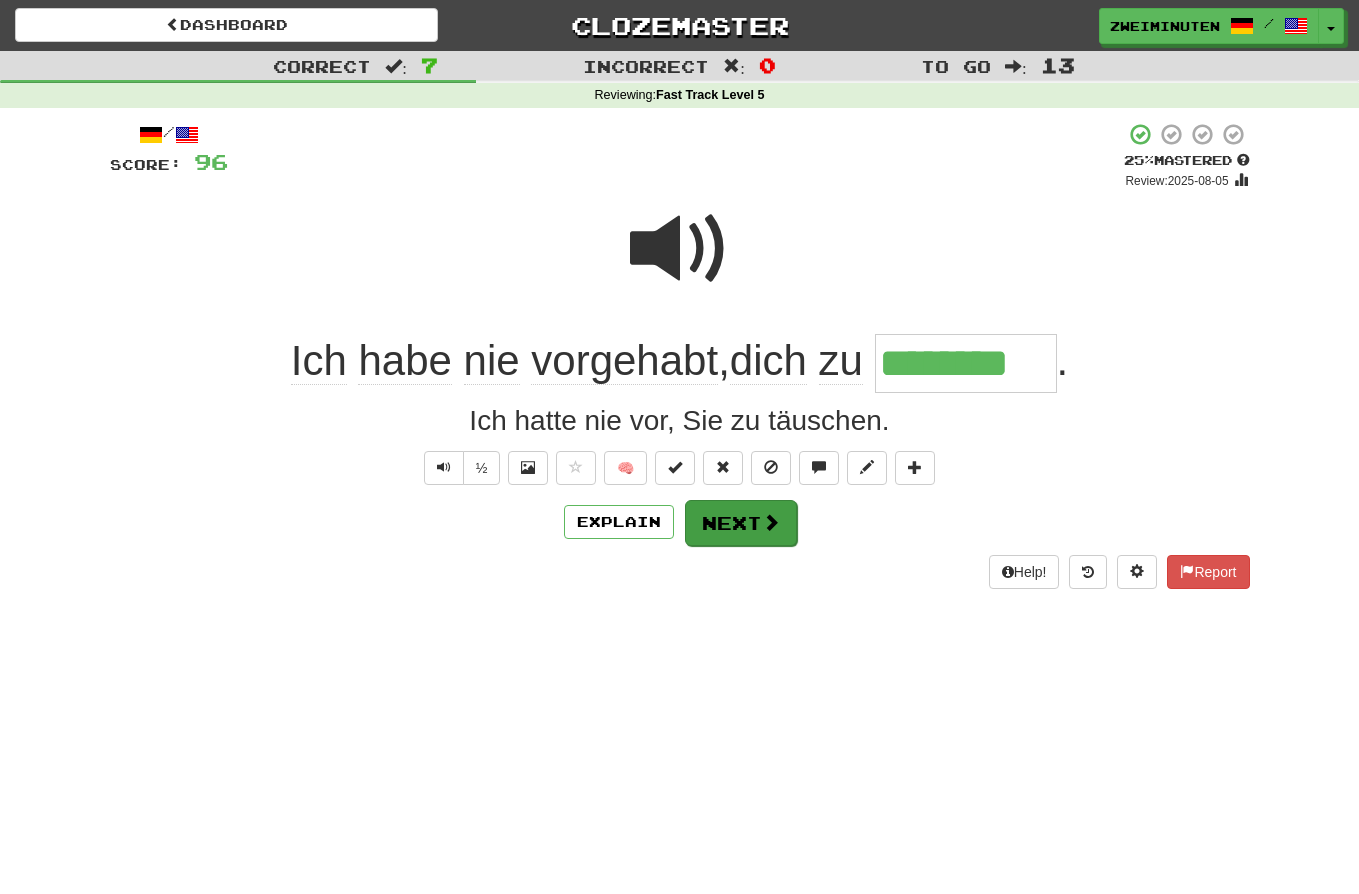 click on "Next" at bounding box center [741, 523] 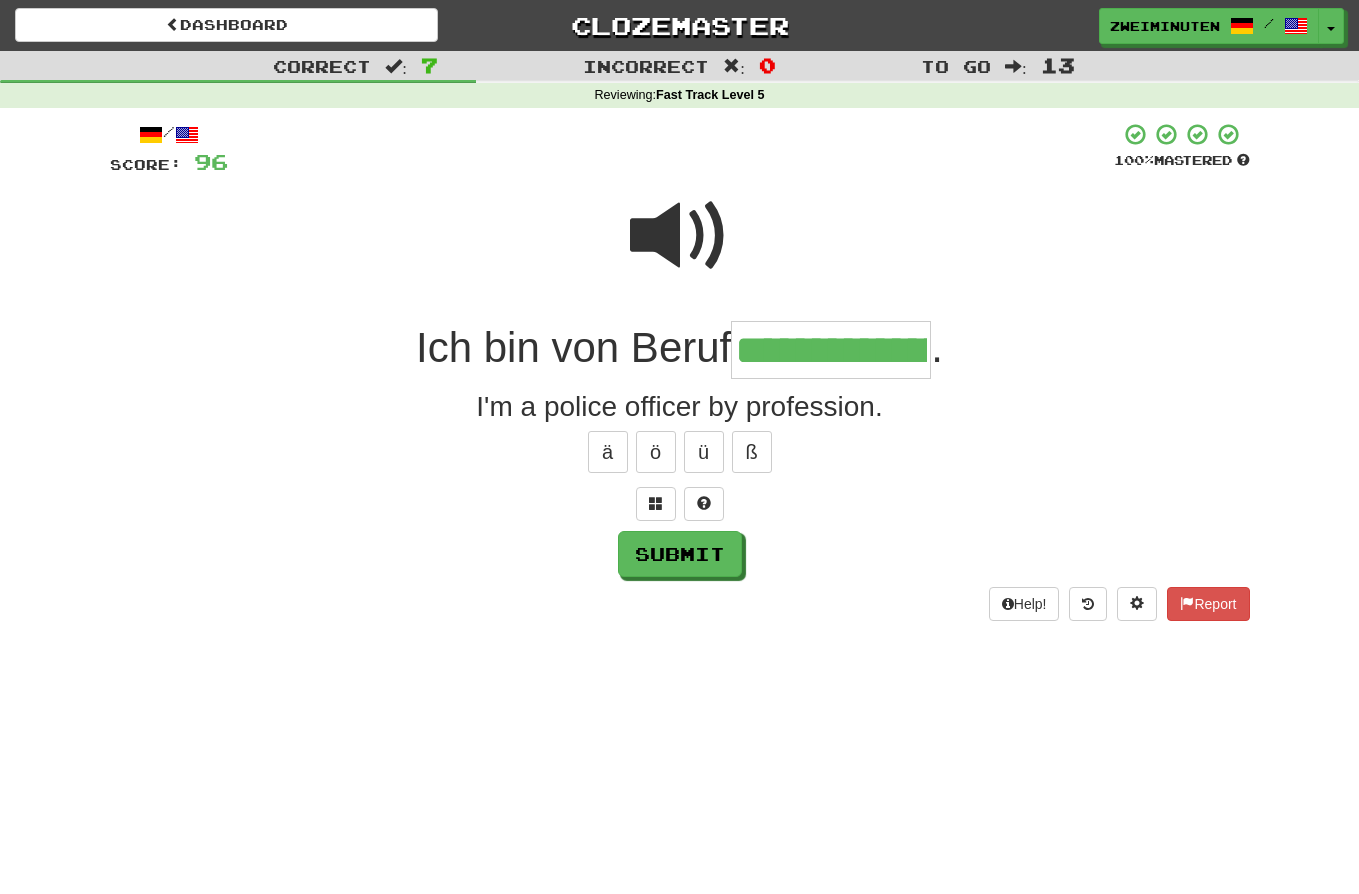 type on "**********" 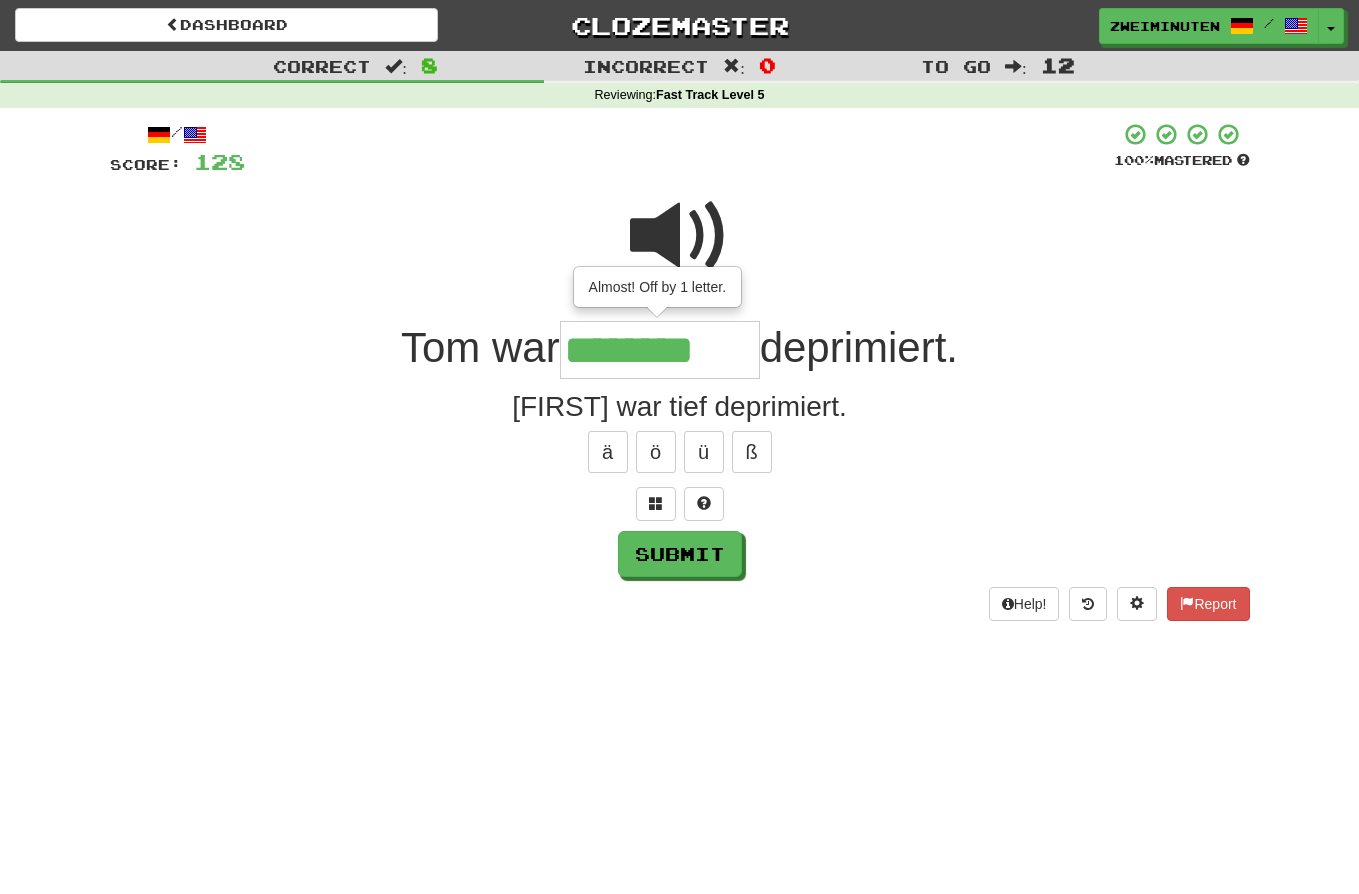 type on "********" 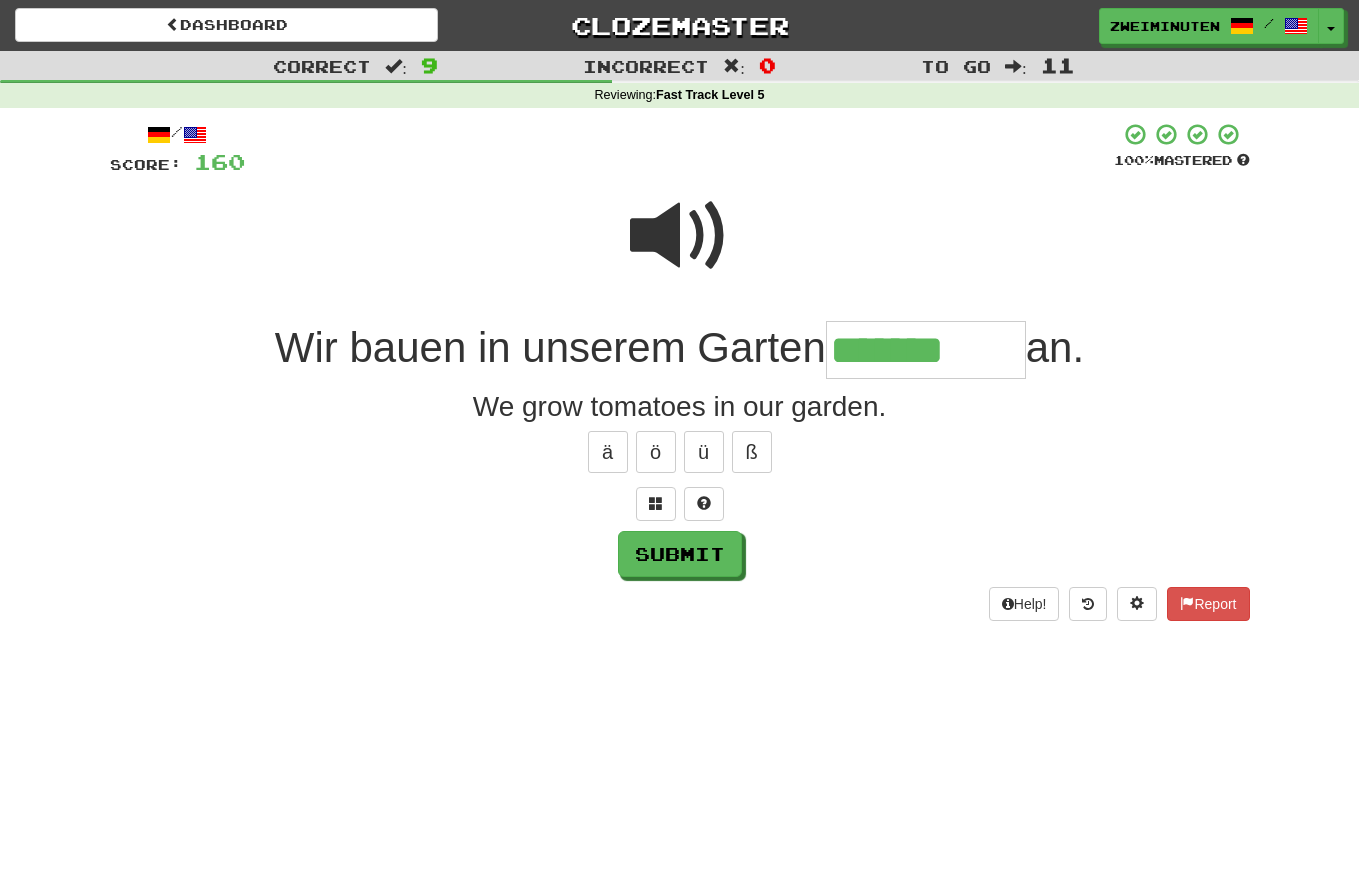 type on "*******" 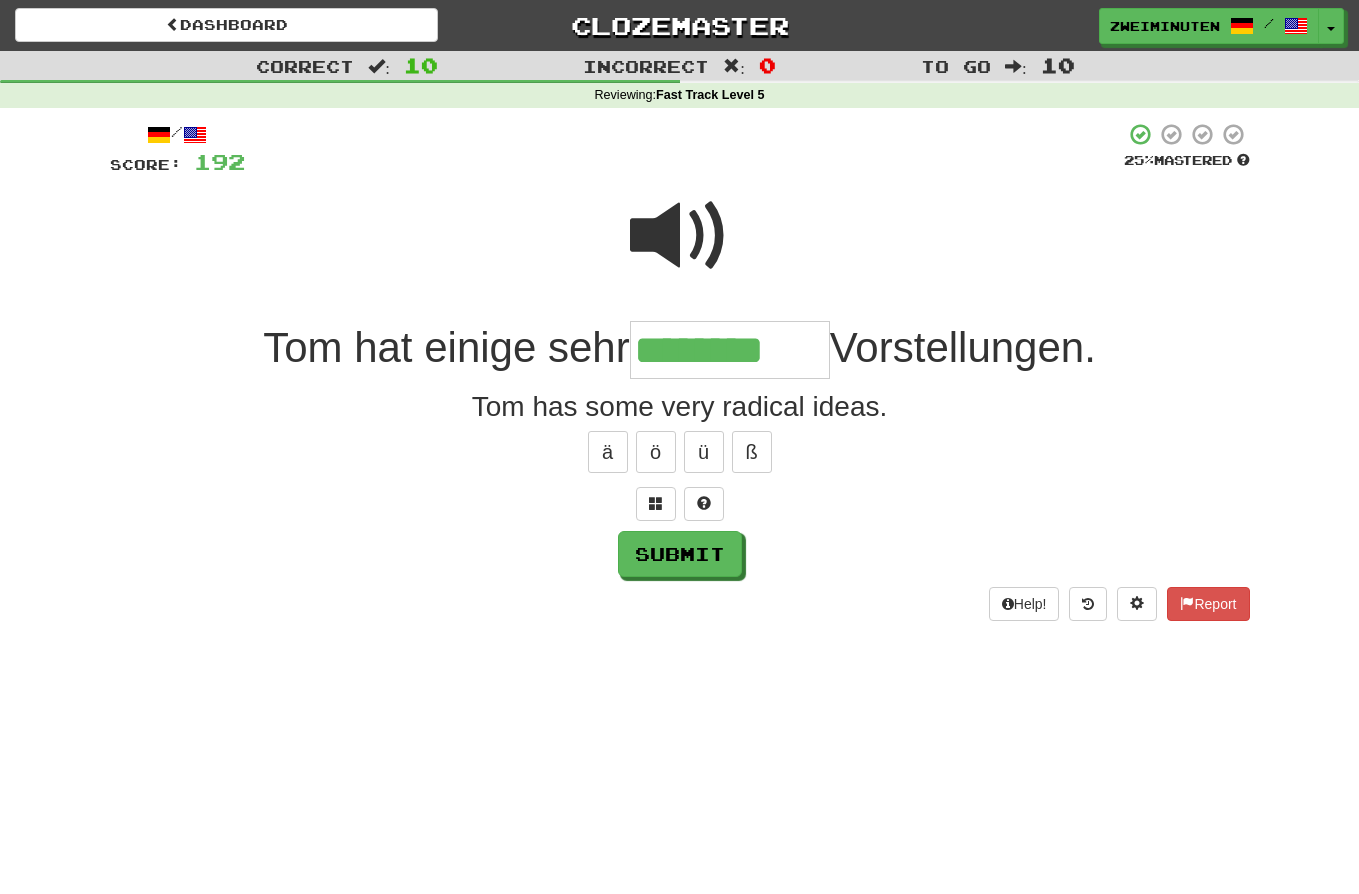 type on "********" 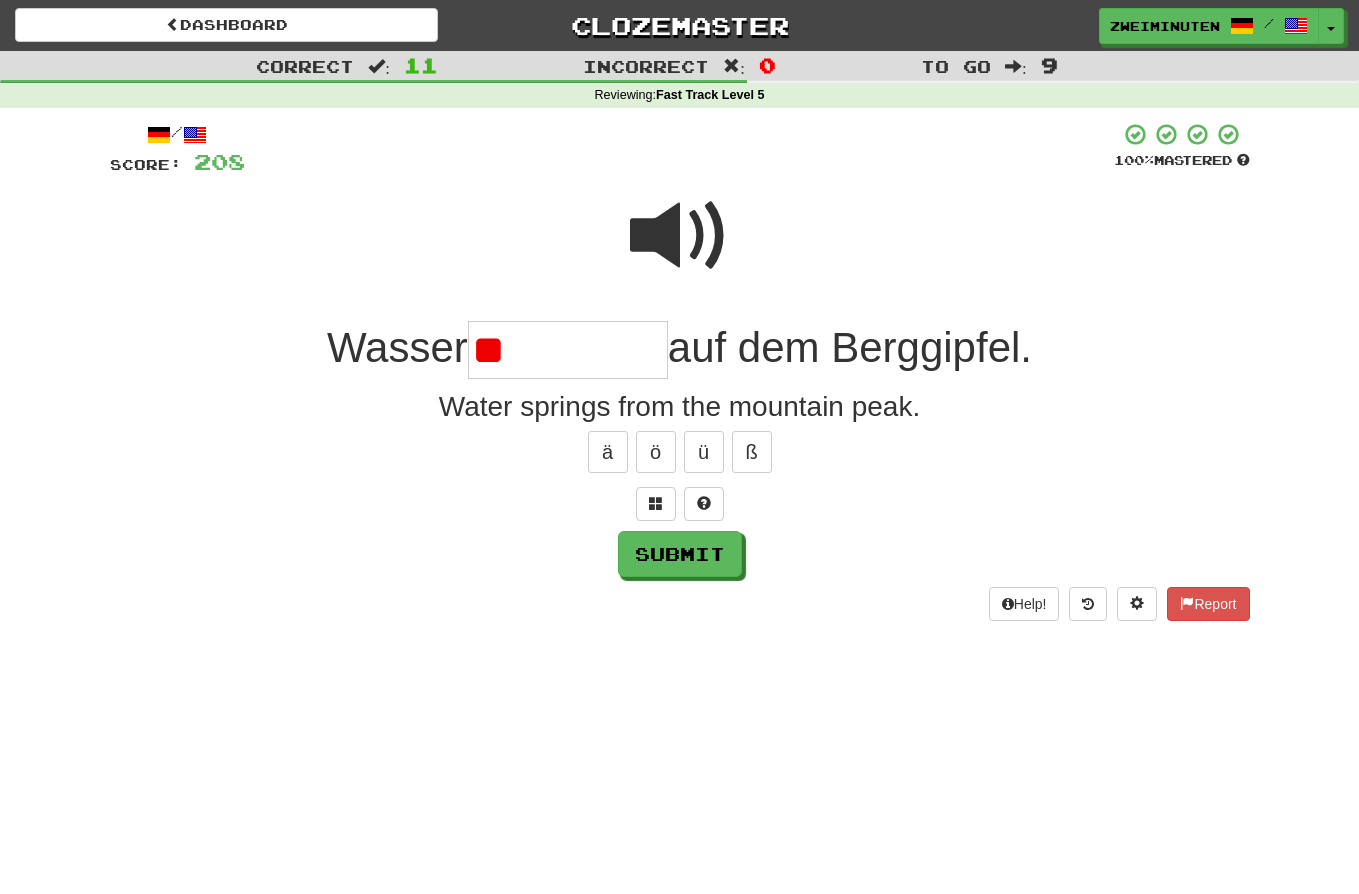 type on "*" 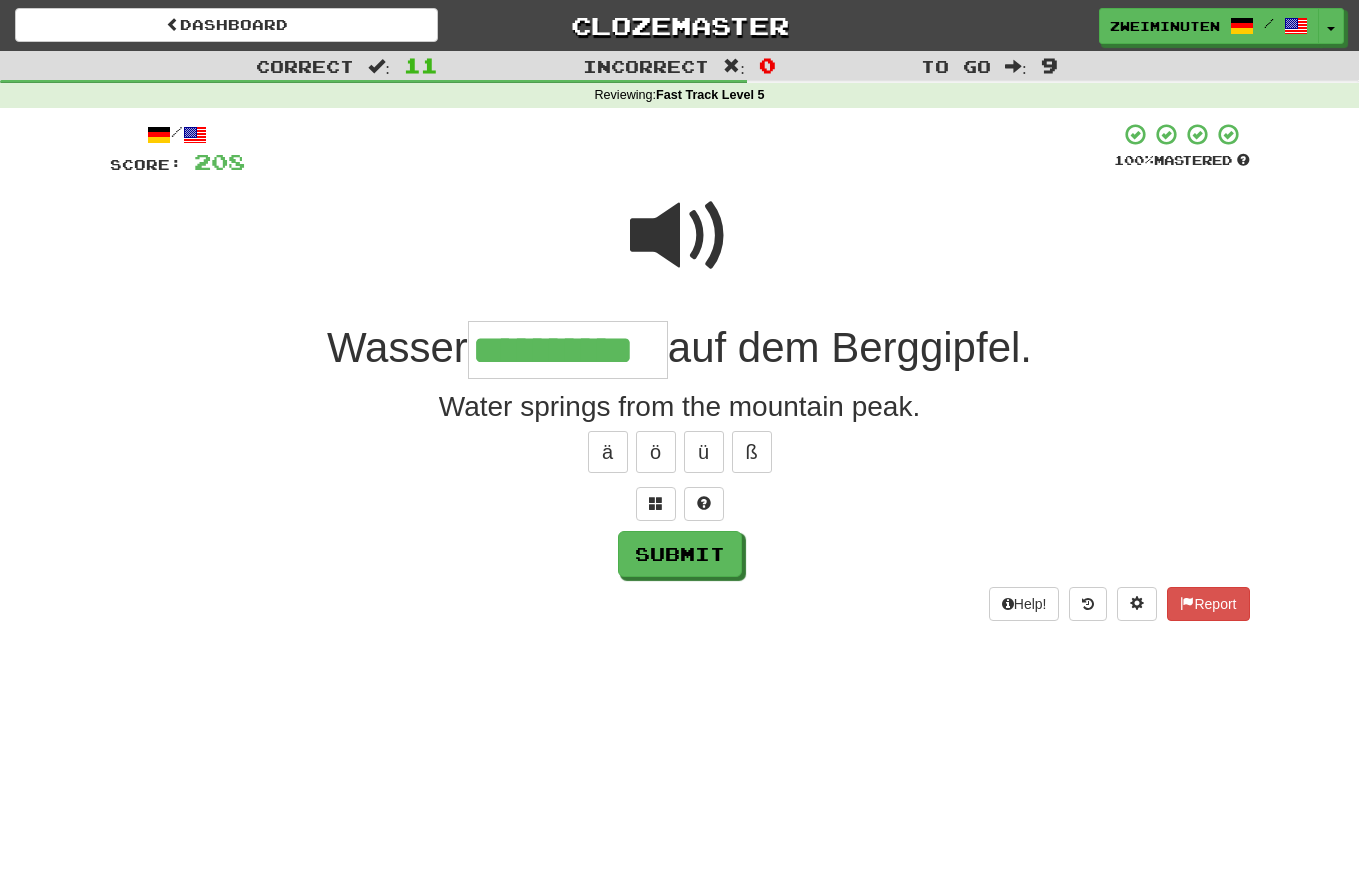 type on "**********" 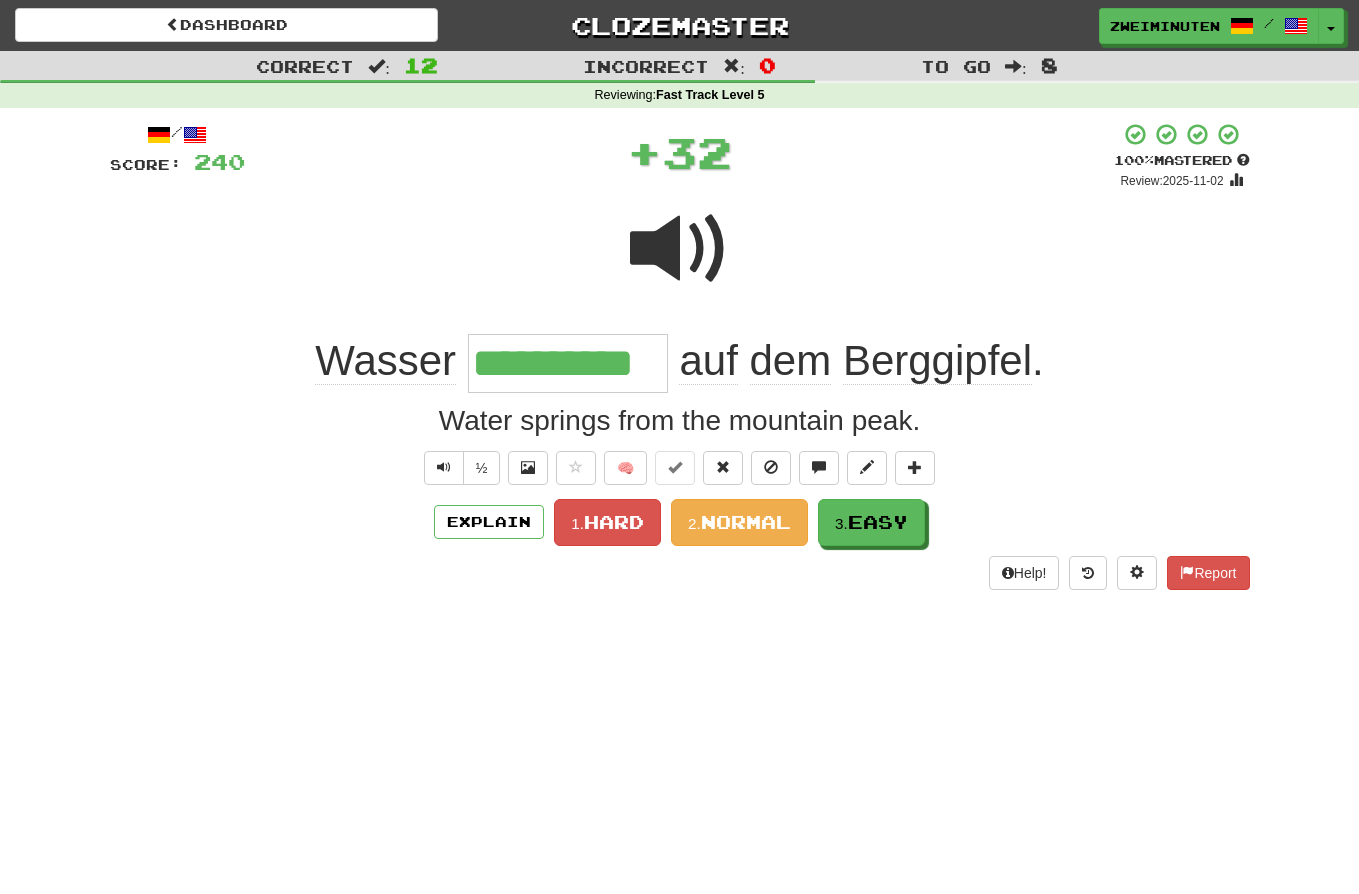click on "**********" at bounding box center [568, 363] 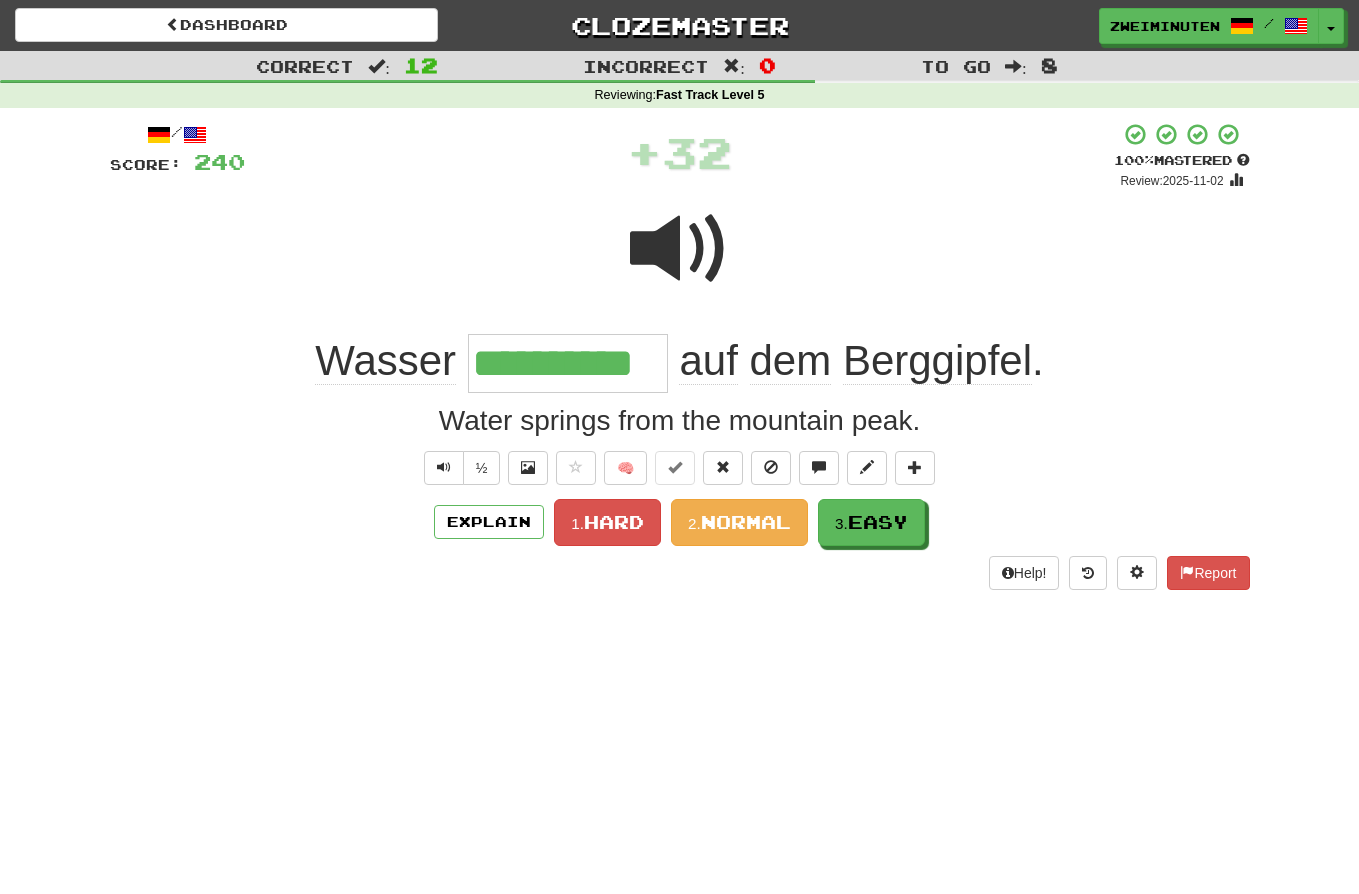 click on "**********" at bounding box center [568, 363] 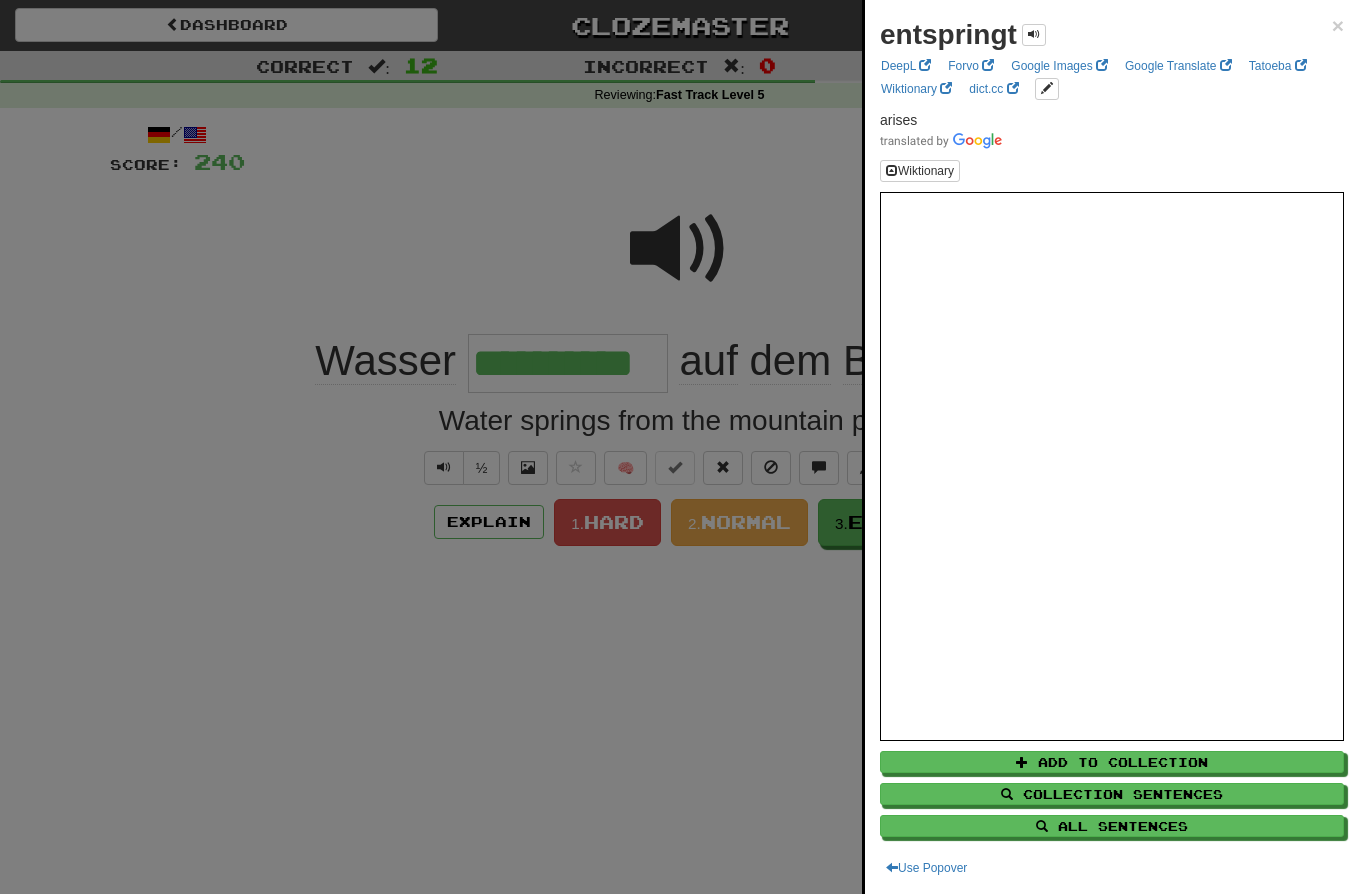 click at bounding box center (679, 447) 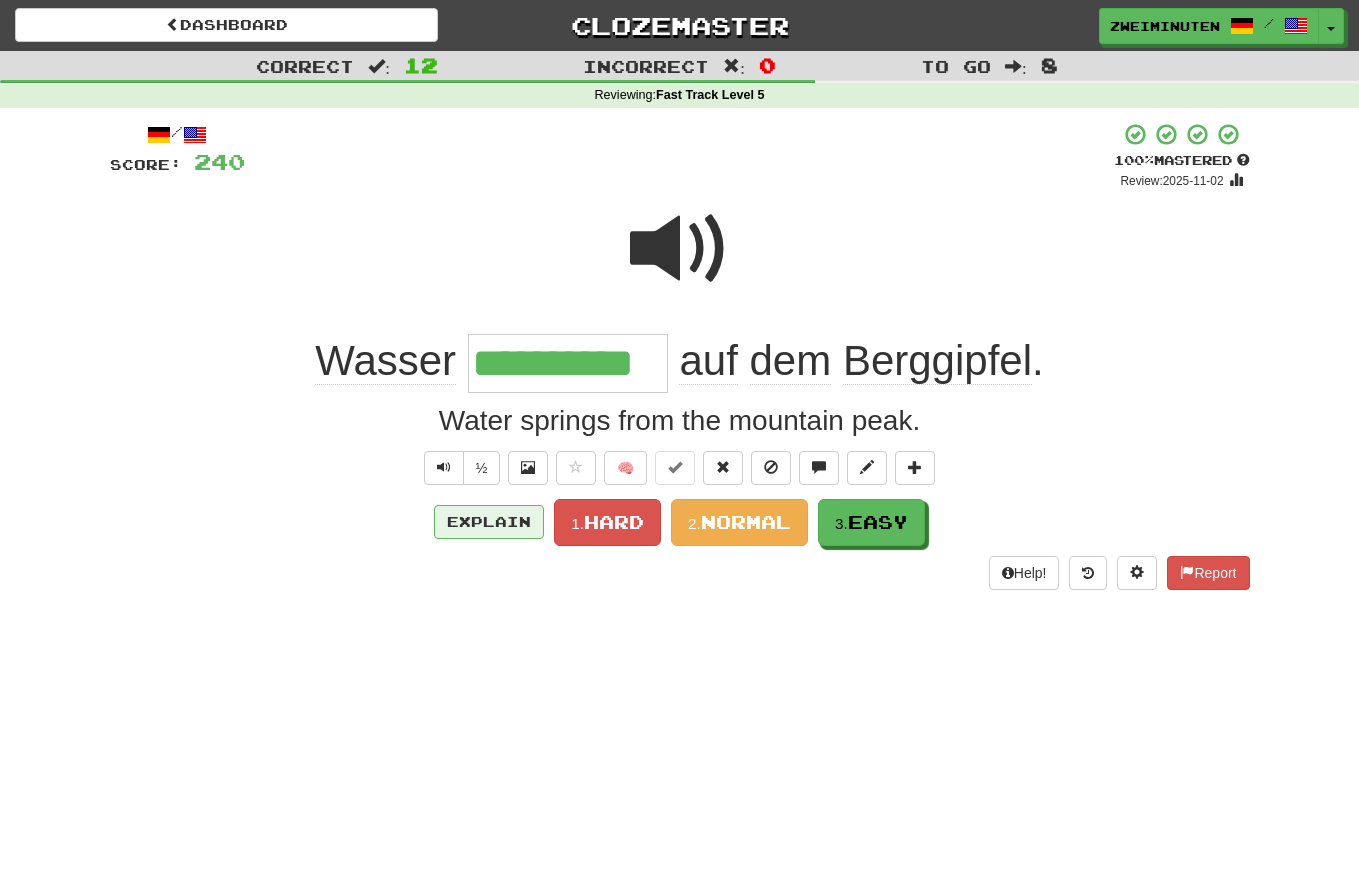 click on "Explain" at bounding box center (489, 522) 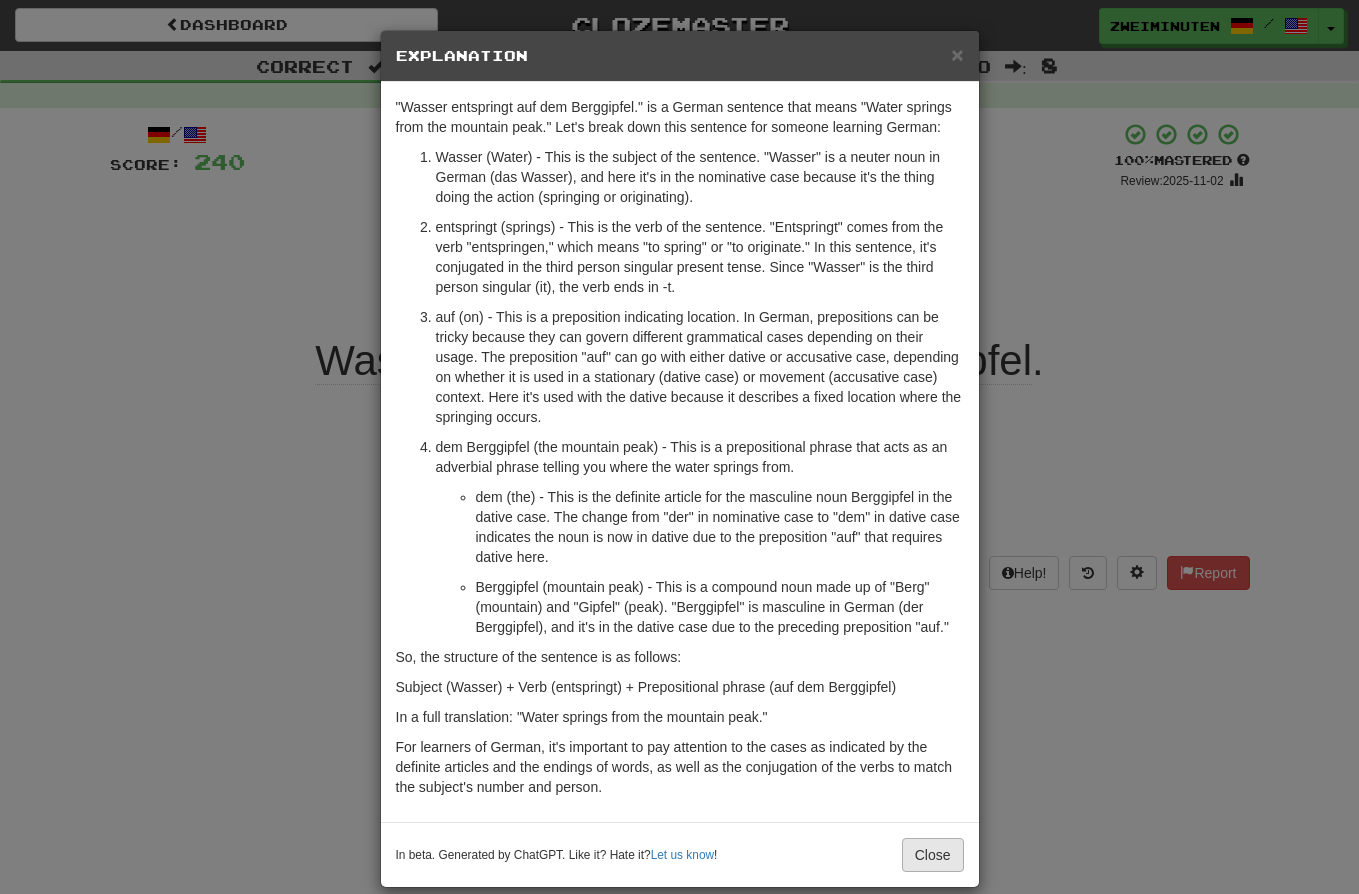 click on "Close" at bounding box center [933, 855] 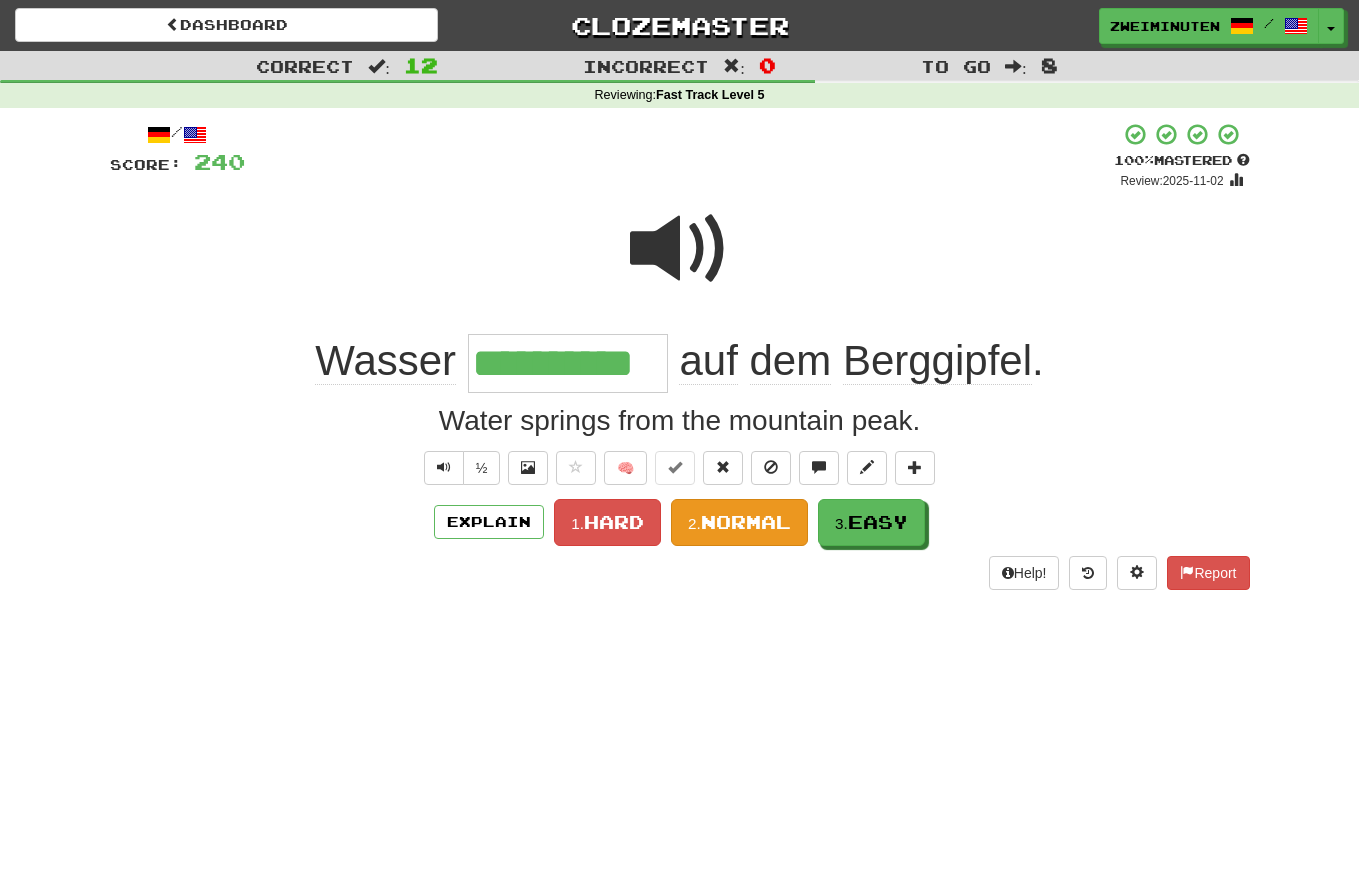 click on "Normal" at bounding box center (746, 522) 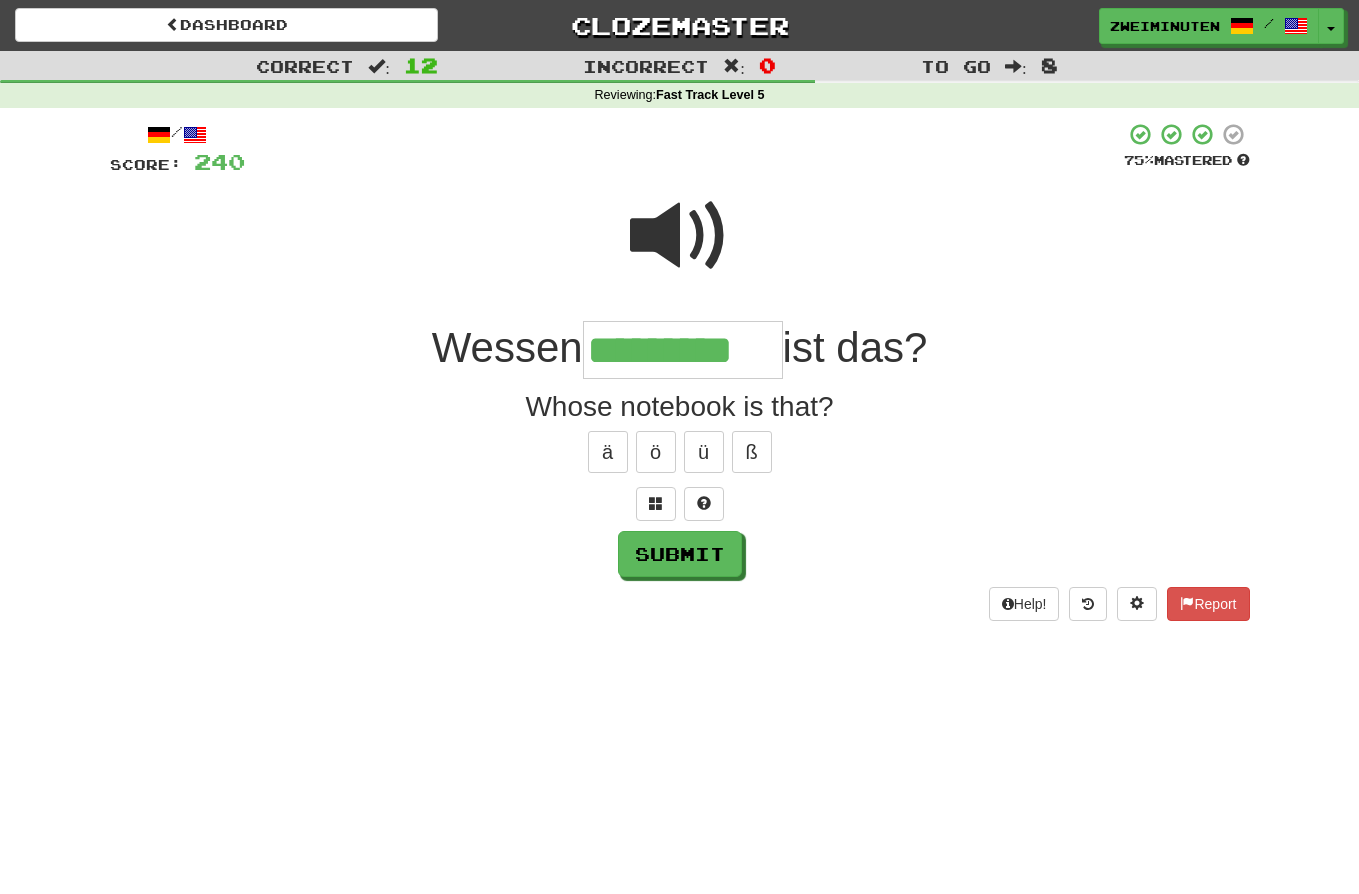 type on "*********" 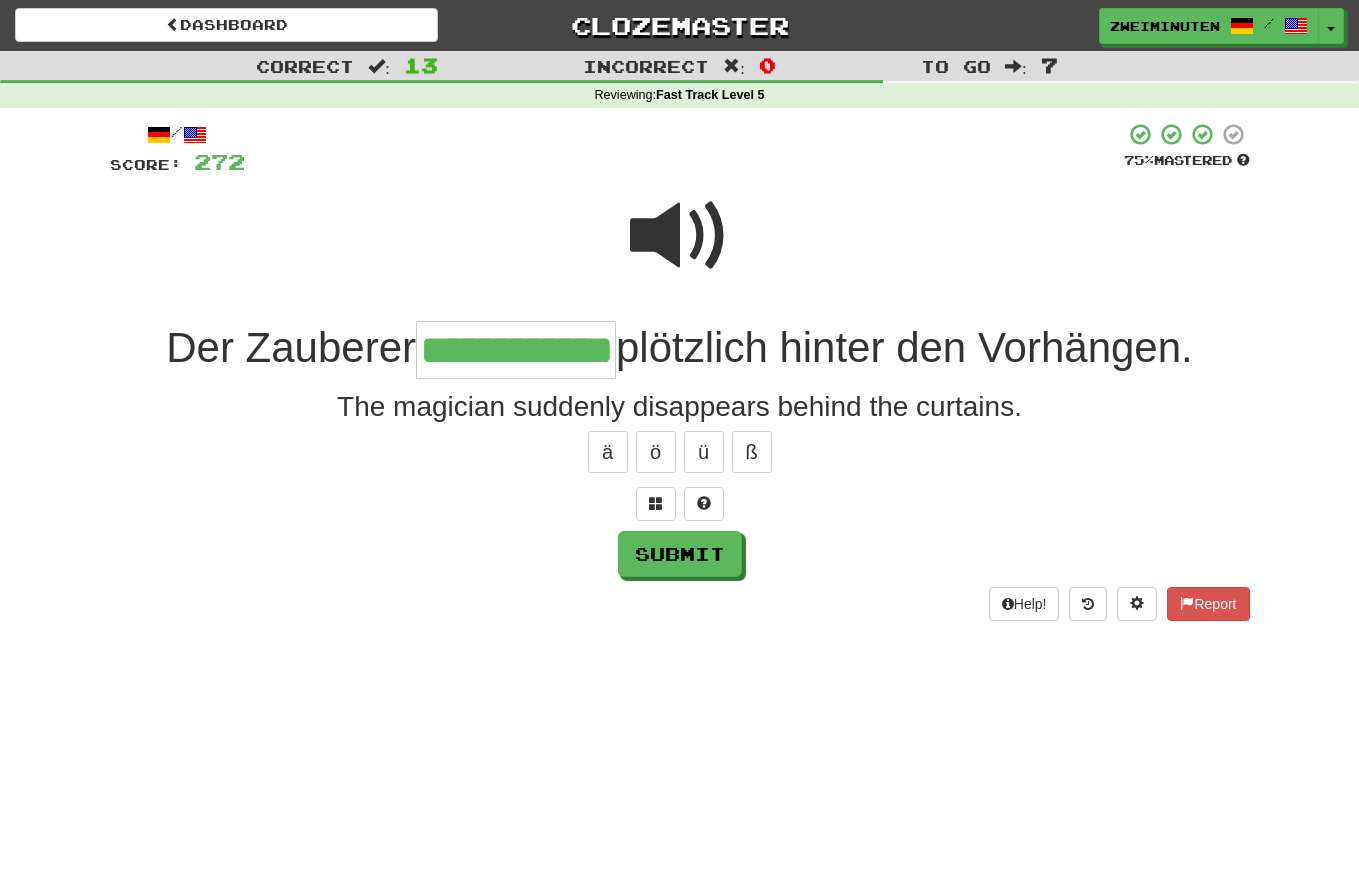 type on "**********" 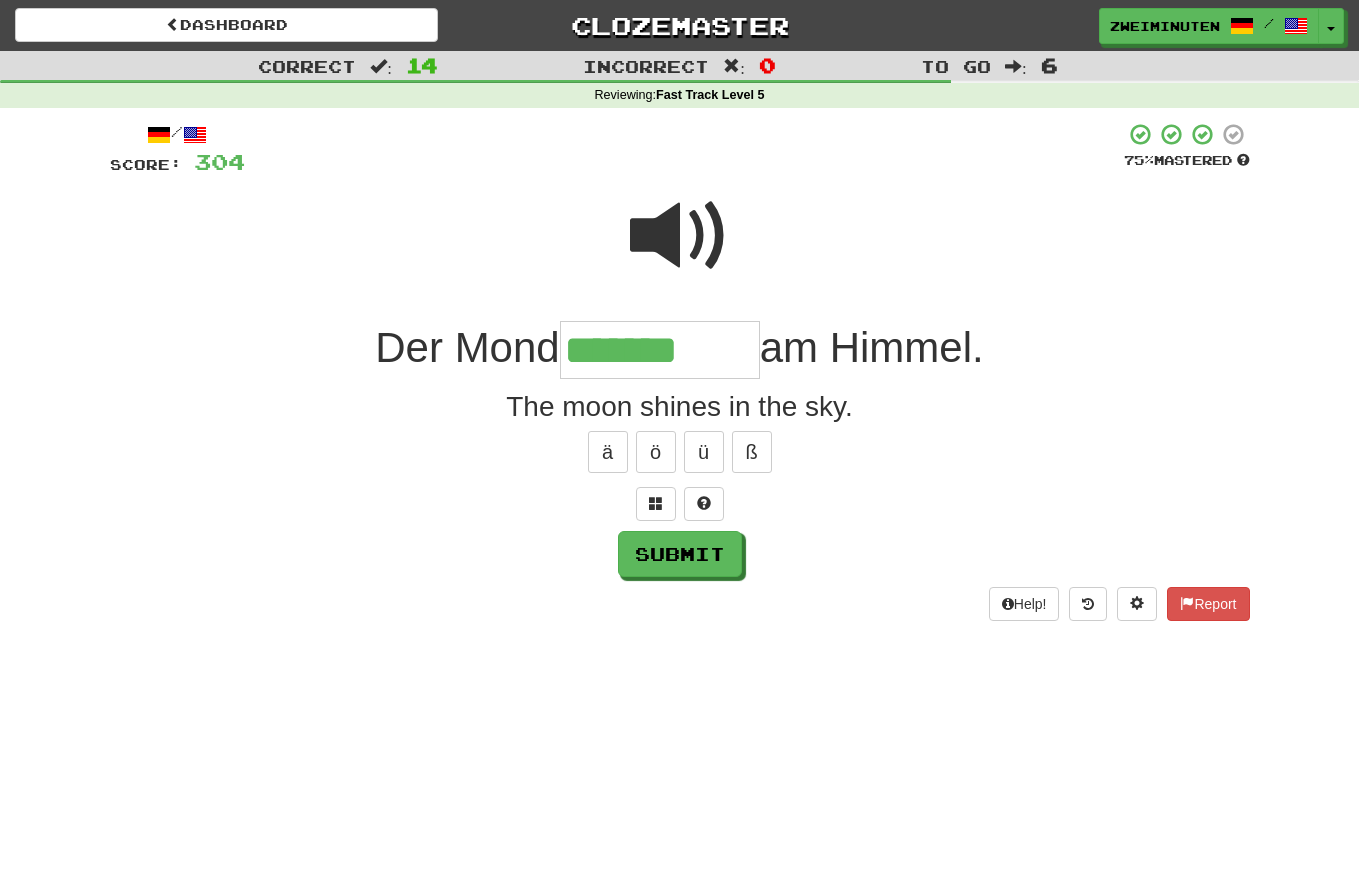 type on "*******" 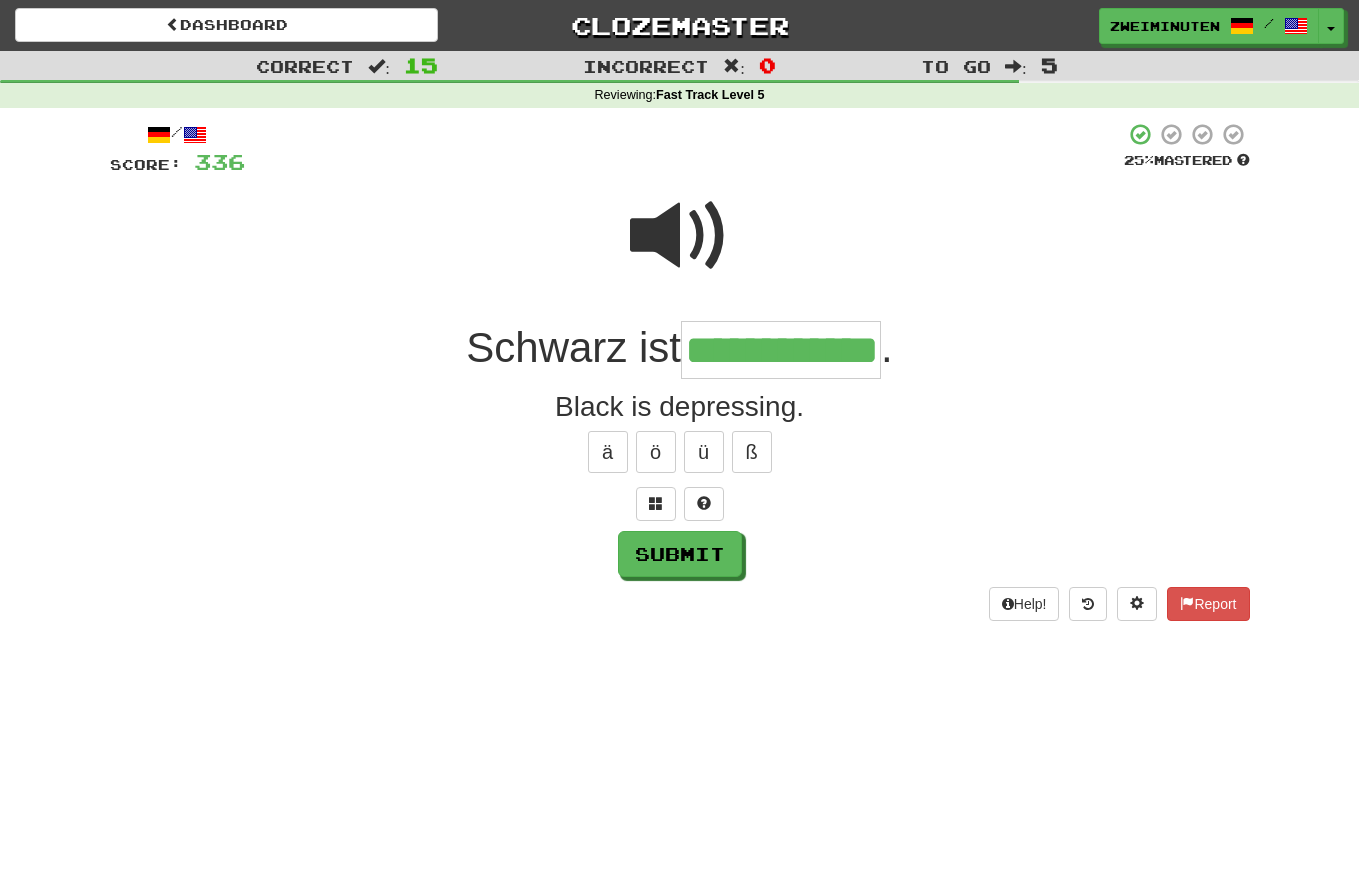 type on "**********" 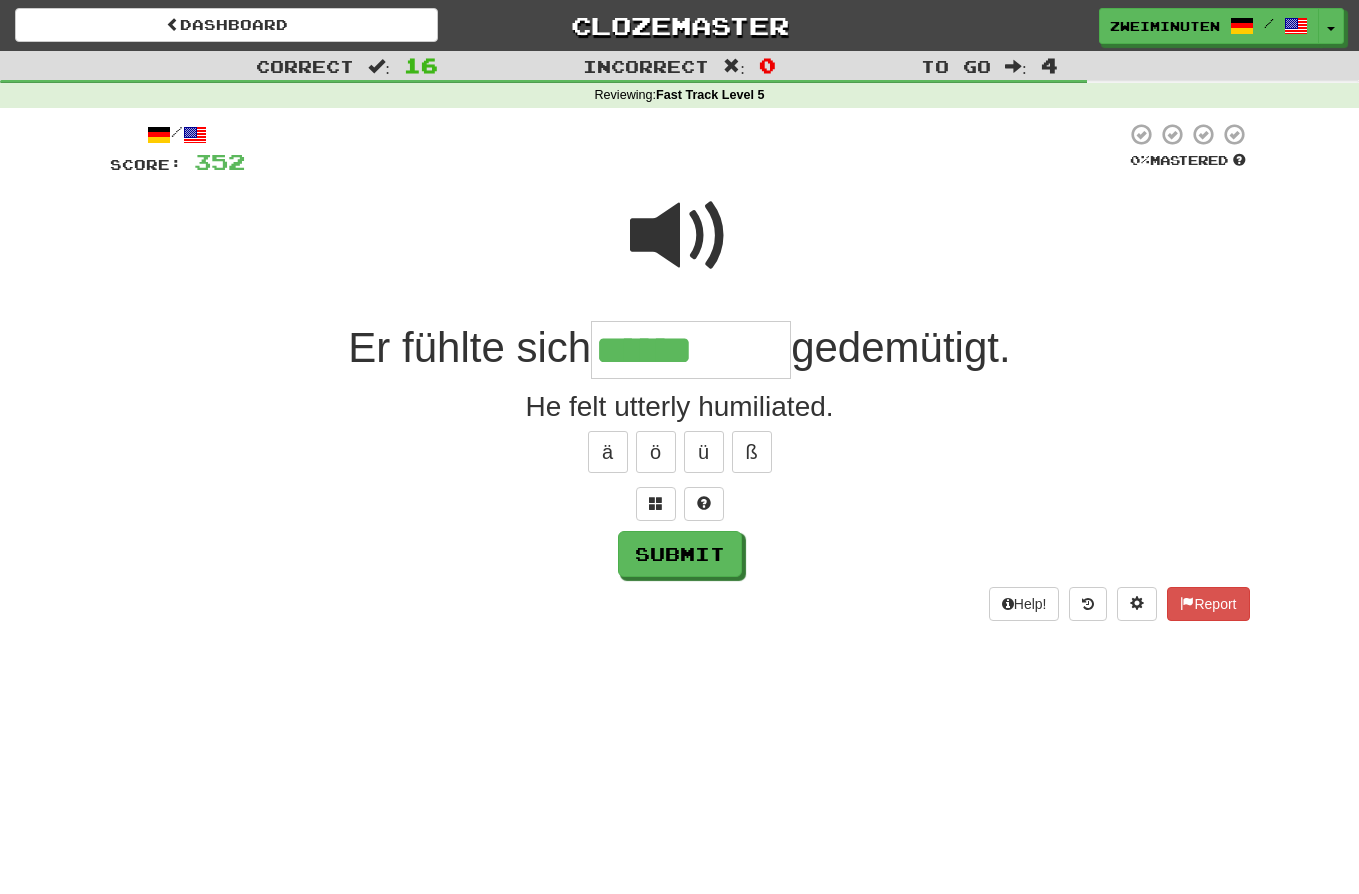 type on "******" 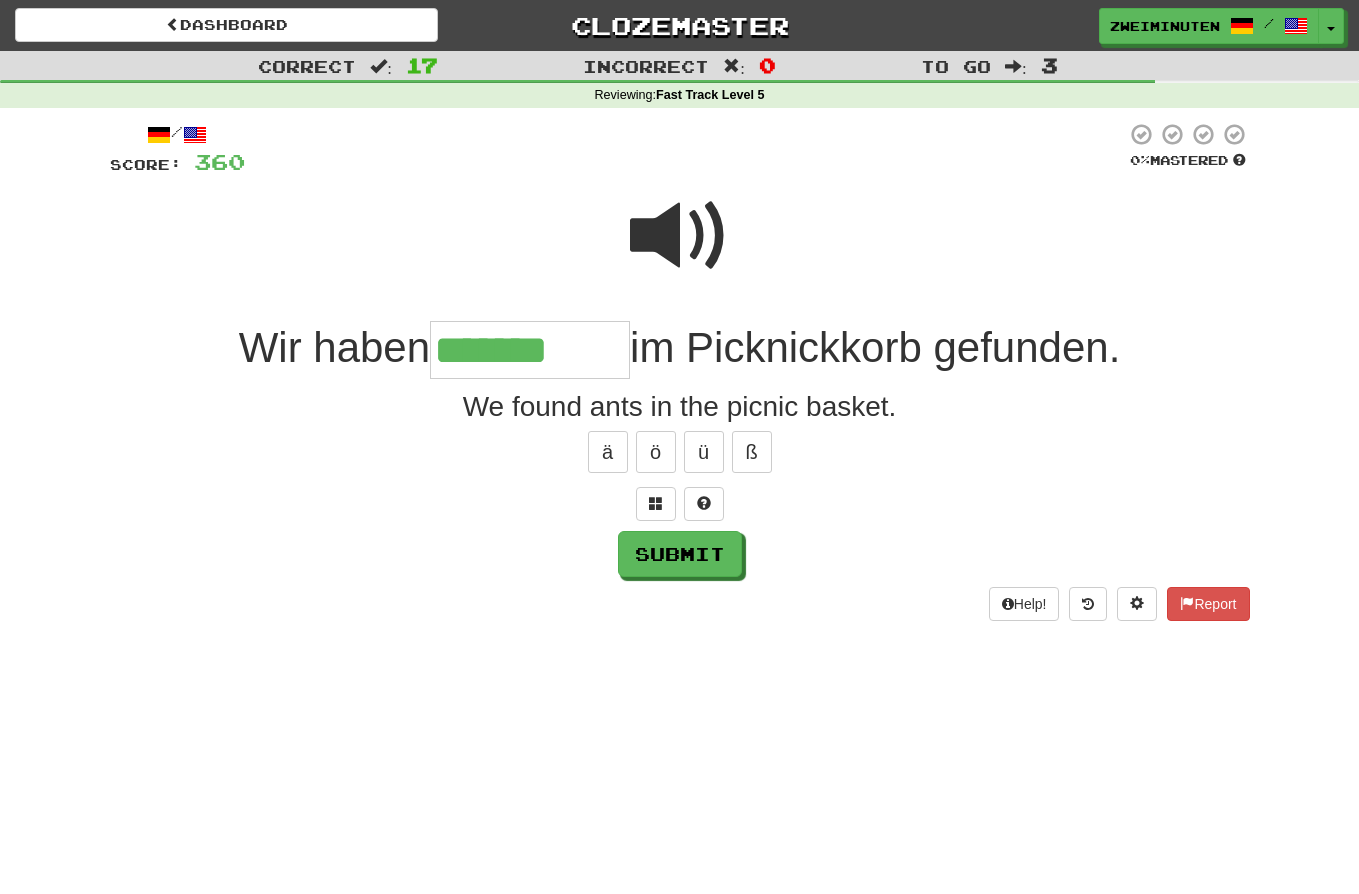 type on "*******" 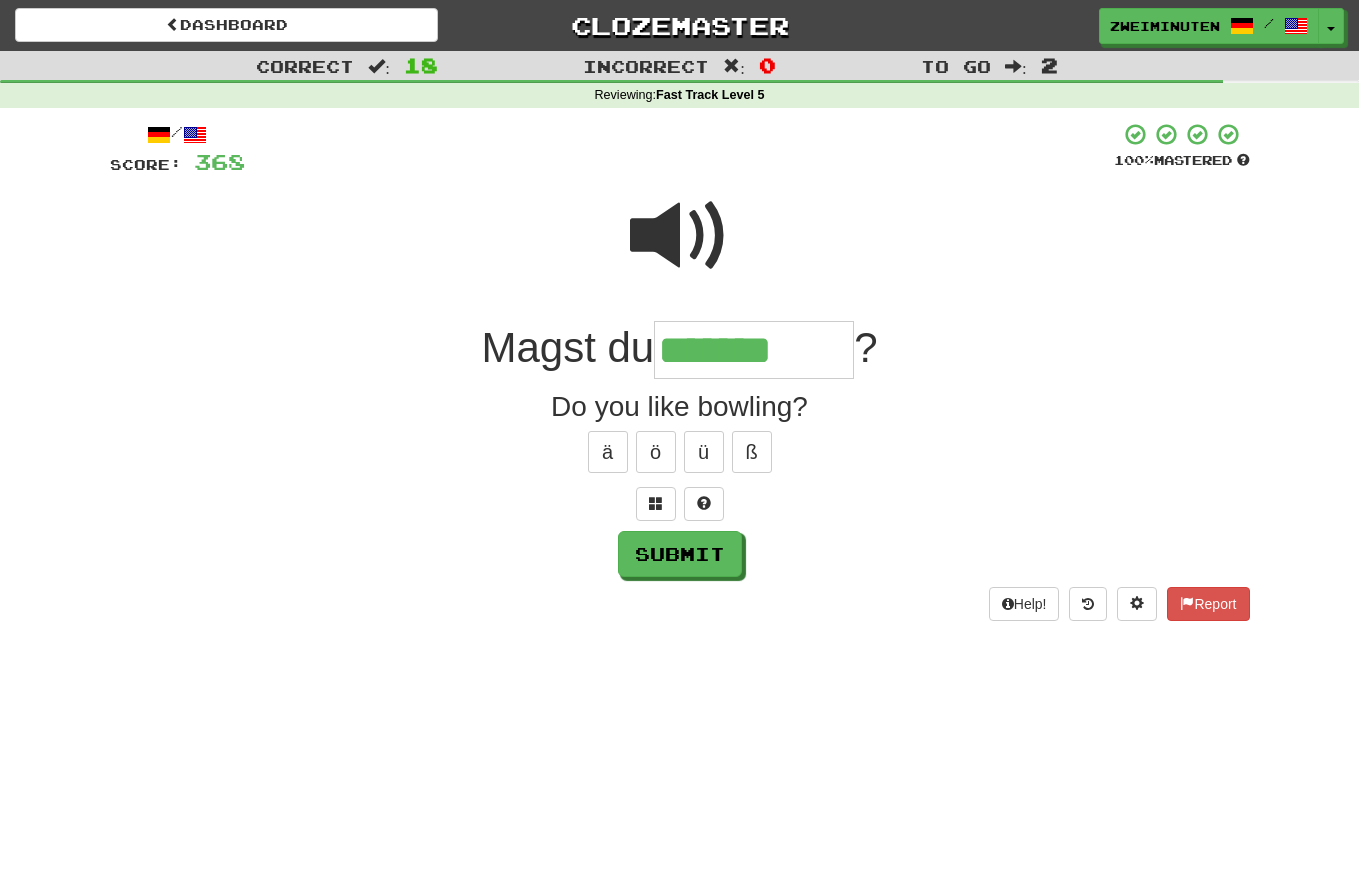 type on "*******" 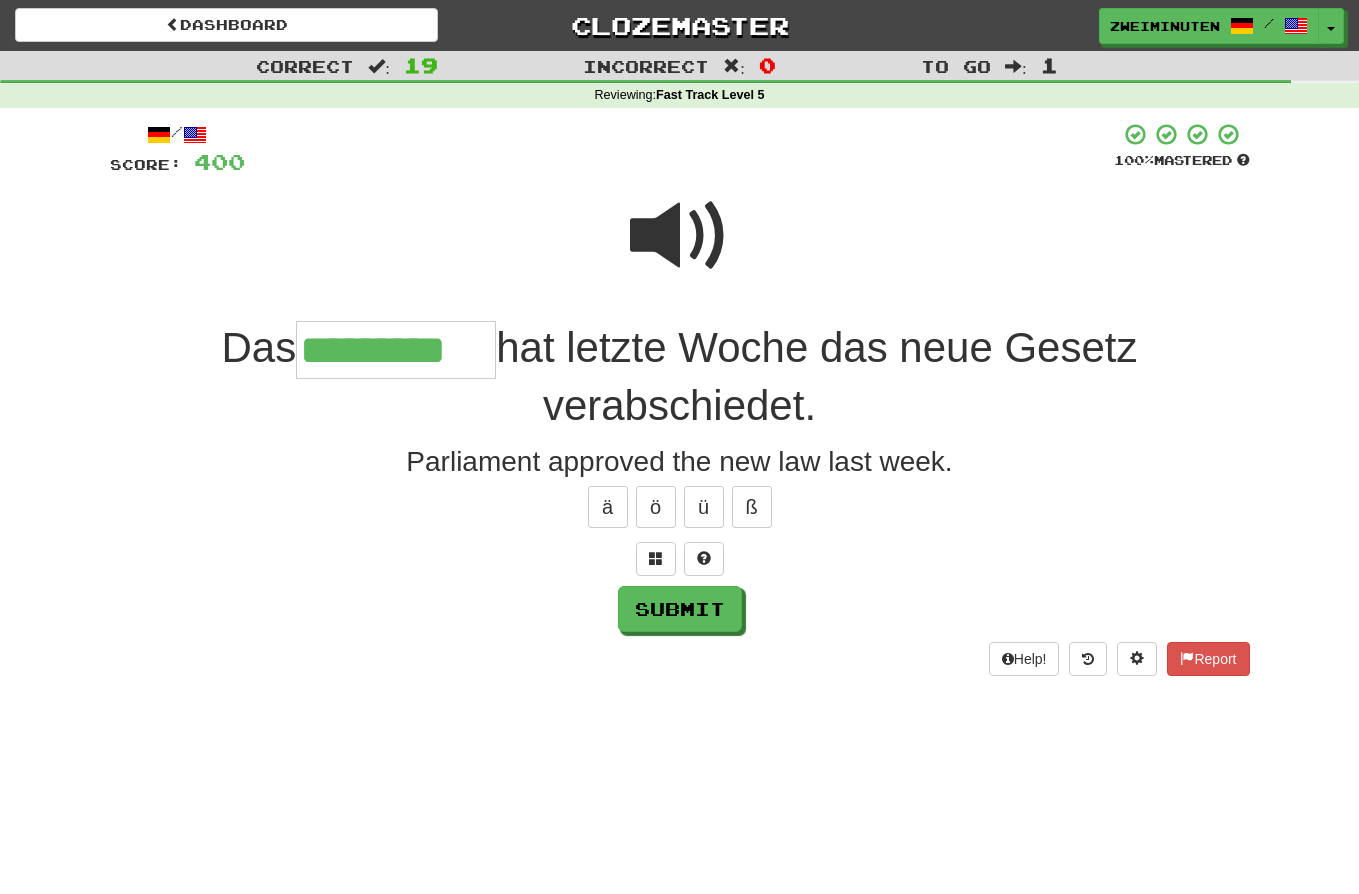 type on "*********" 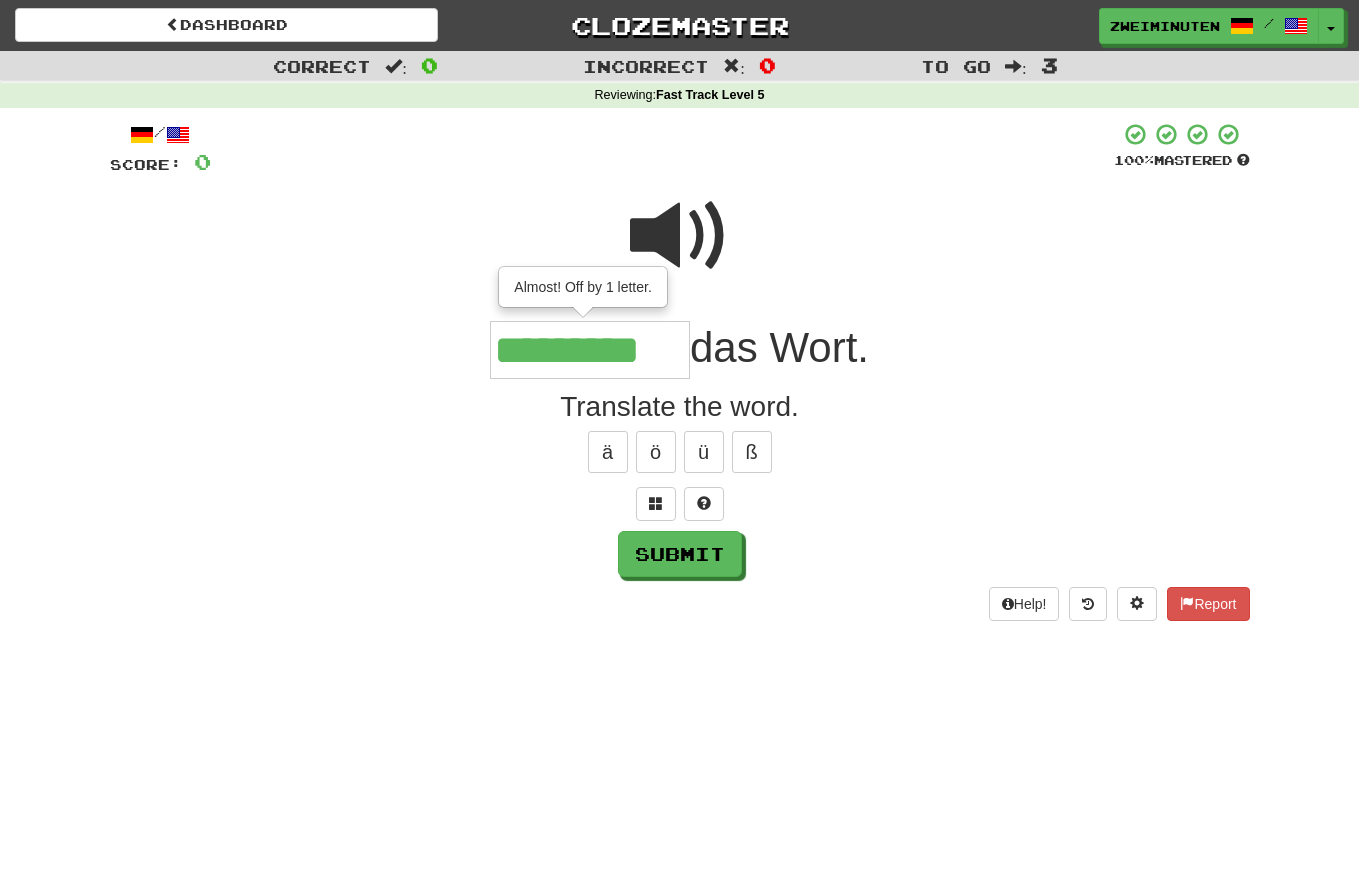 type on "*********" 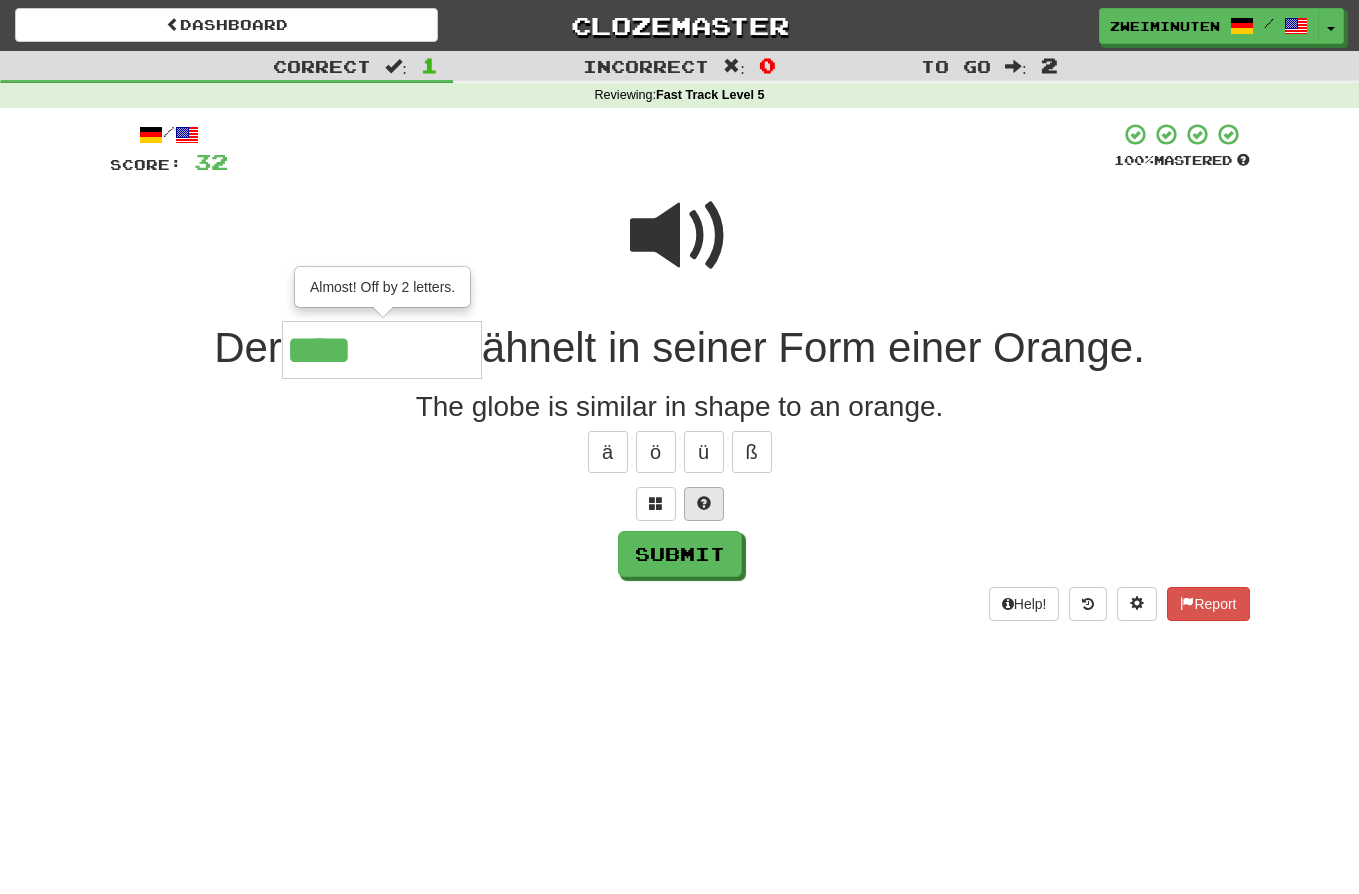click at bounding box center (704, 503) 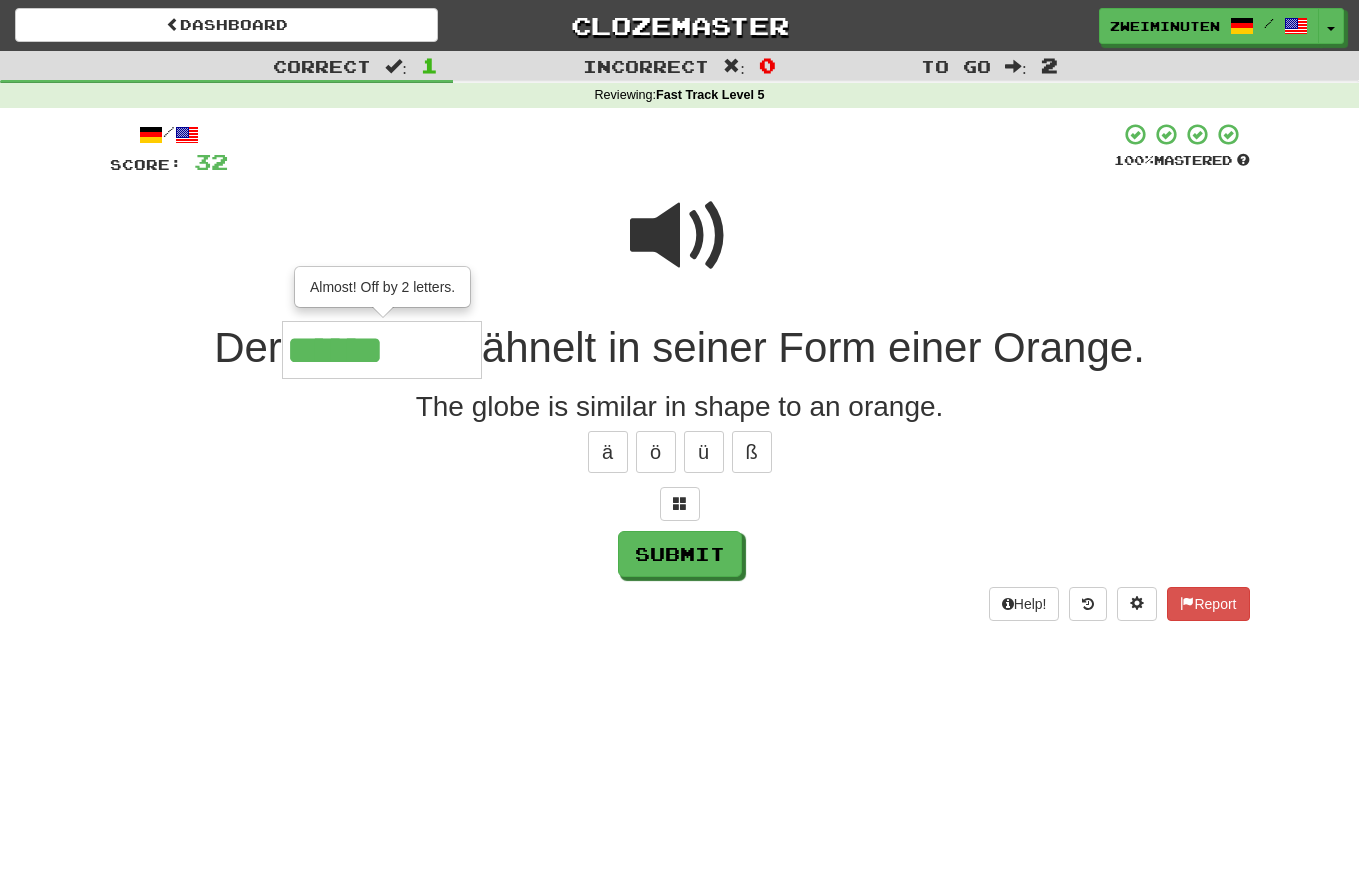 type on "******" 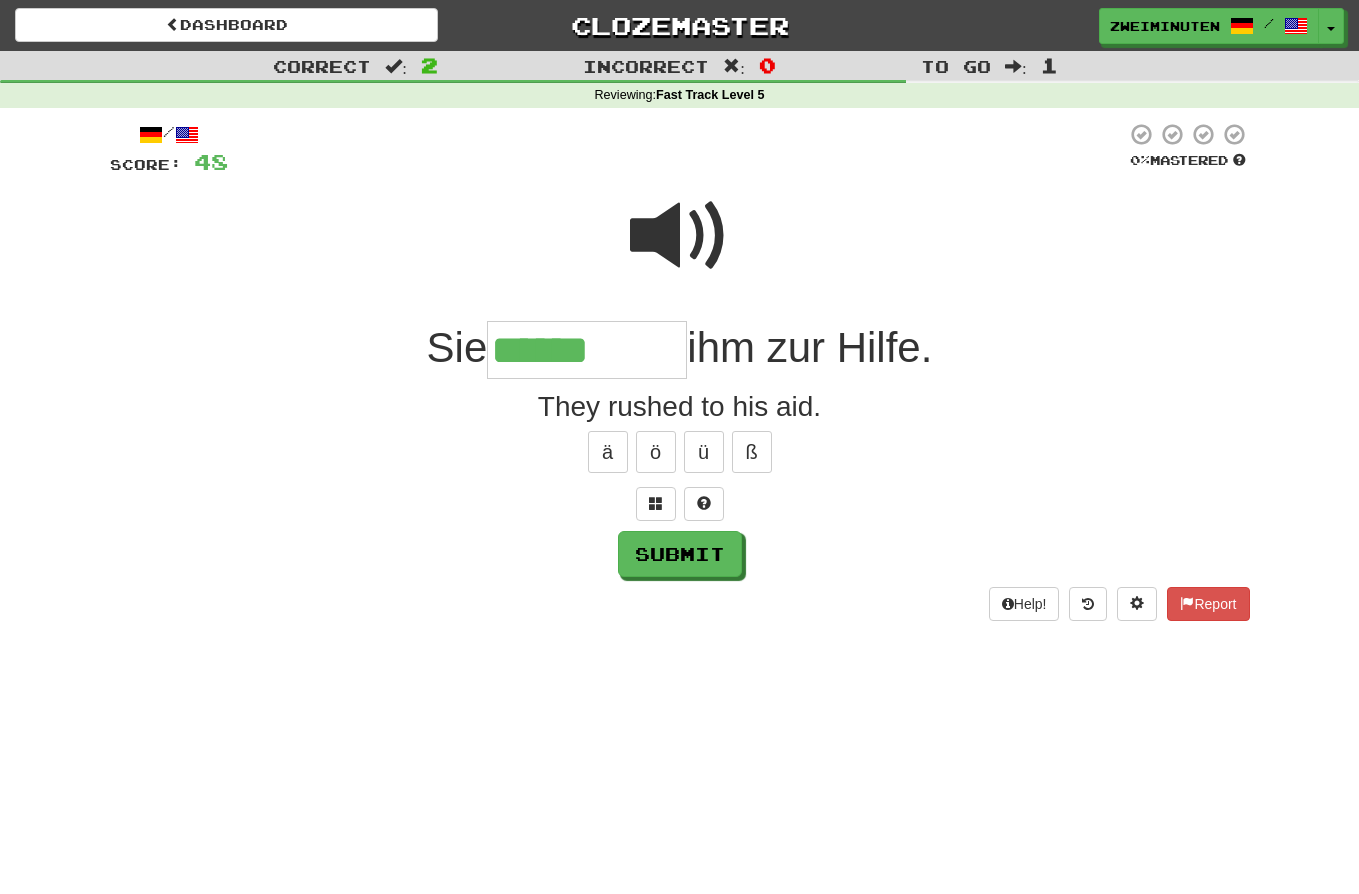 type on "******" 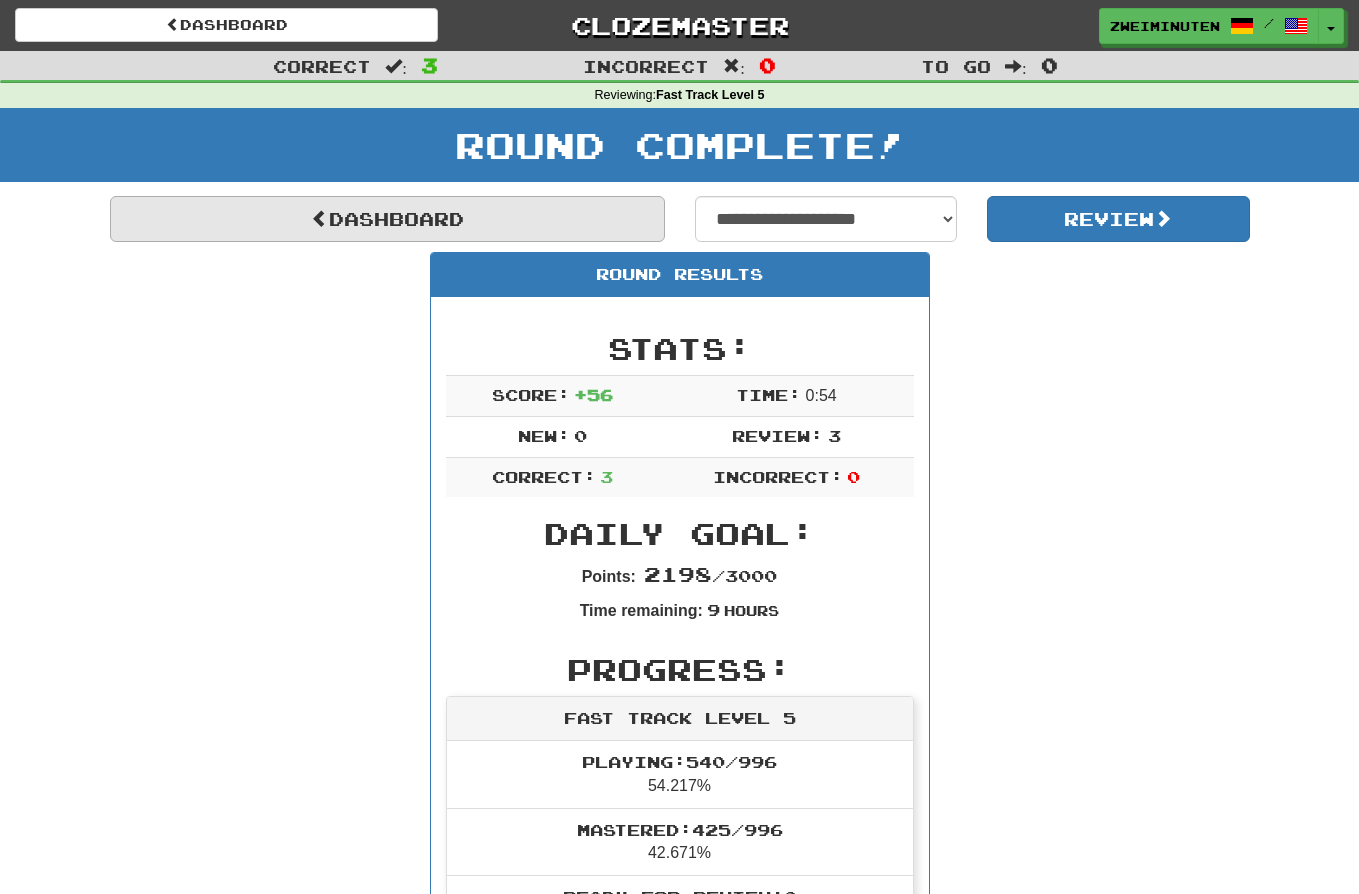 click on "Dashboard" at bounding box center [387, 219] 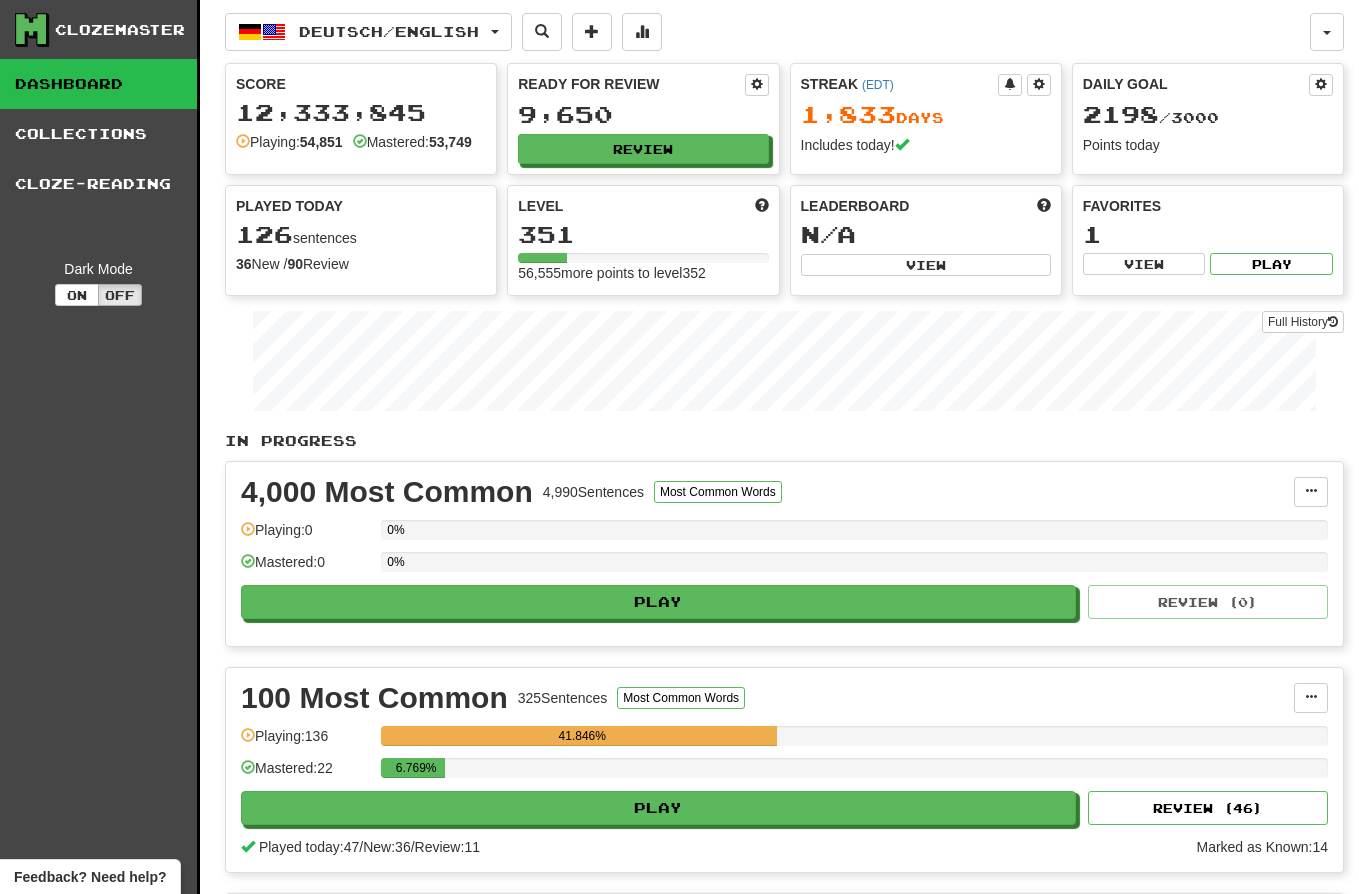 scroll, scrollTop: 0, scrollLeft: 0, axis: both 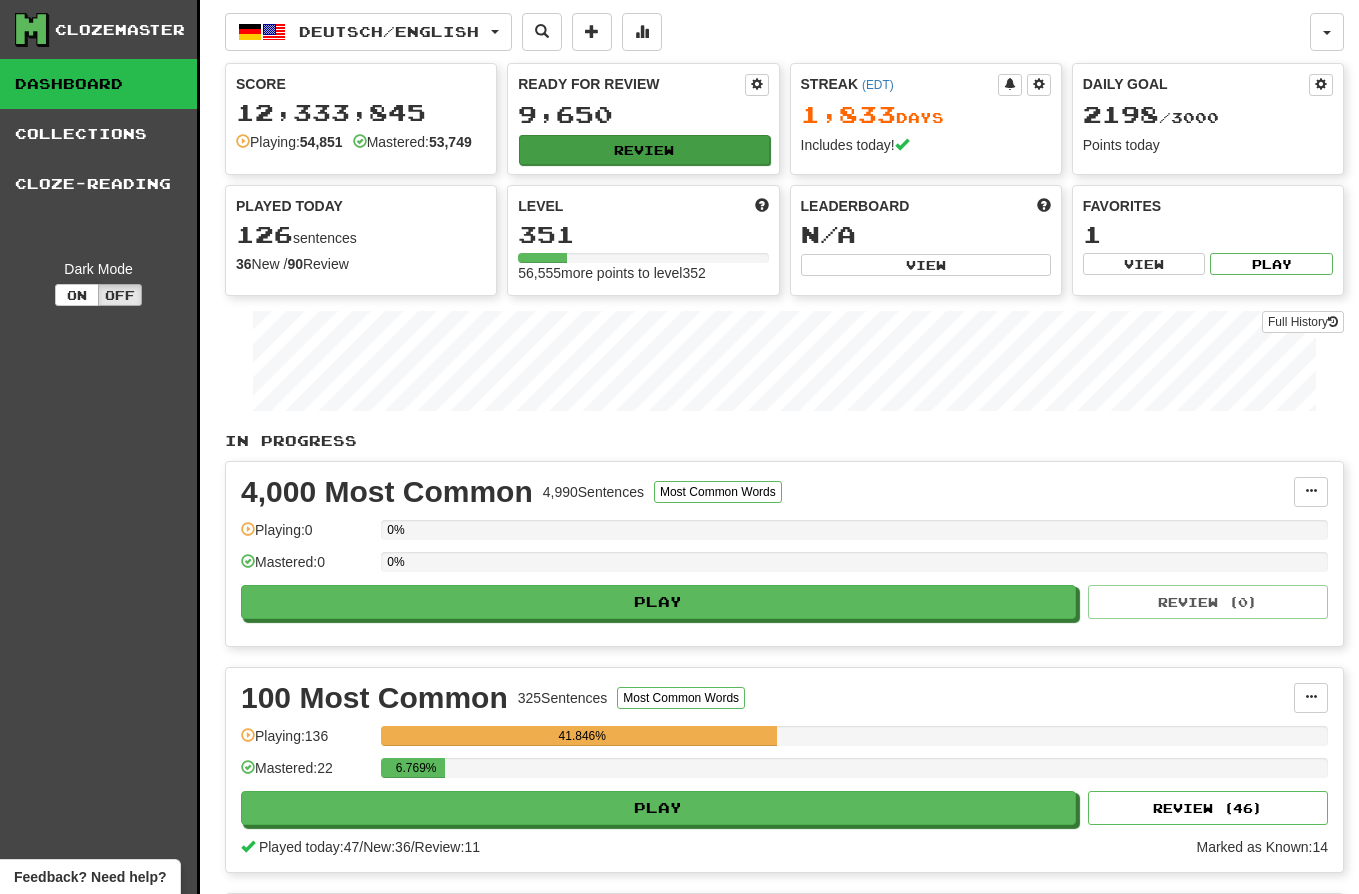 click on "Review" at bounding box center (644, 150) 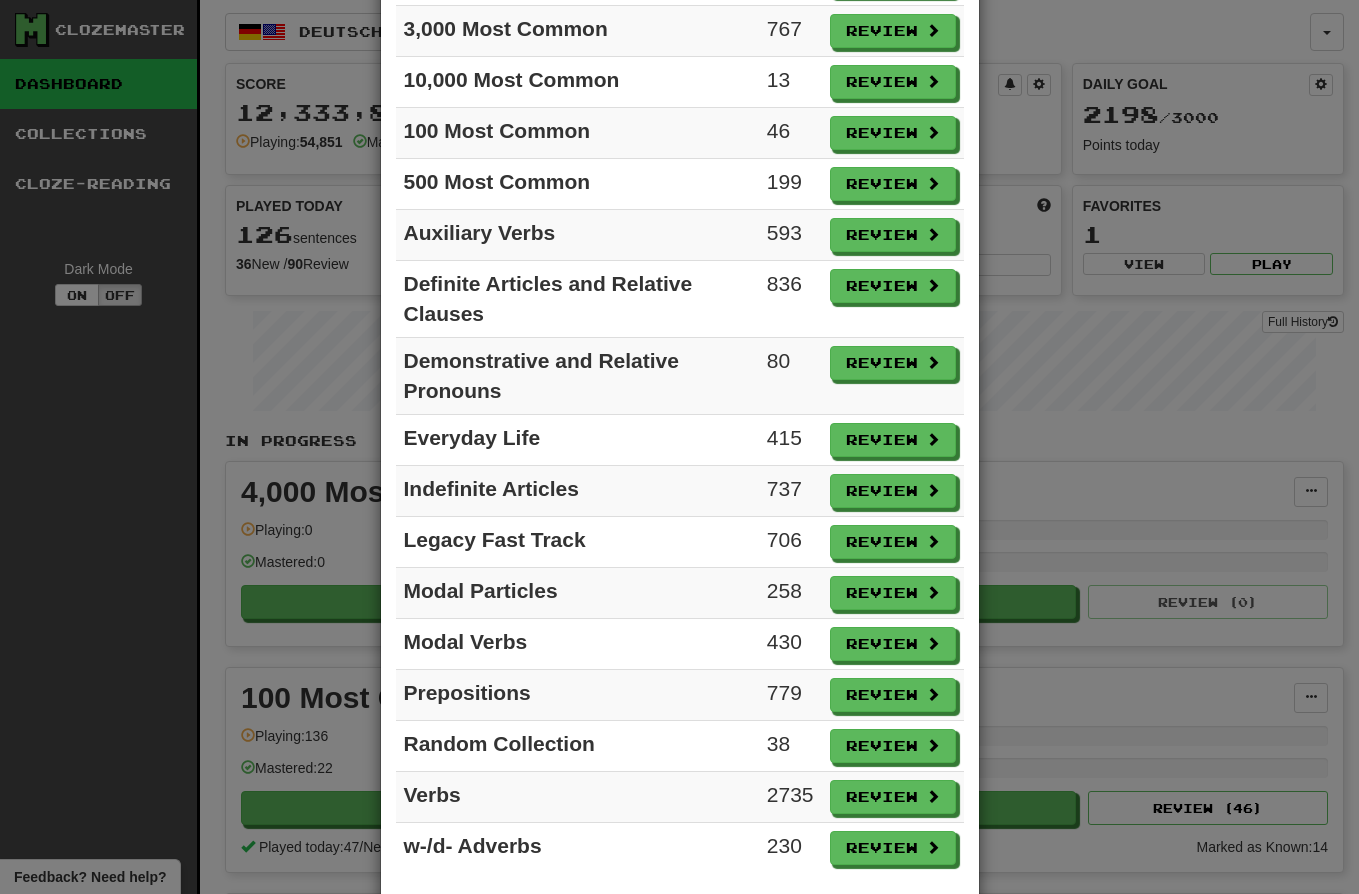 scroll, scrollTop: 322, scrollLeft: 0, axis: vertical 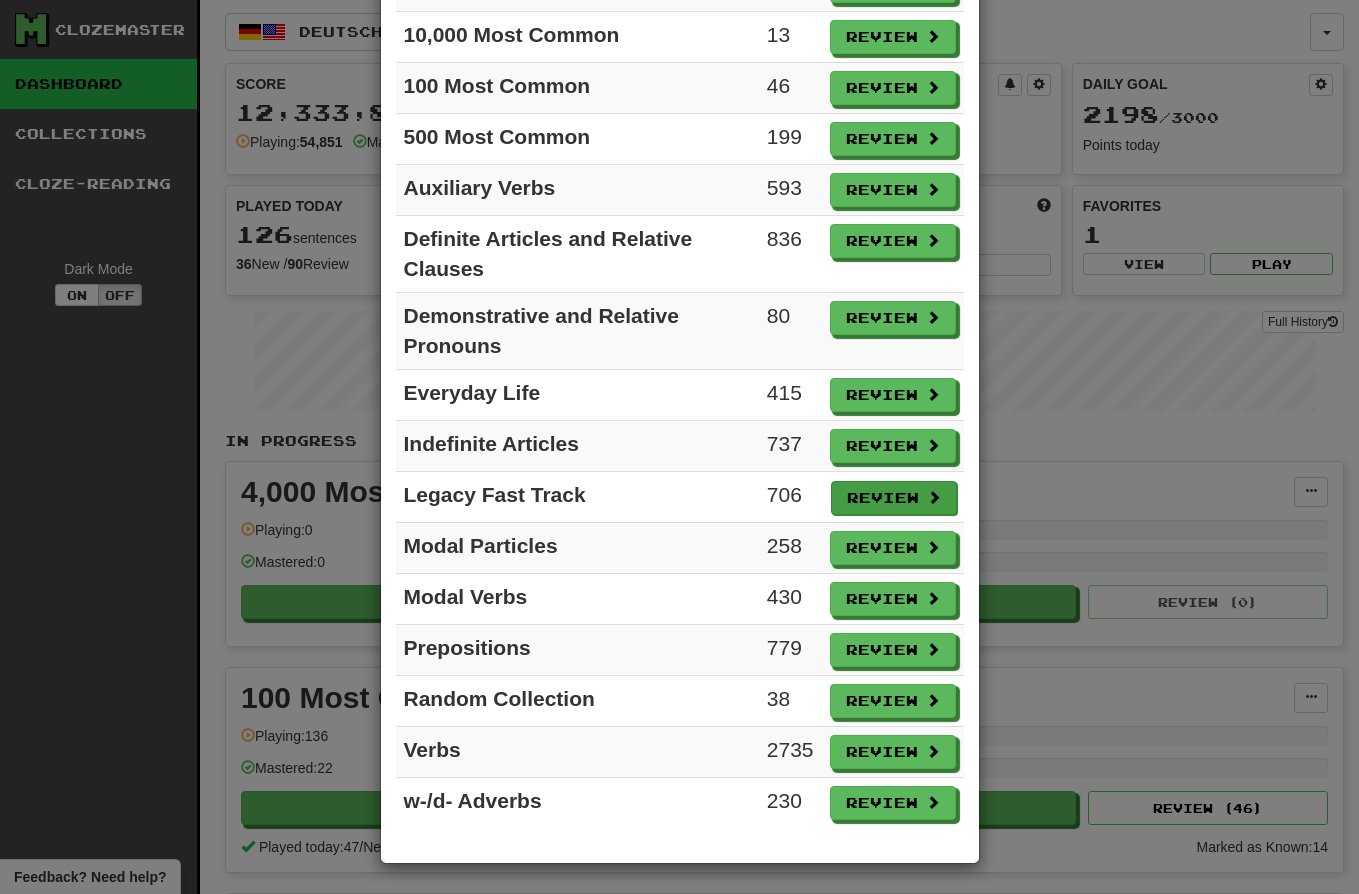 click on "Review" at bounding box center [894, 498] 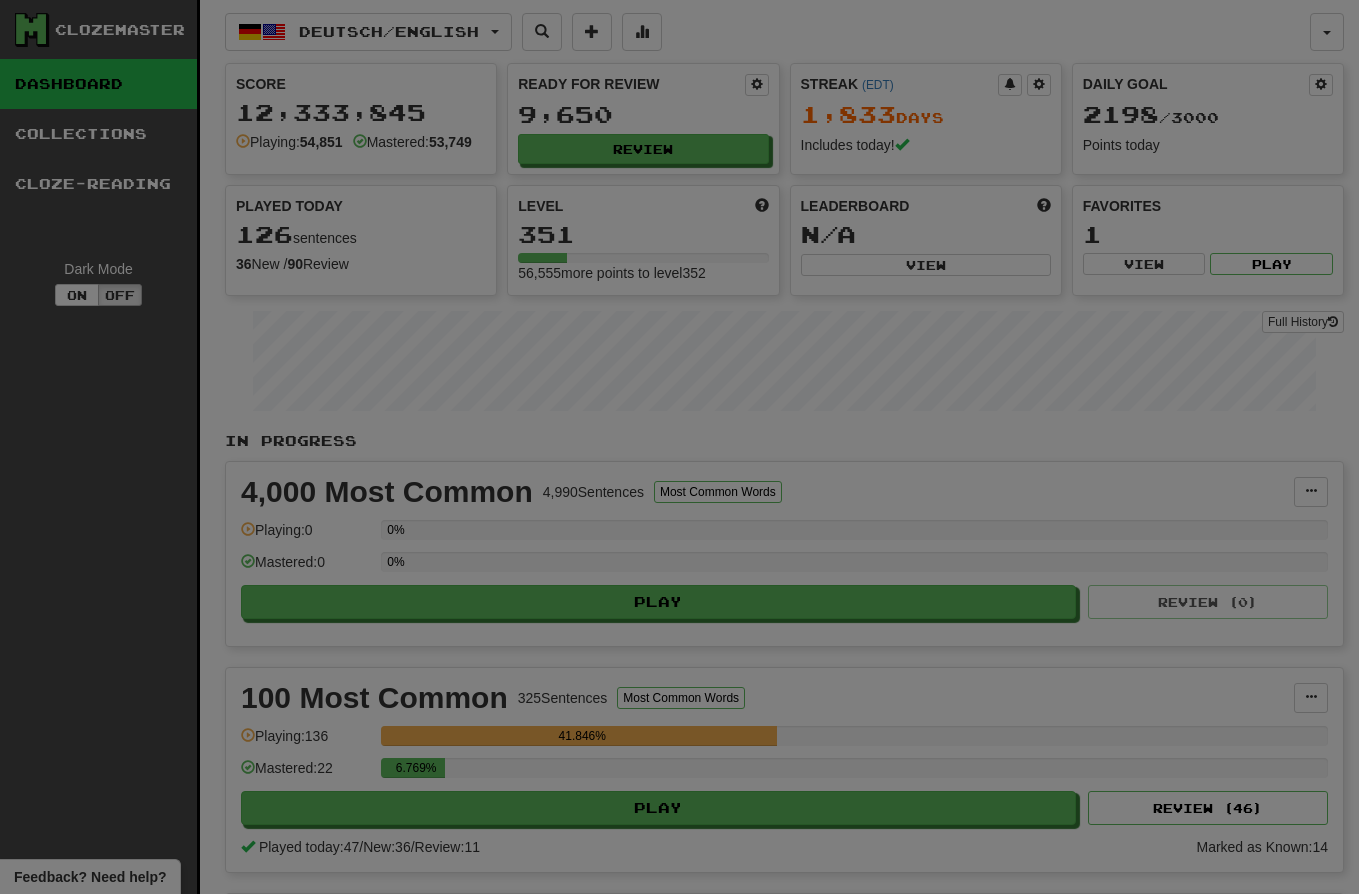 select on "**" 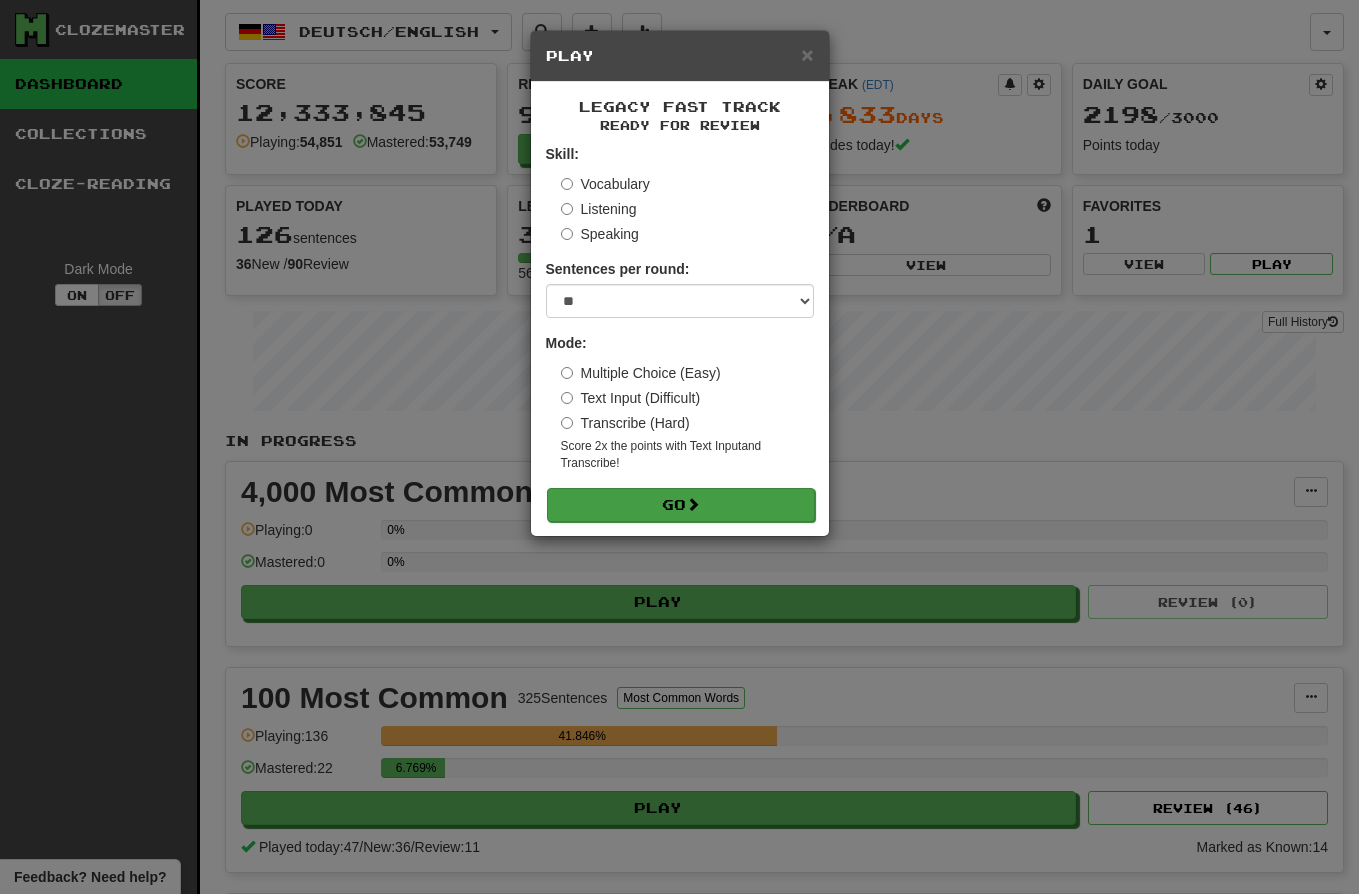 click on "Go" at bounding box center (681, 505) 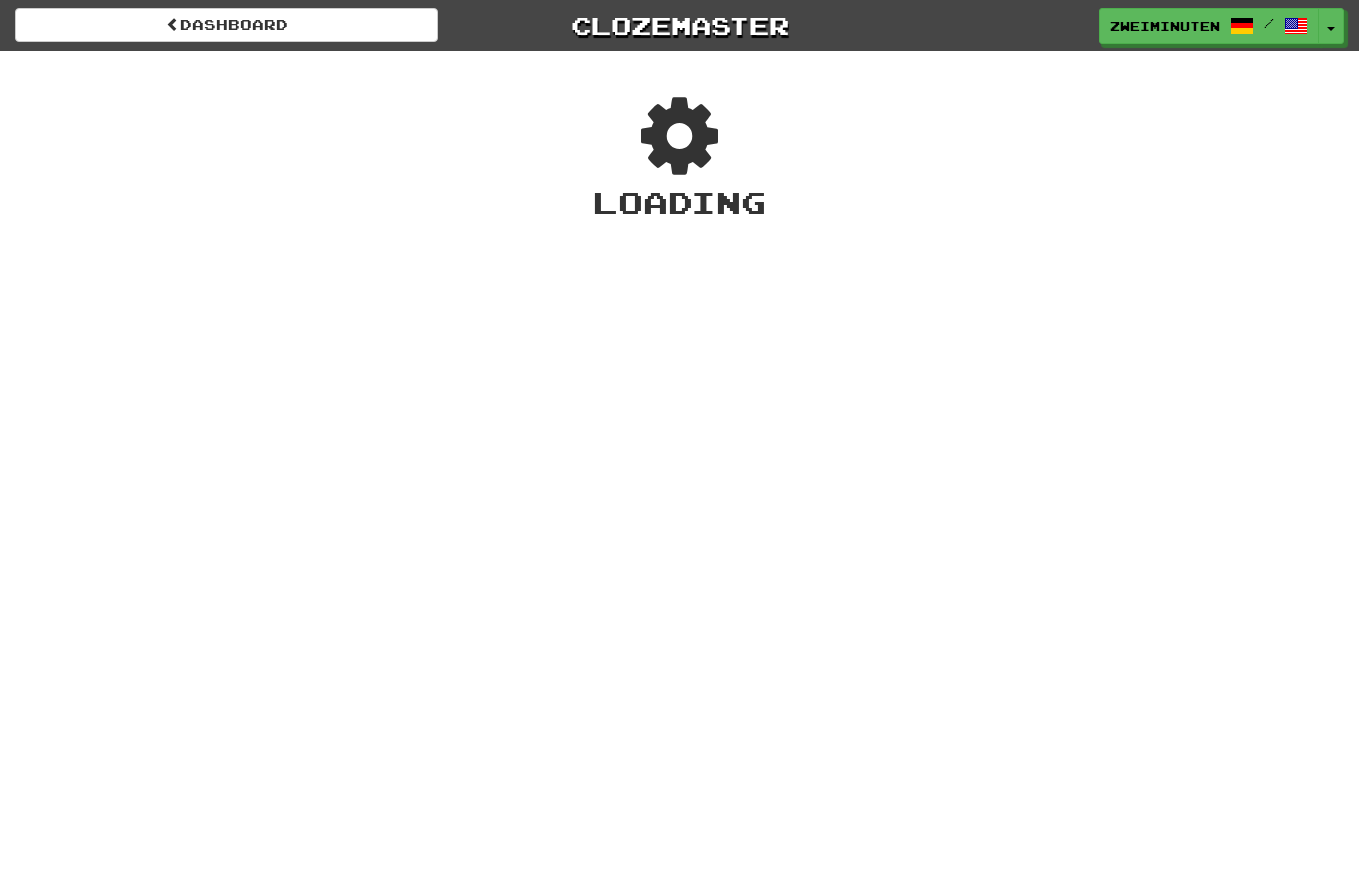 scroll, scrollTop: 0, scrollLeft: 0, axis: both 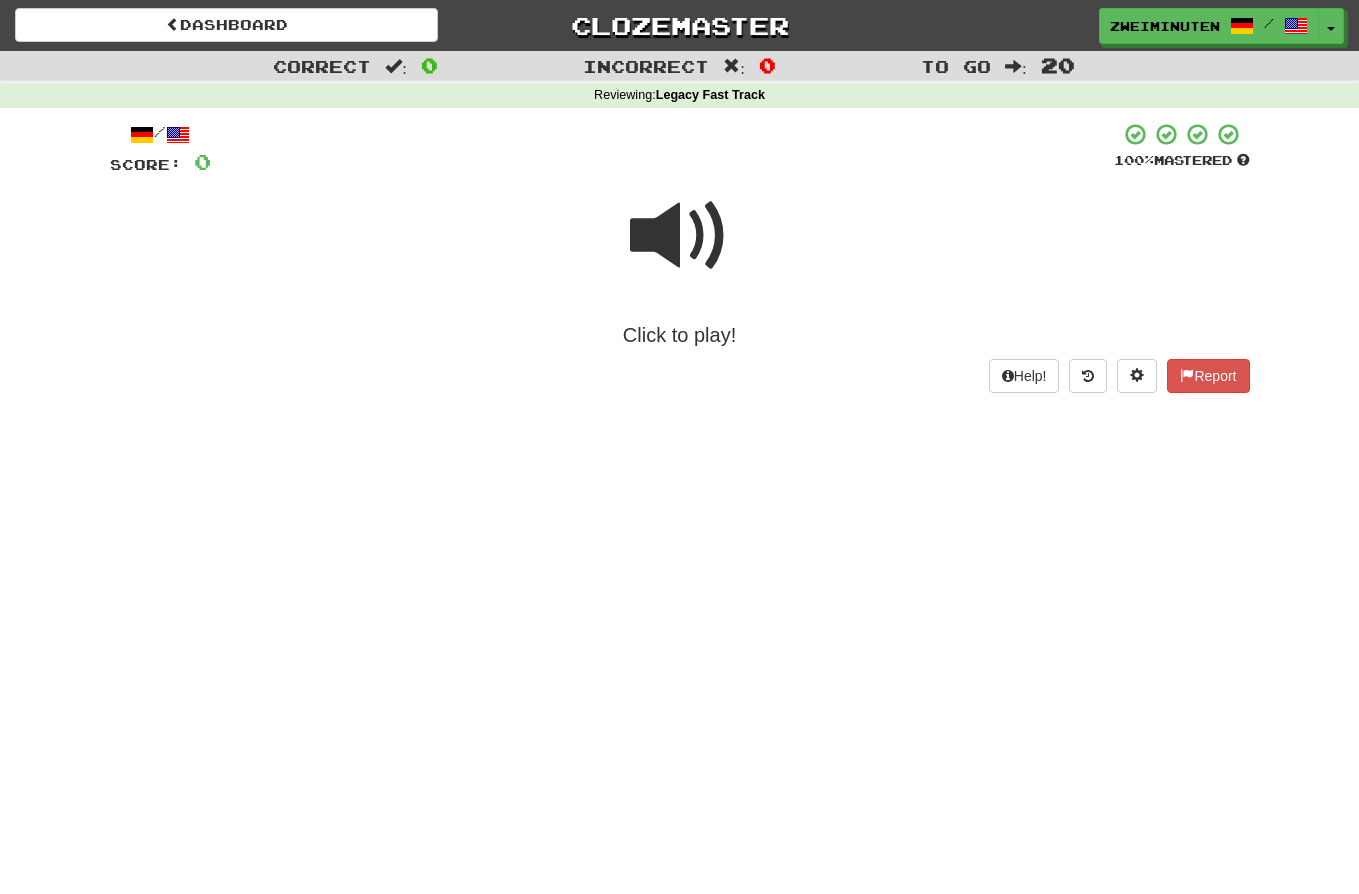 click at bounding box center [680, 236] 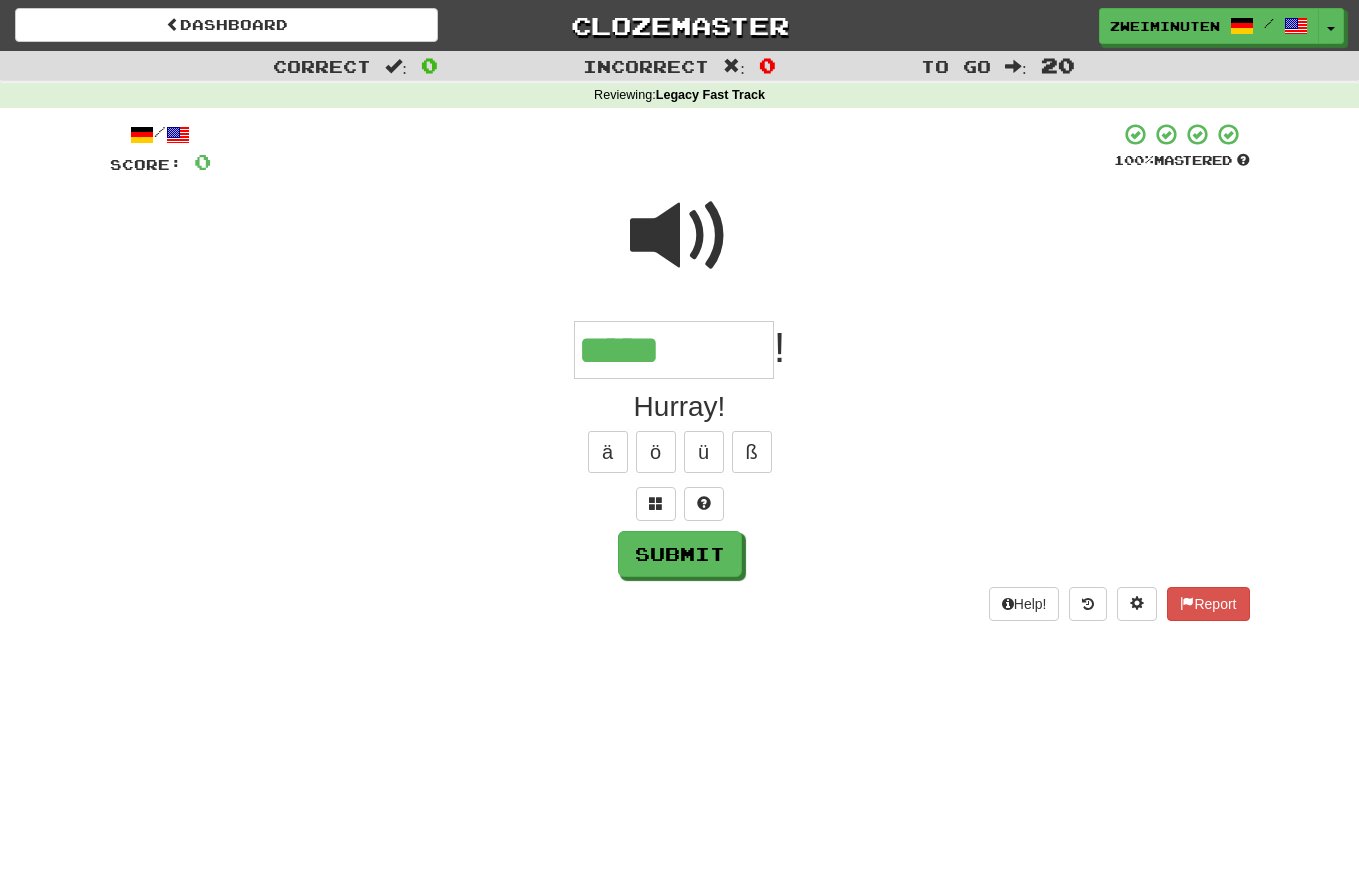 type on "*****" 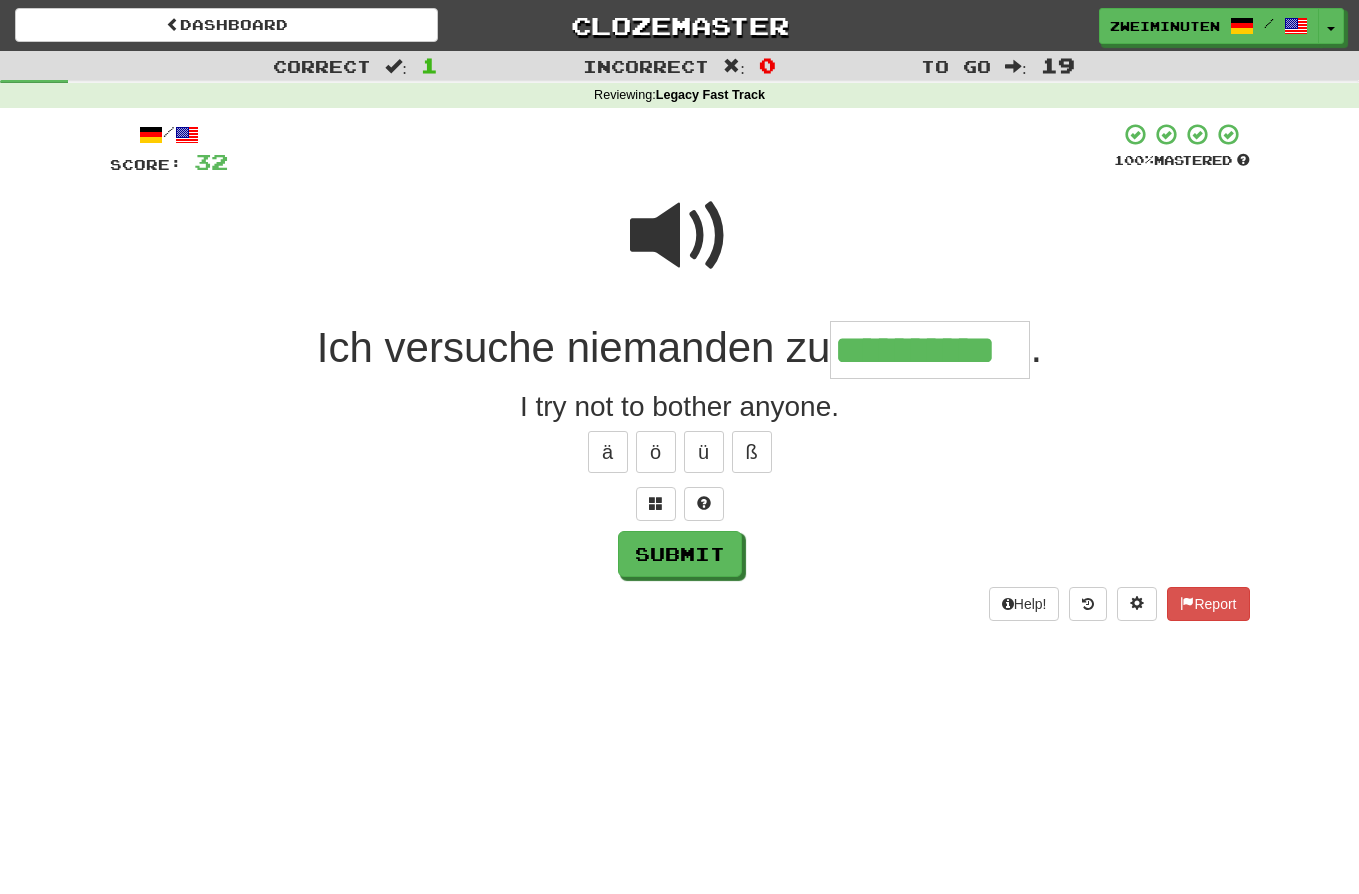 type on "**********" 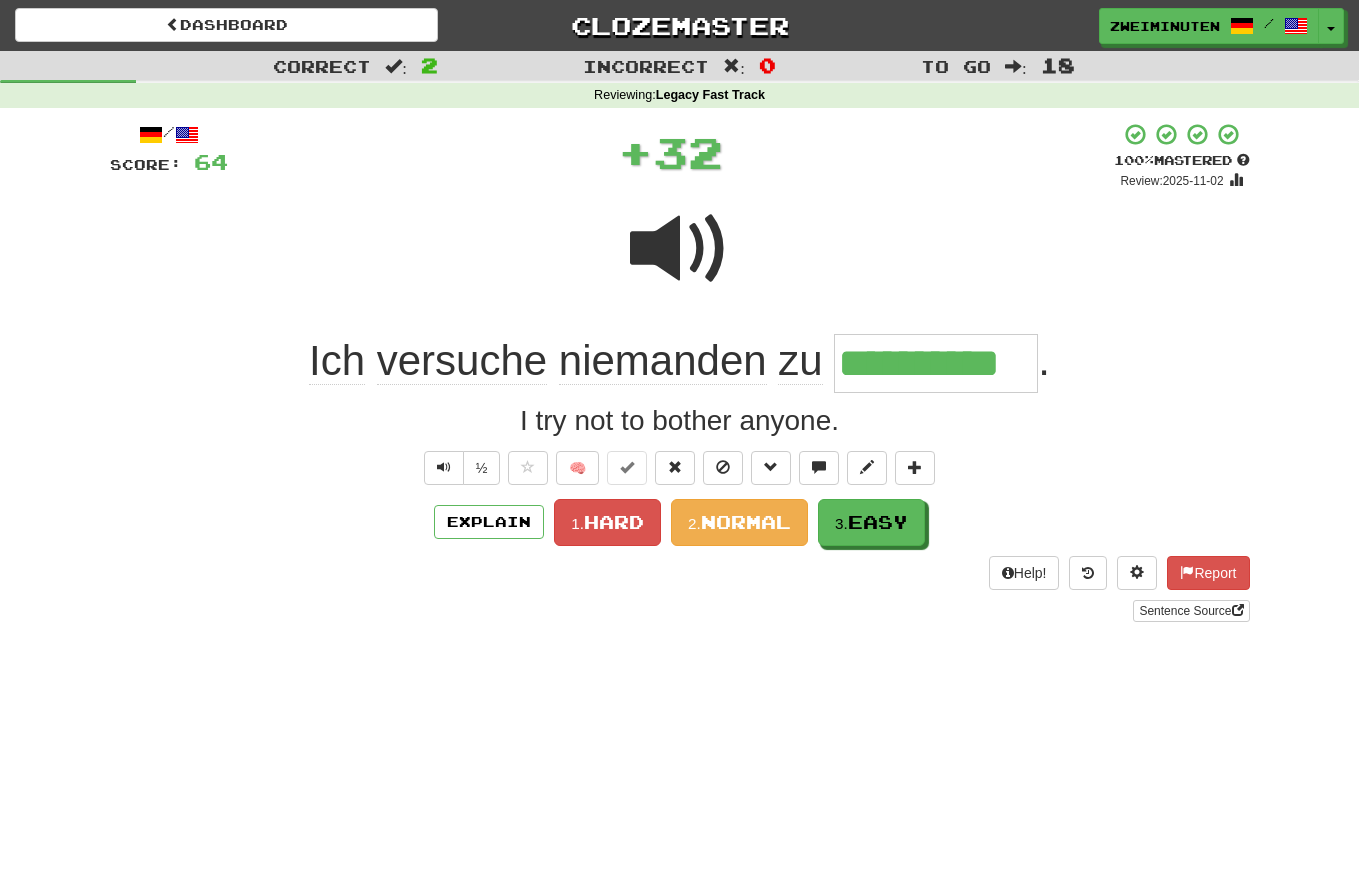click on "**********" at bounding box center [936, 363] 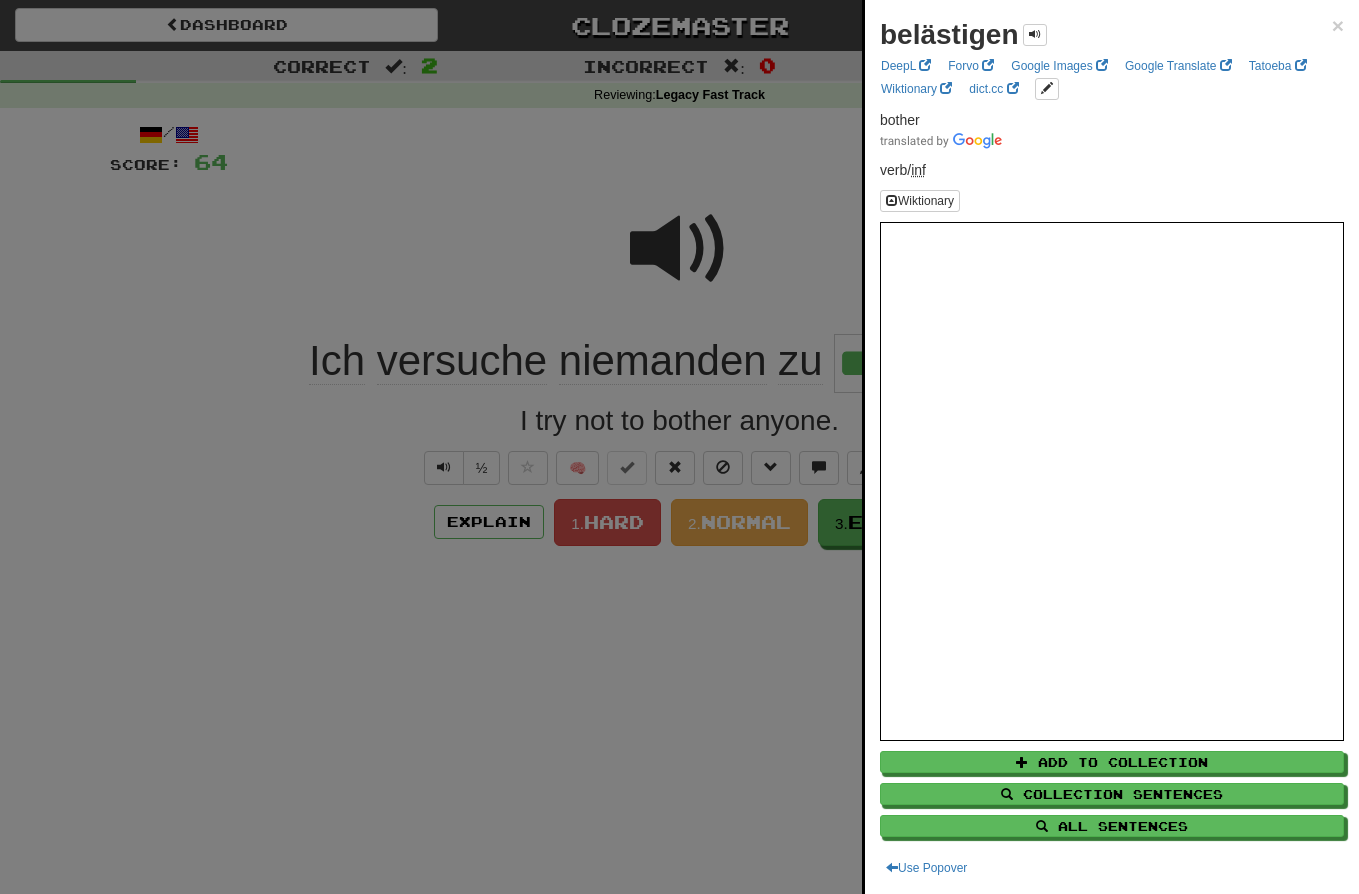 click at bounding box center (679, 447) 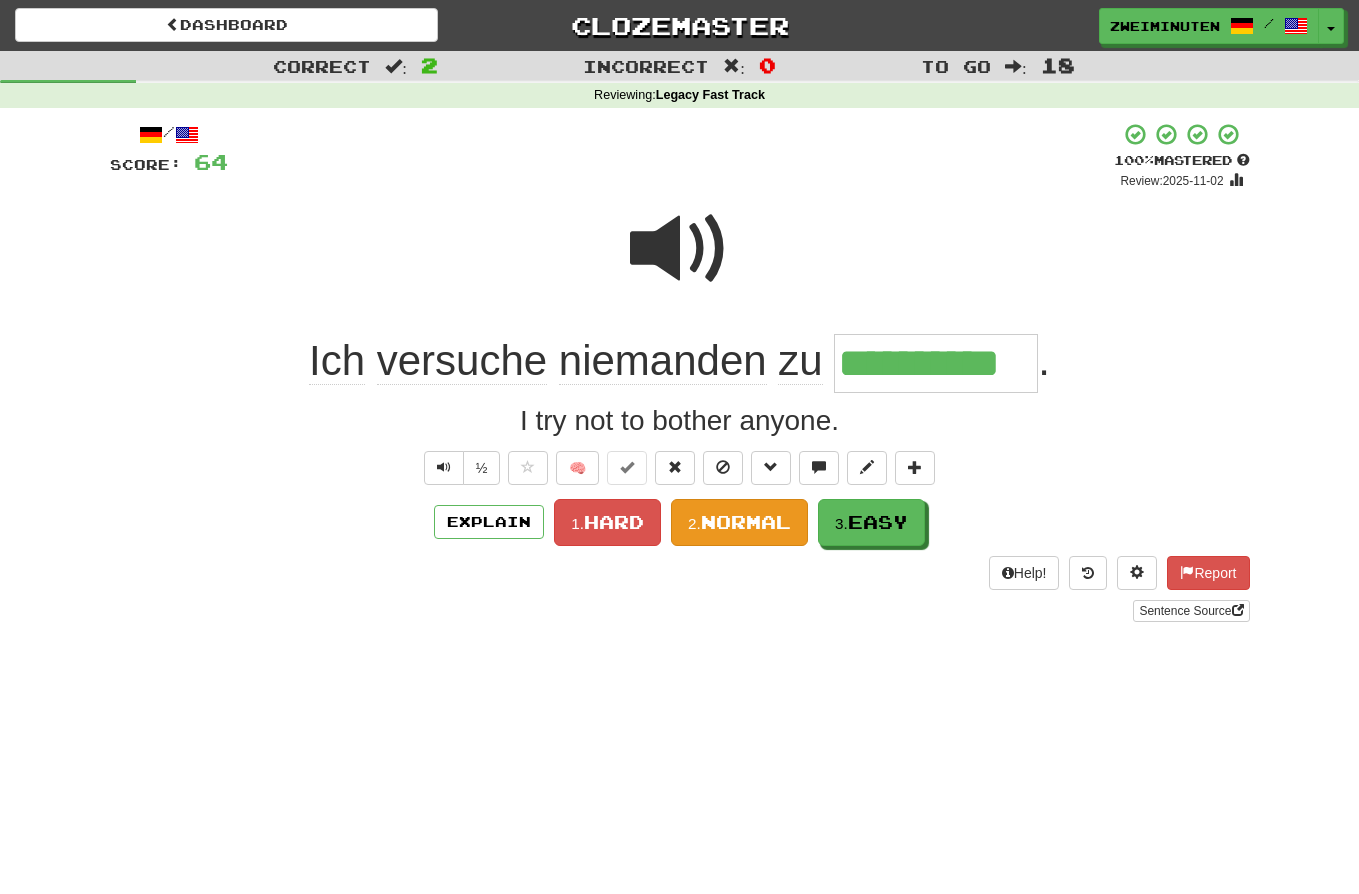 click on "Normal" at bounding box center [746, 522] 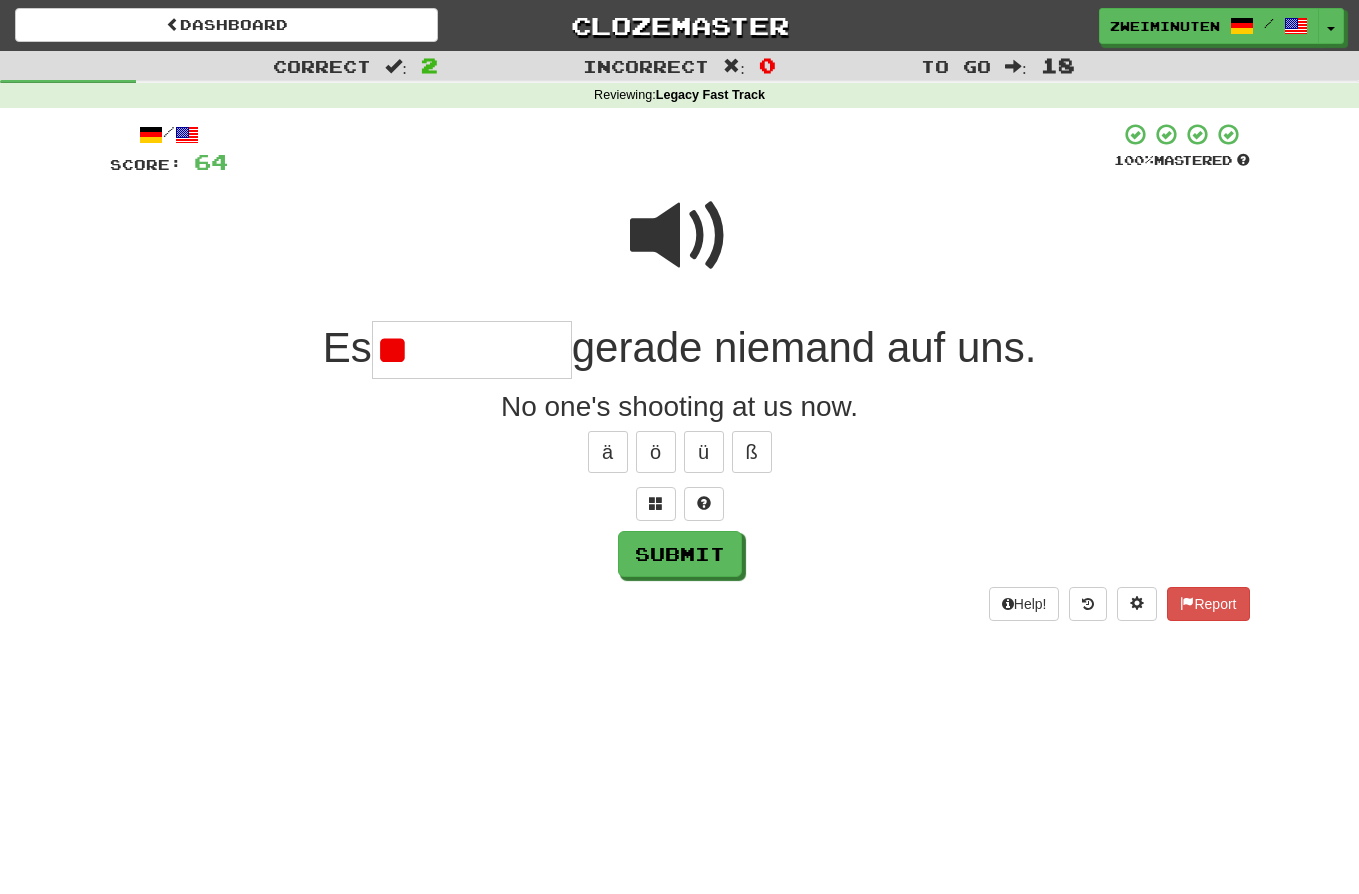 type on "*" 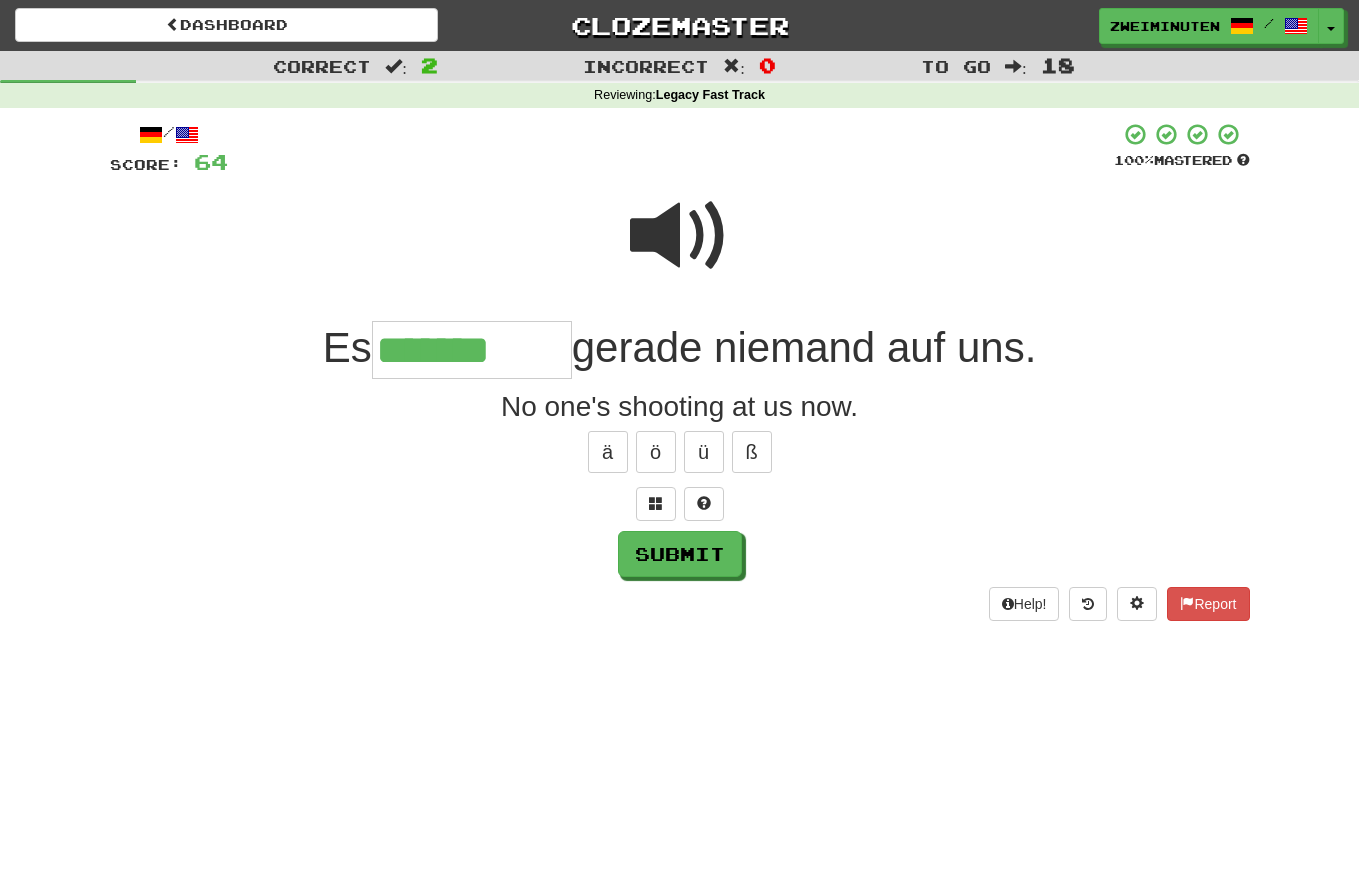 type on "*******" 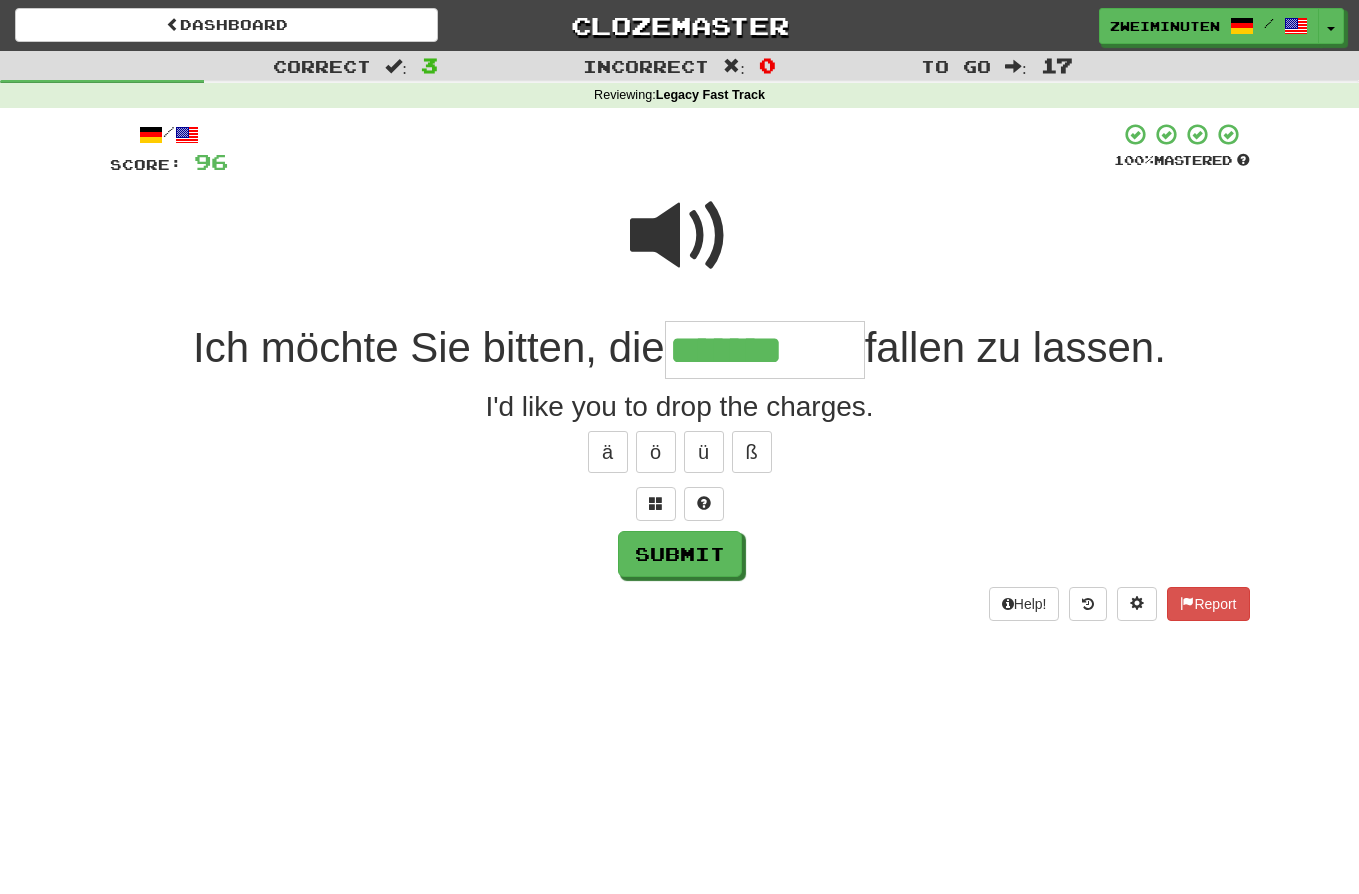 type on "*******" 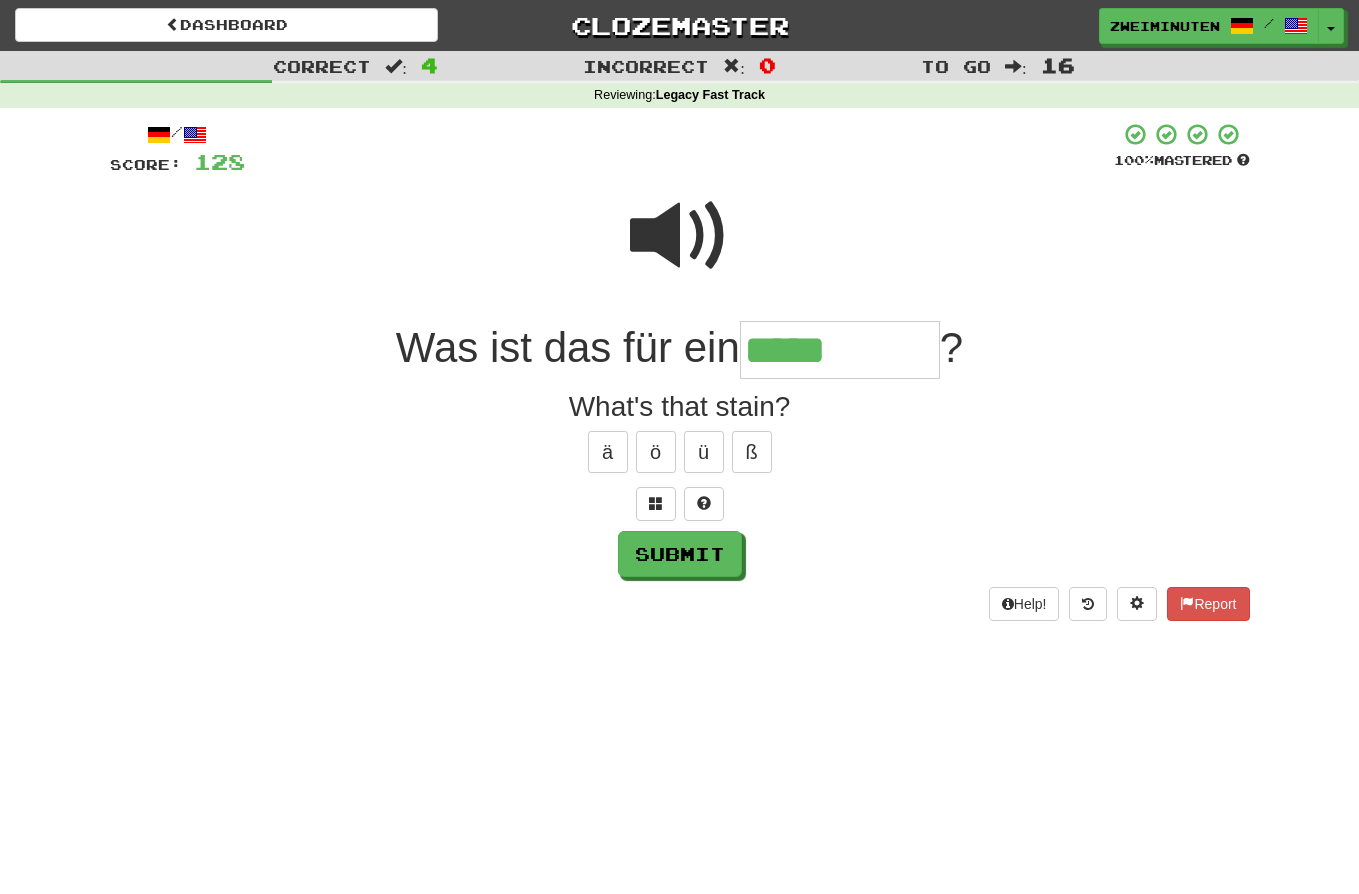type on "*****" 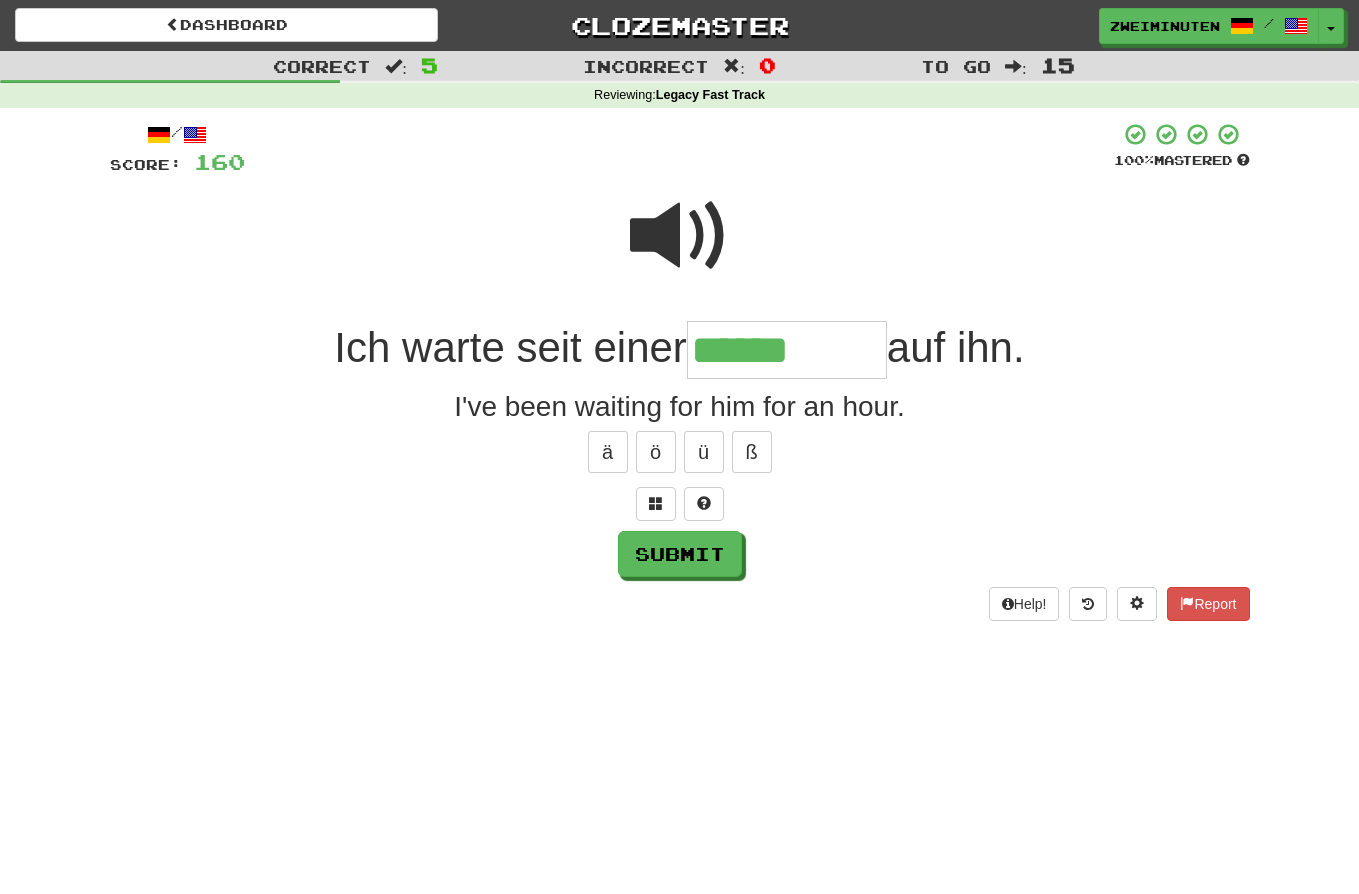 type on "******" 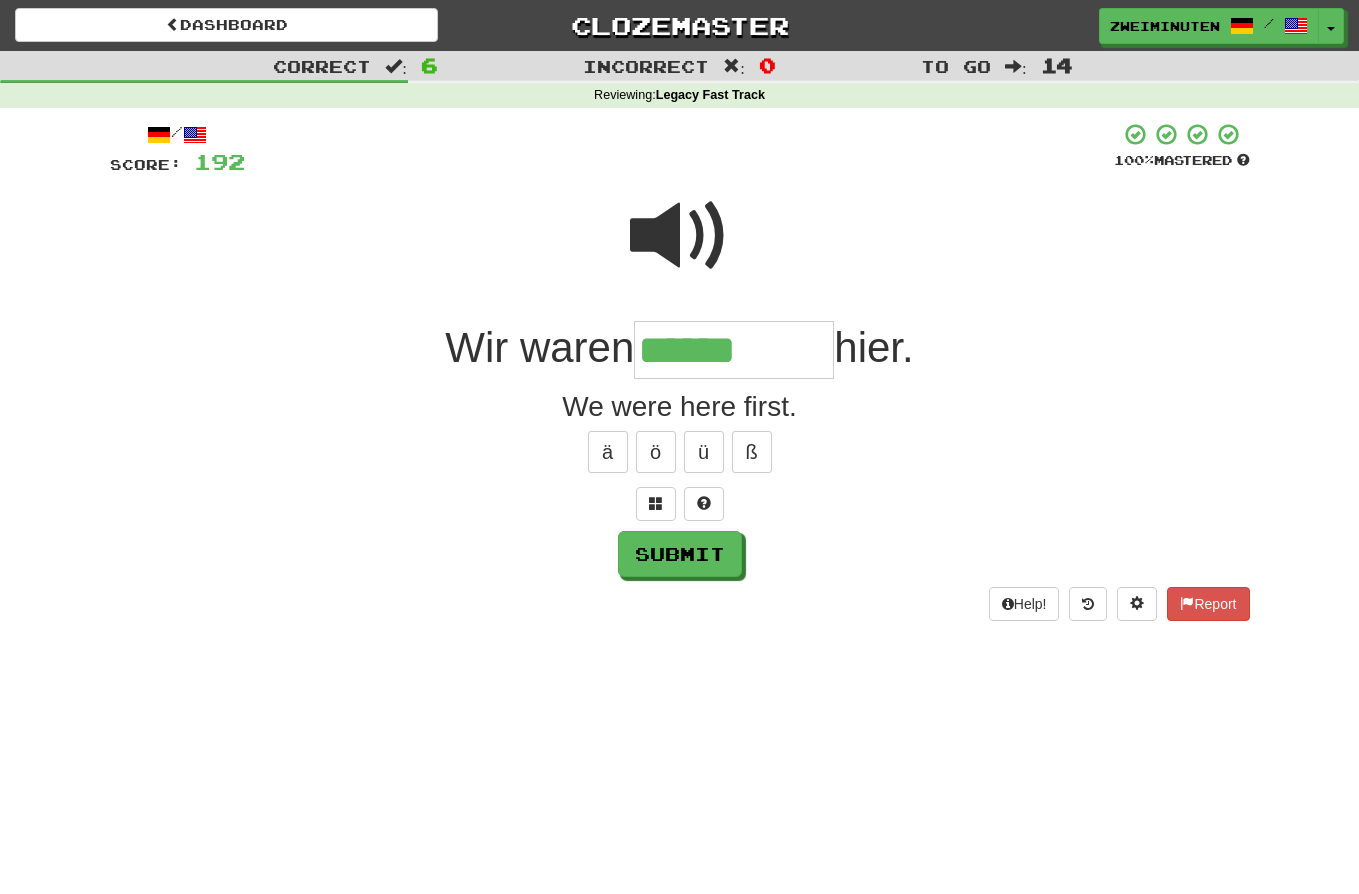 type on "******" 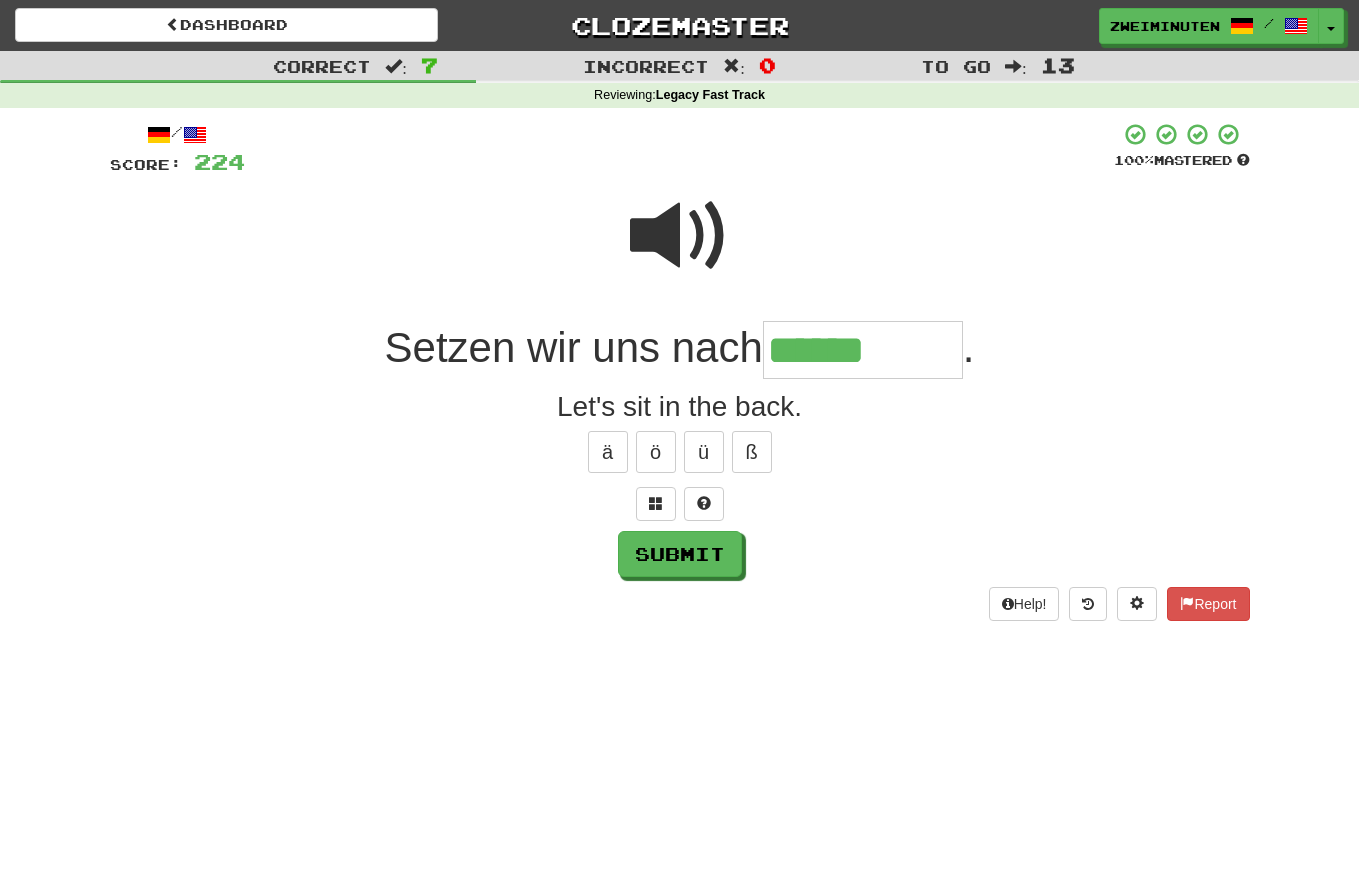 type on "******" 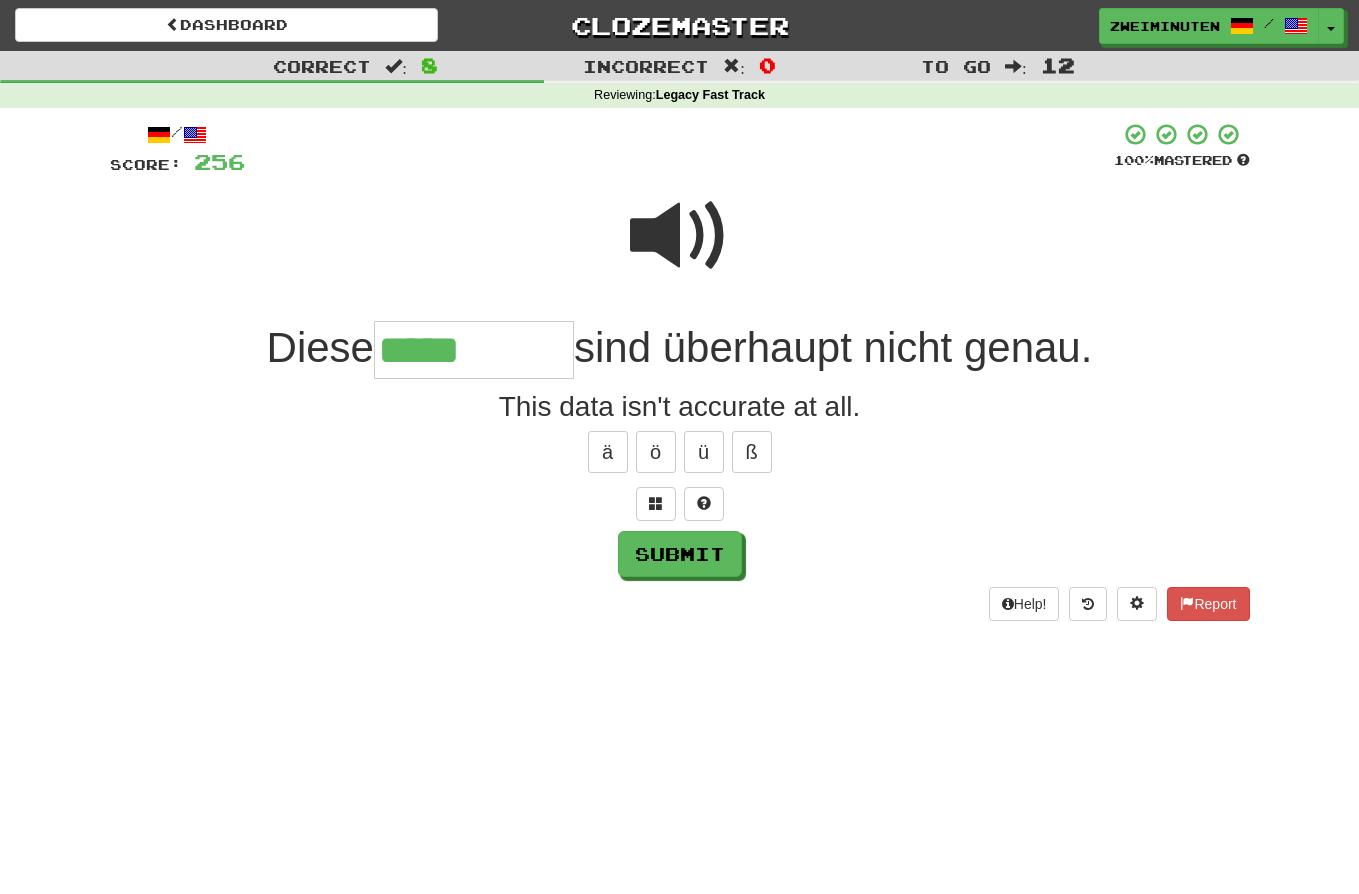 type on "*****" 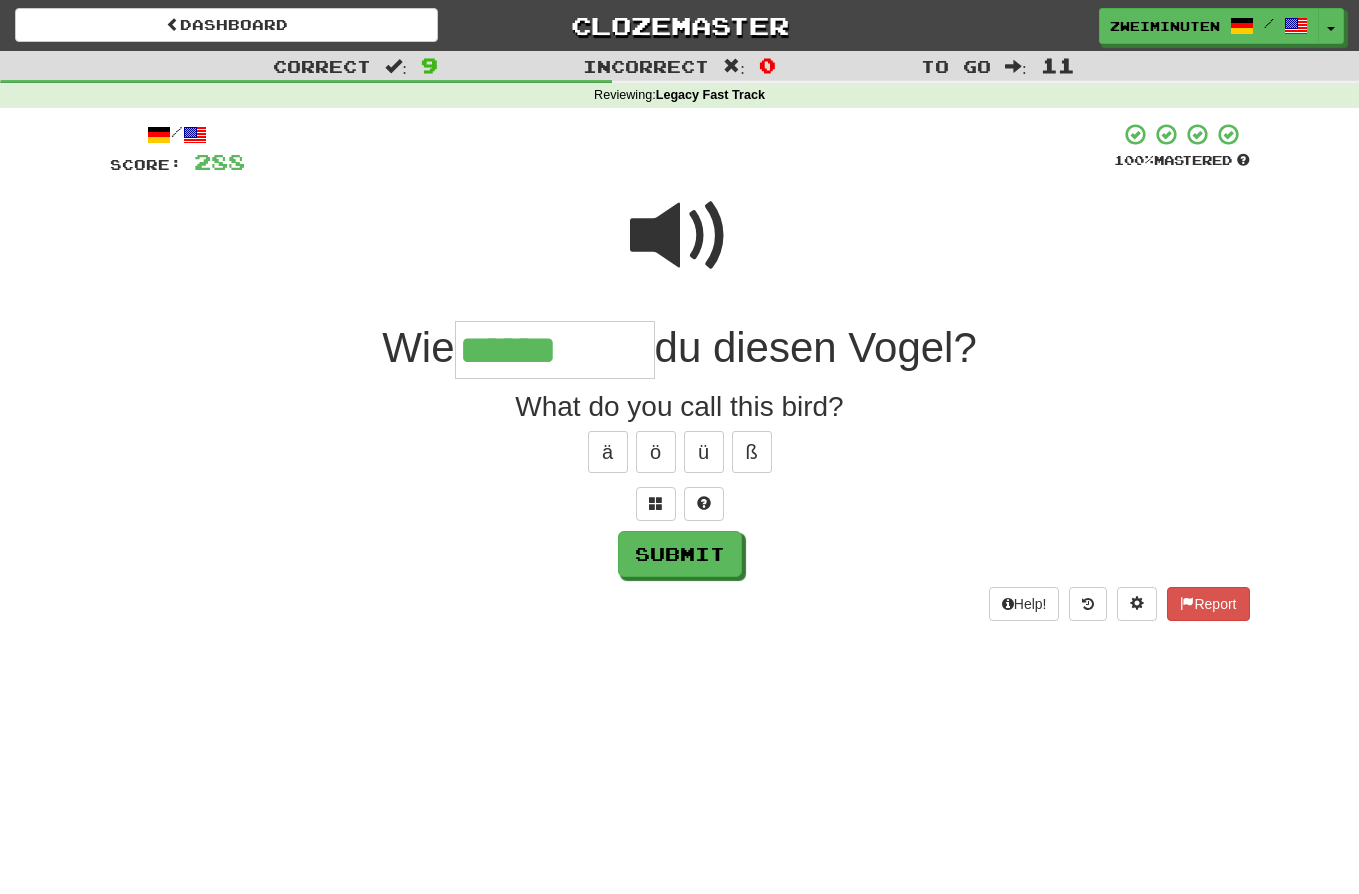 type on "******" 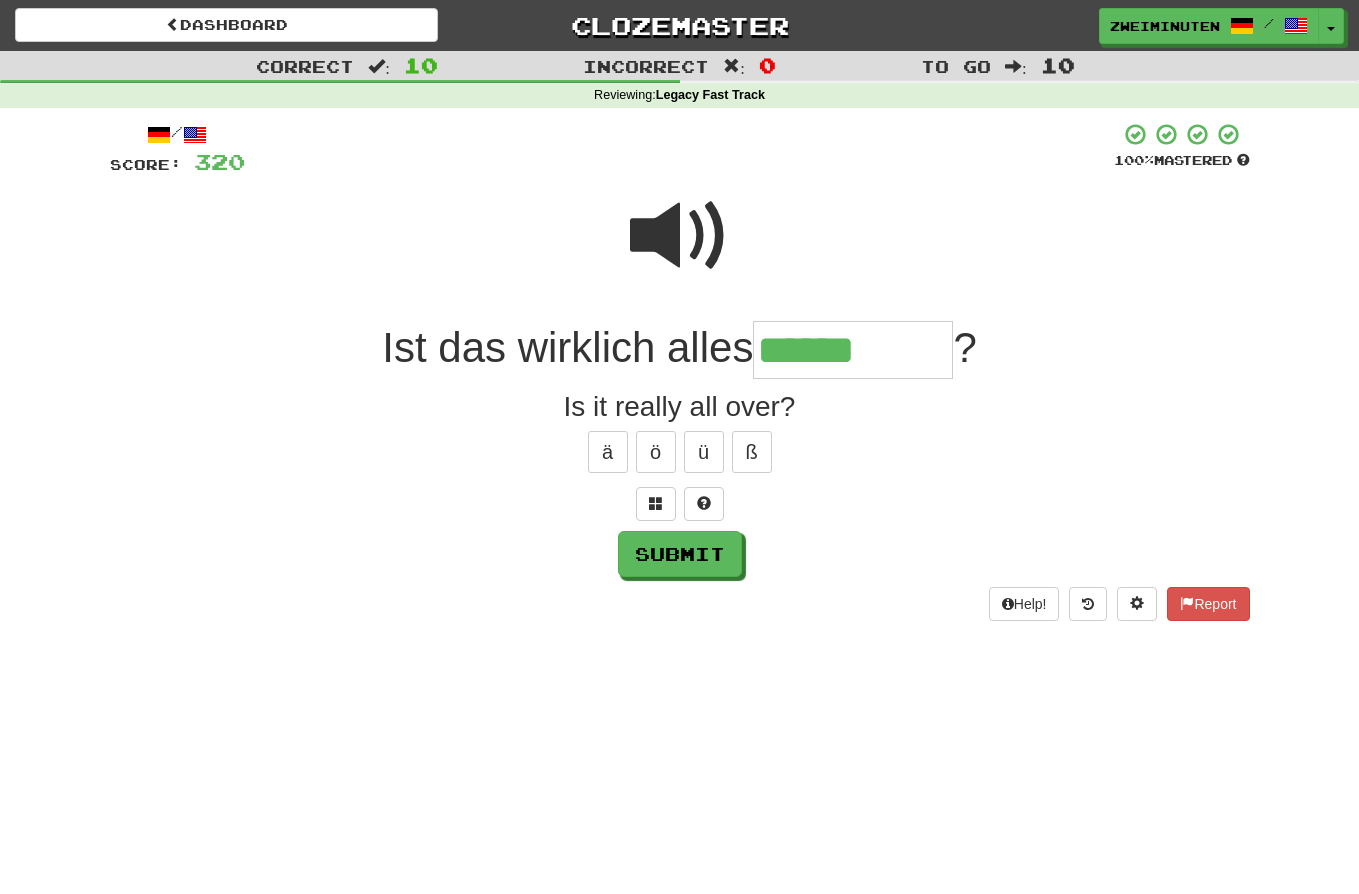 type on "******" 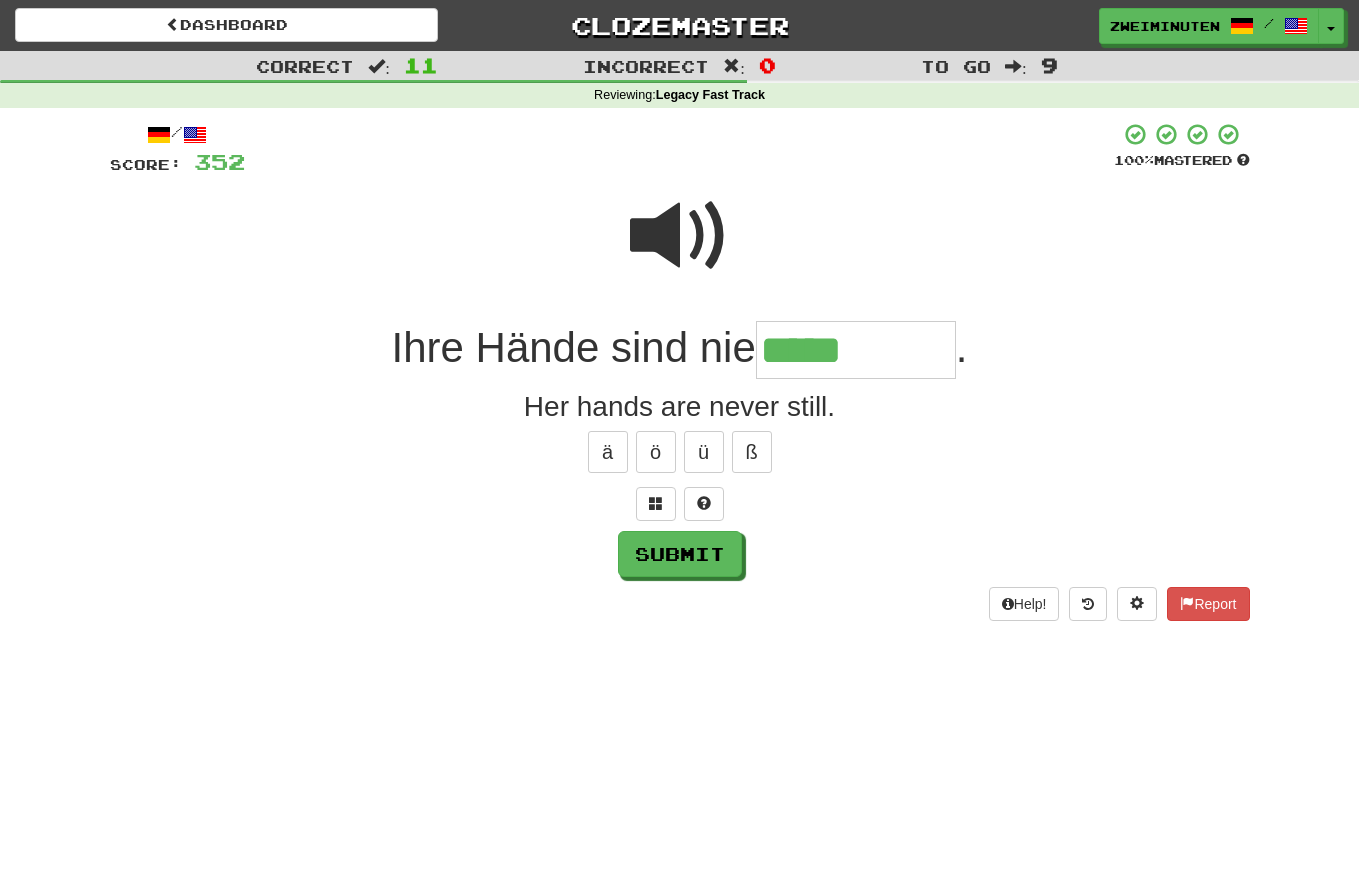 type on "*****" 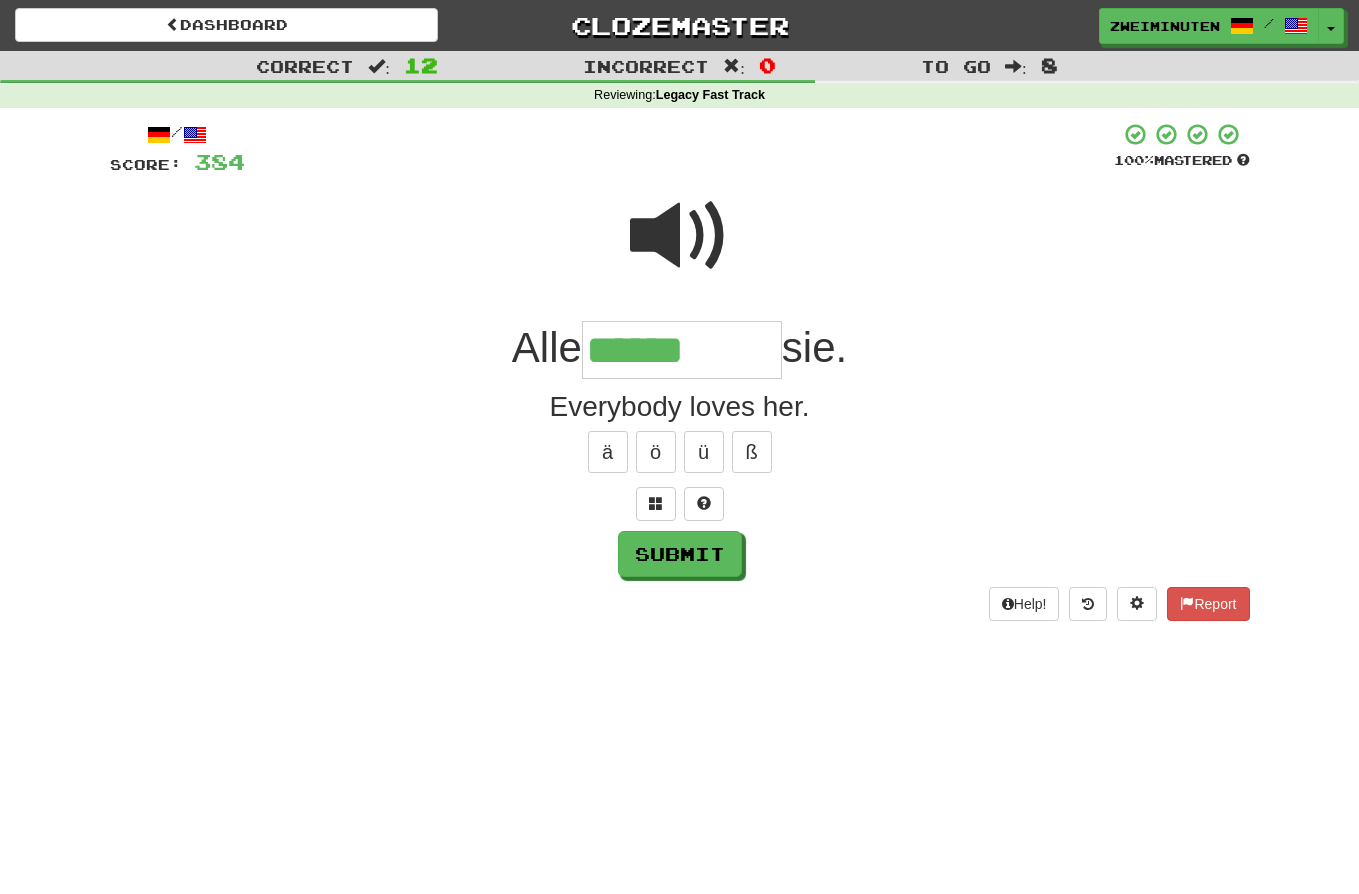 type on "******" 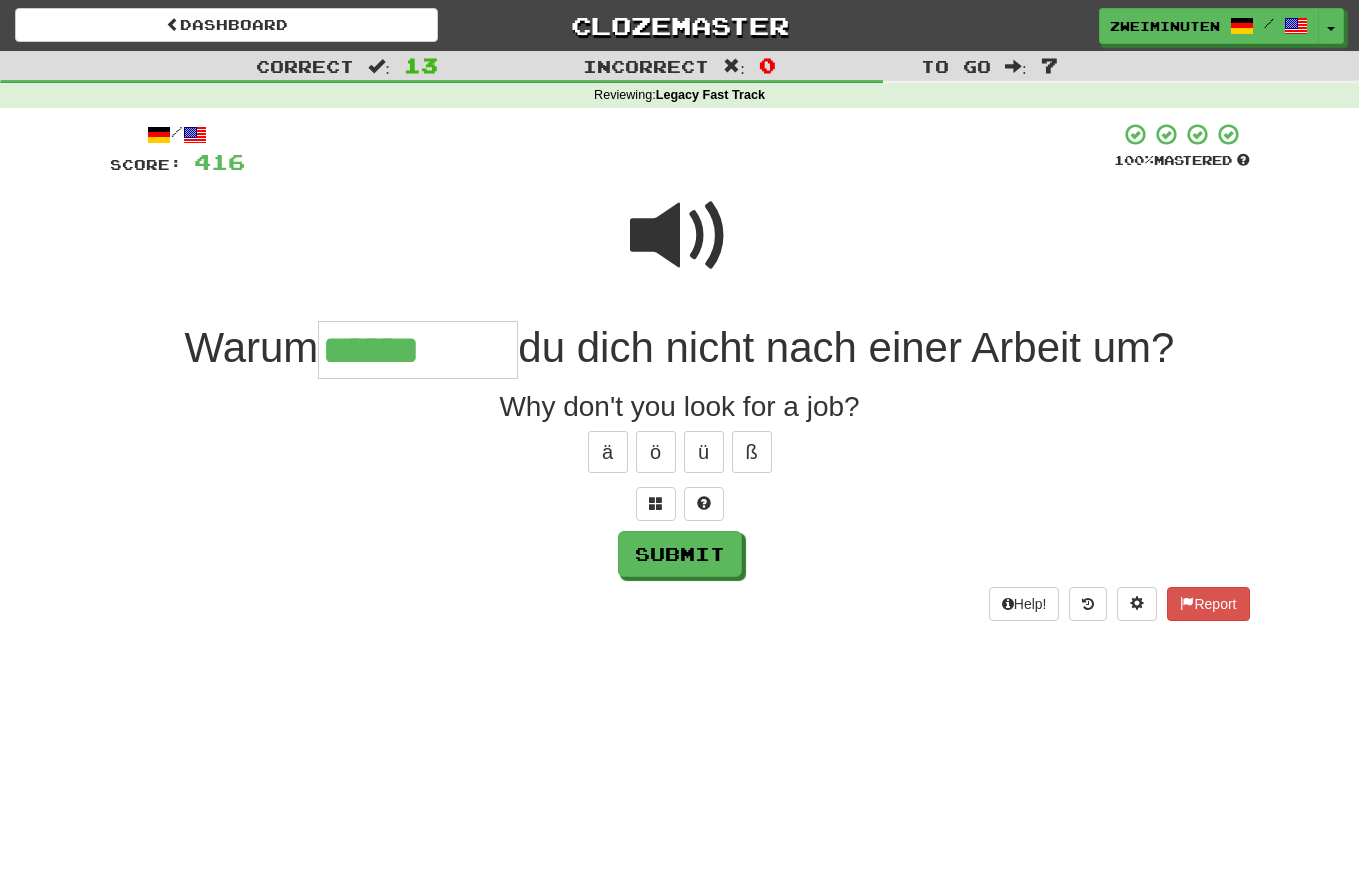 type on "******" 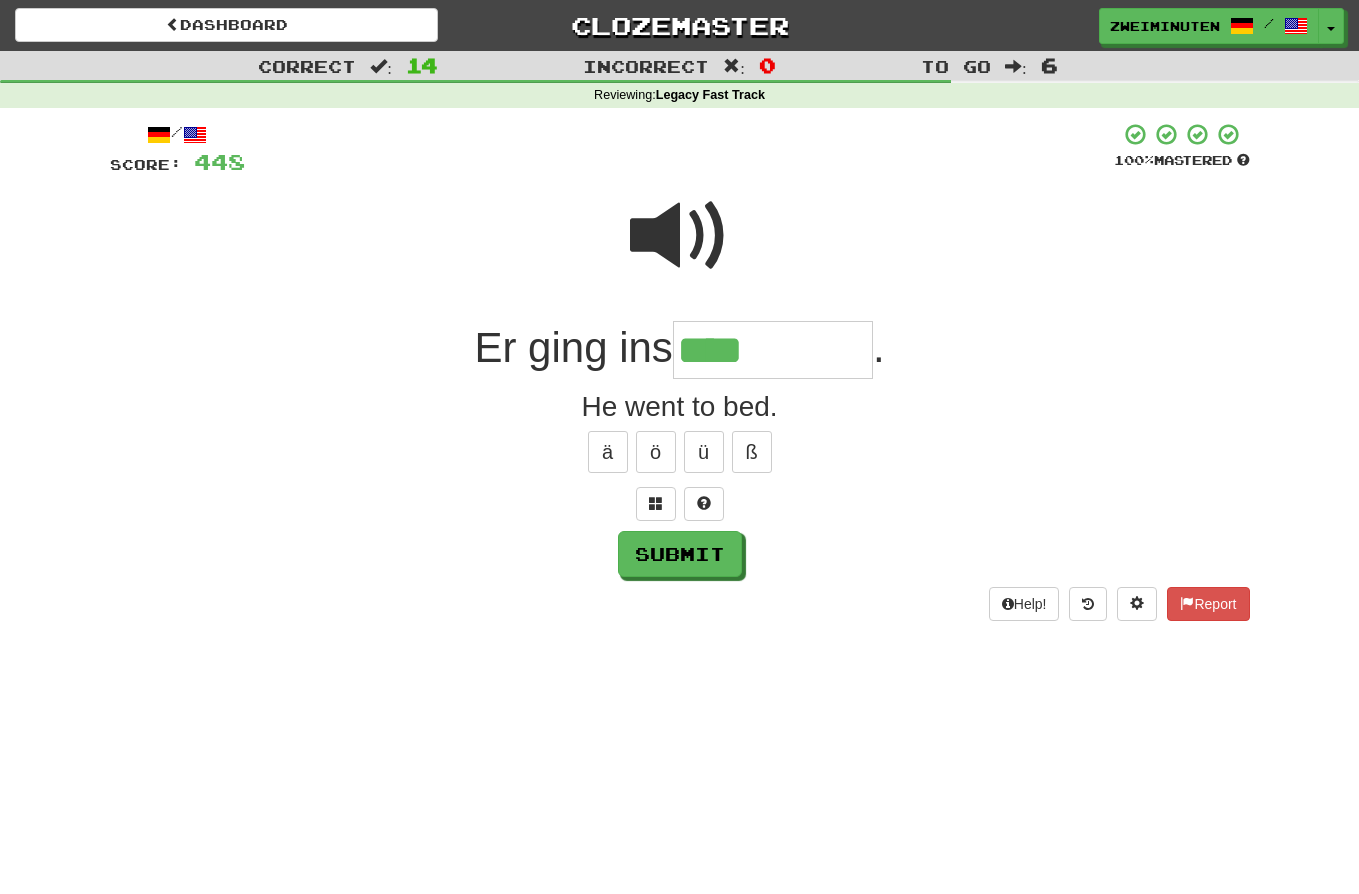 type on "****" 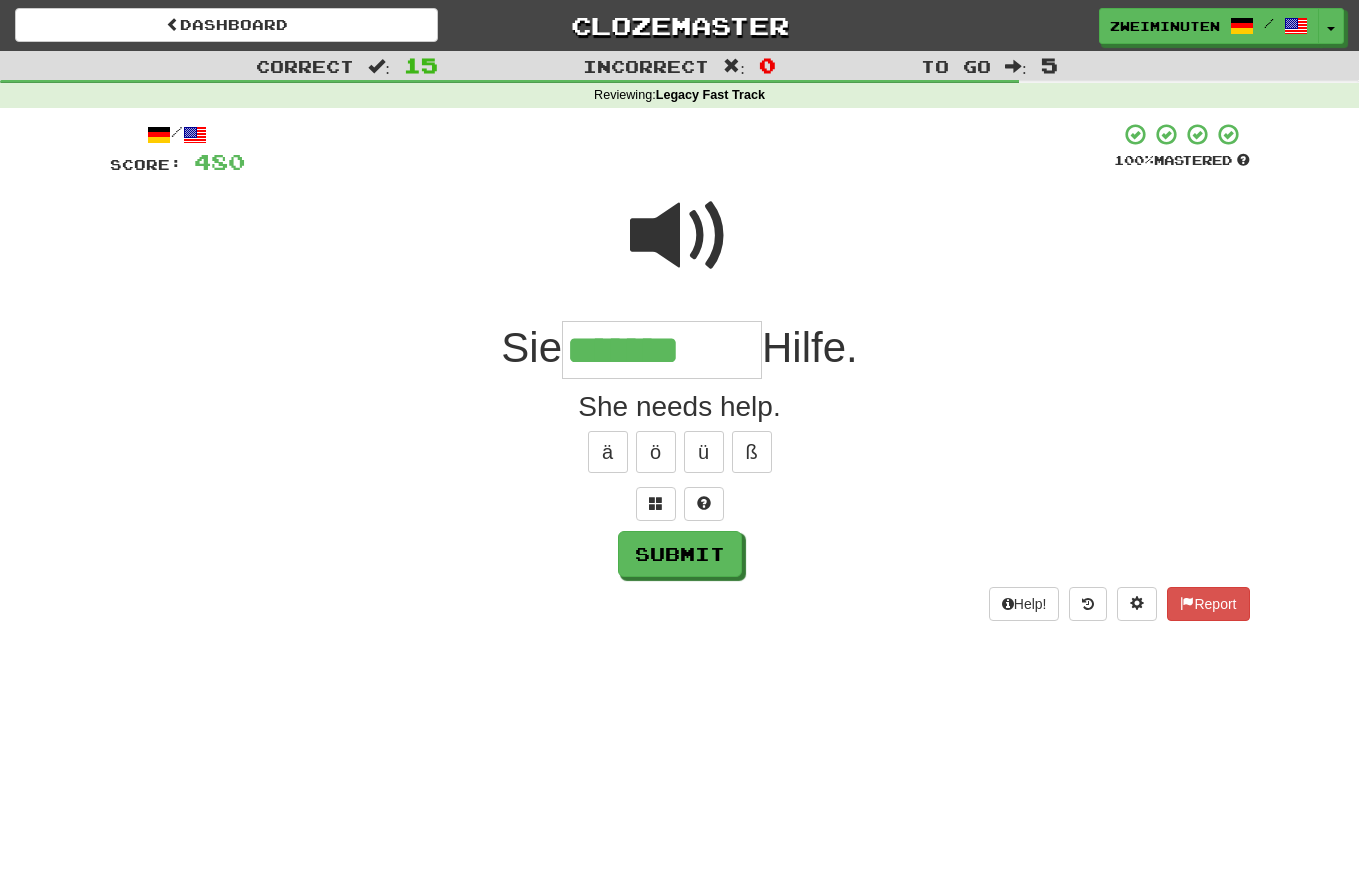 type on "*******" 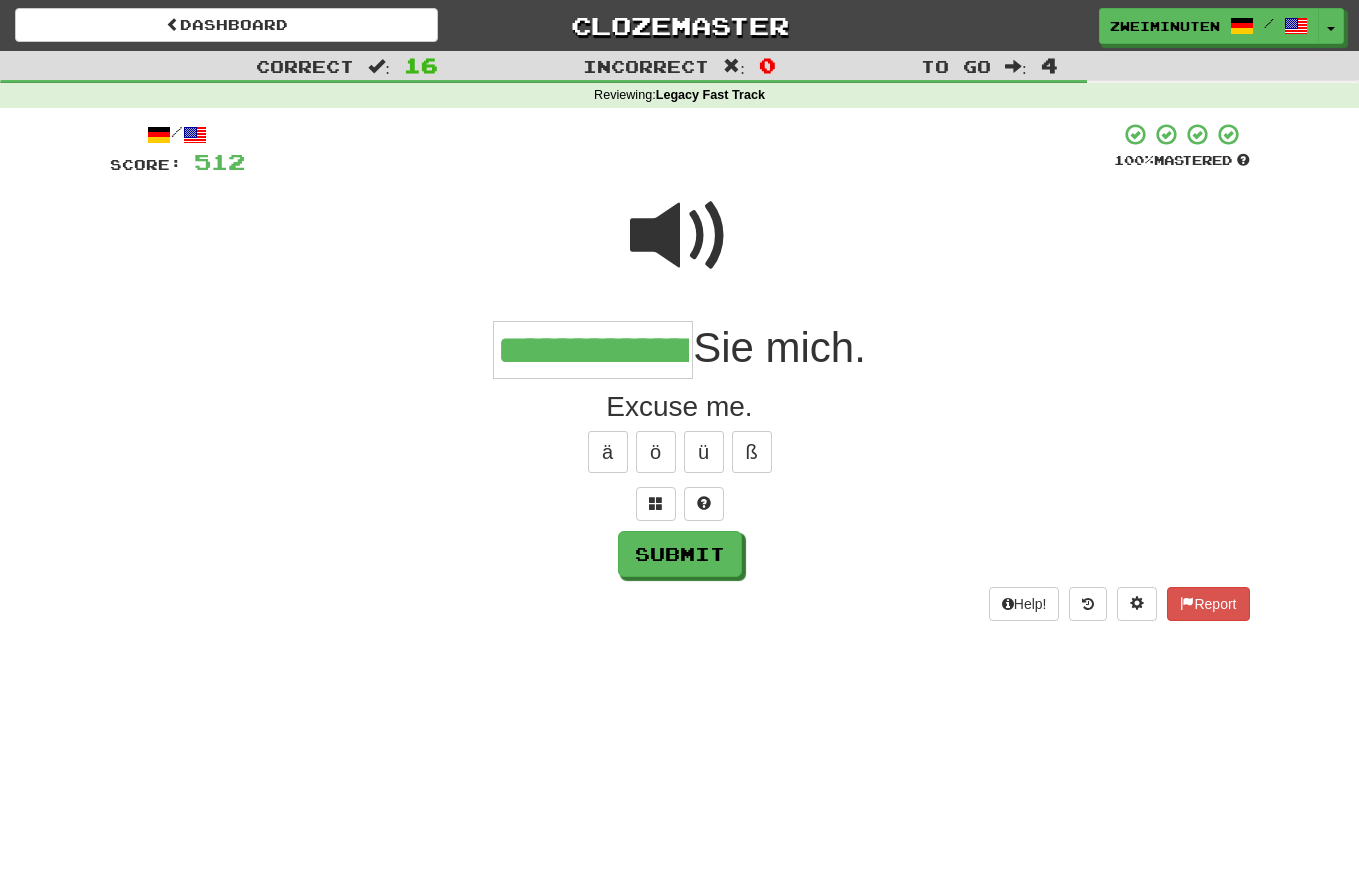 type on "**********" 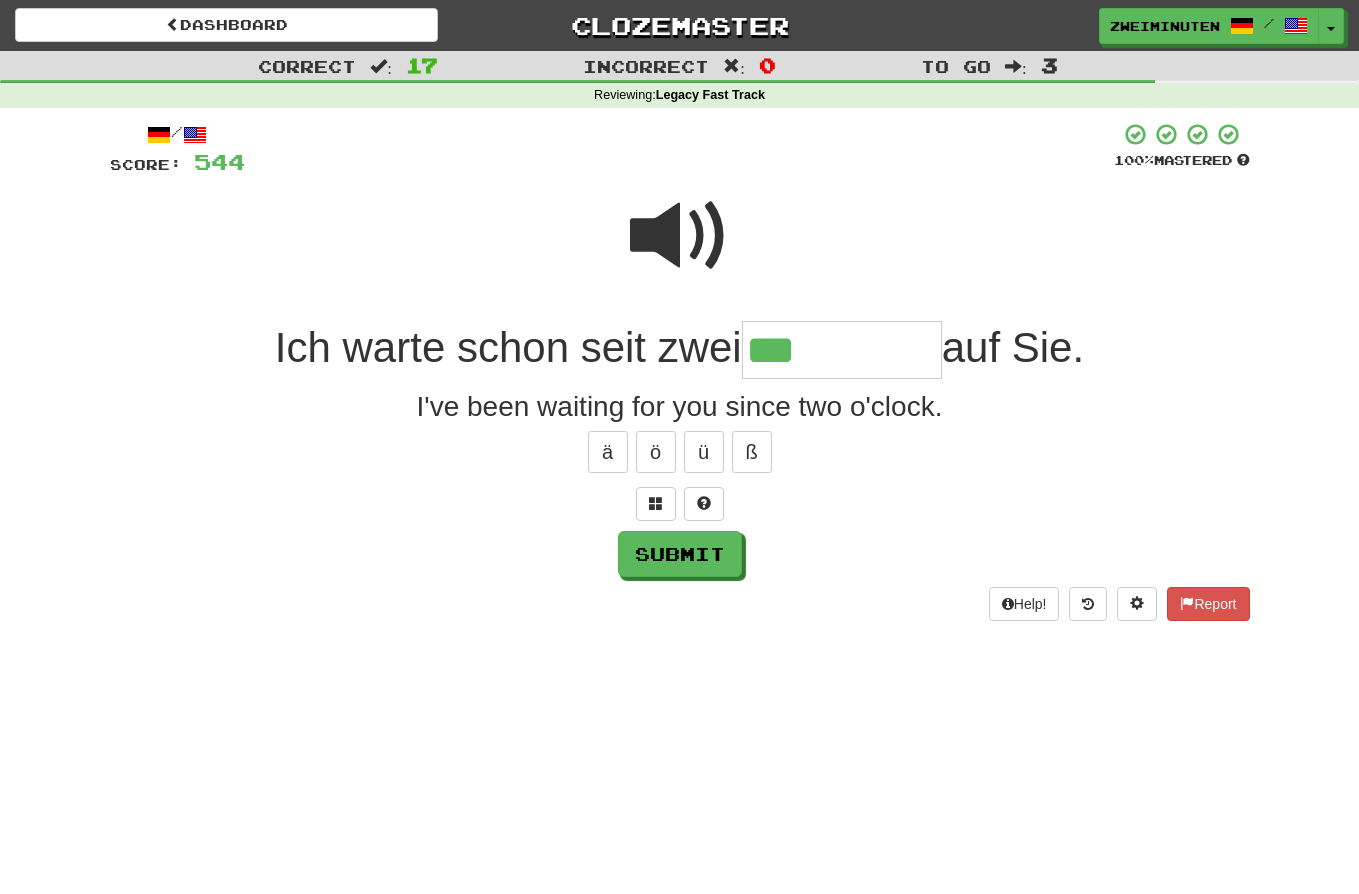 type on "***" 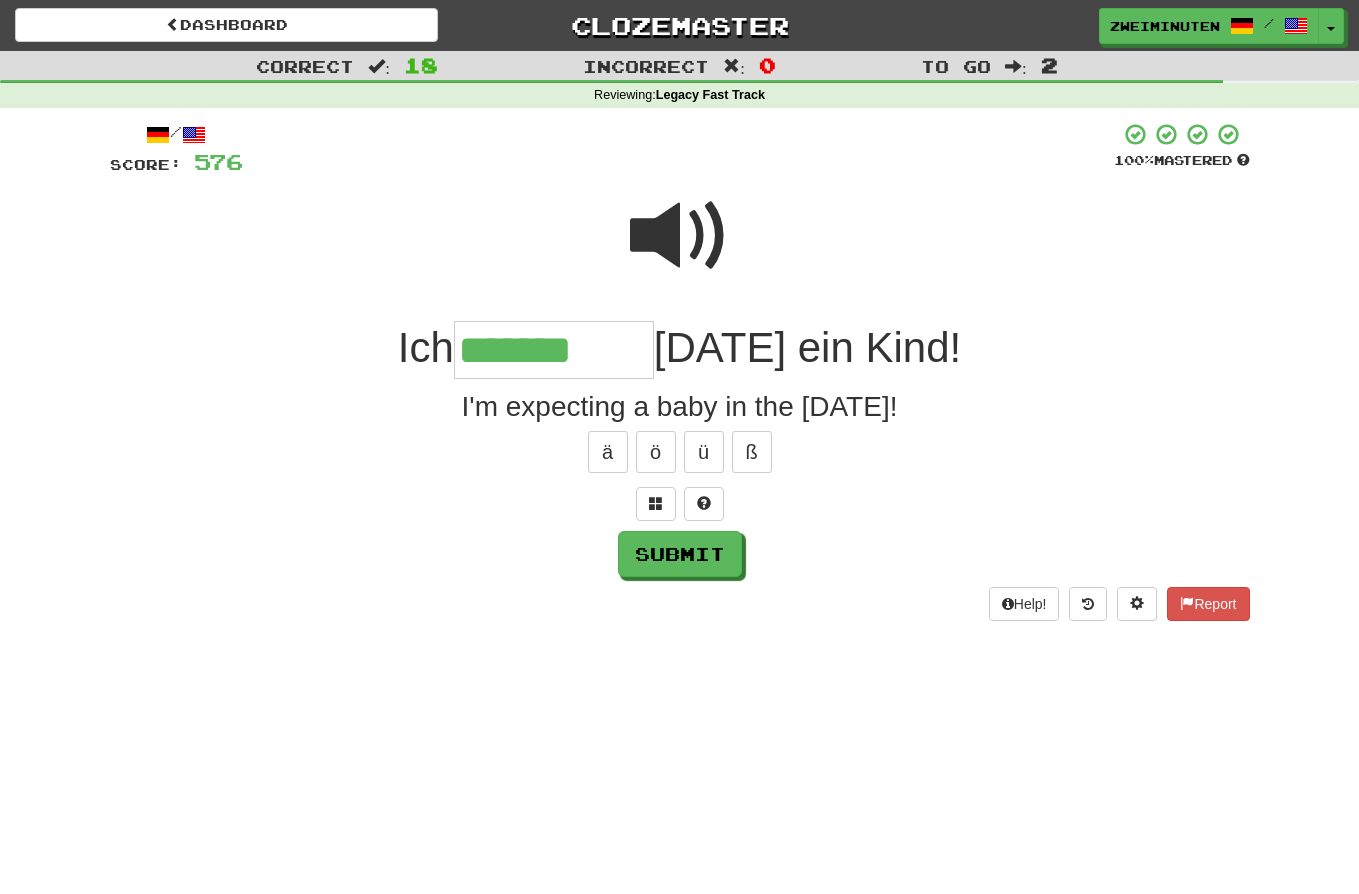 type on "*******" 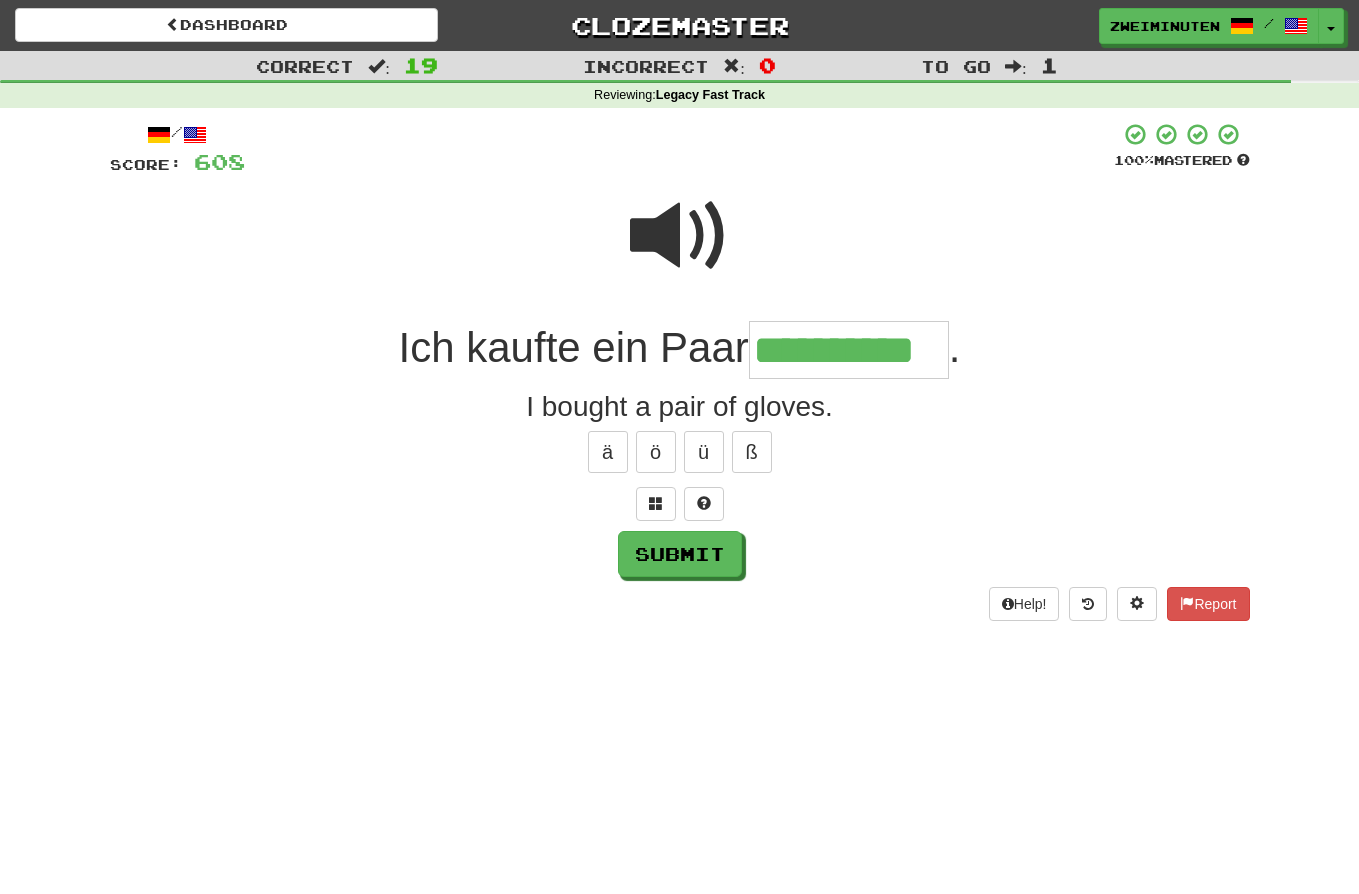 type on "**********" 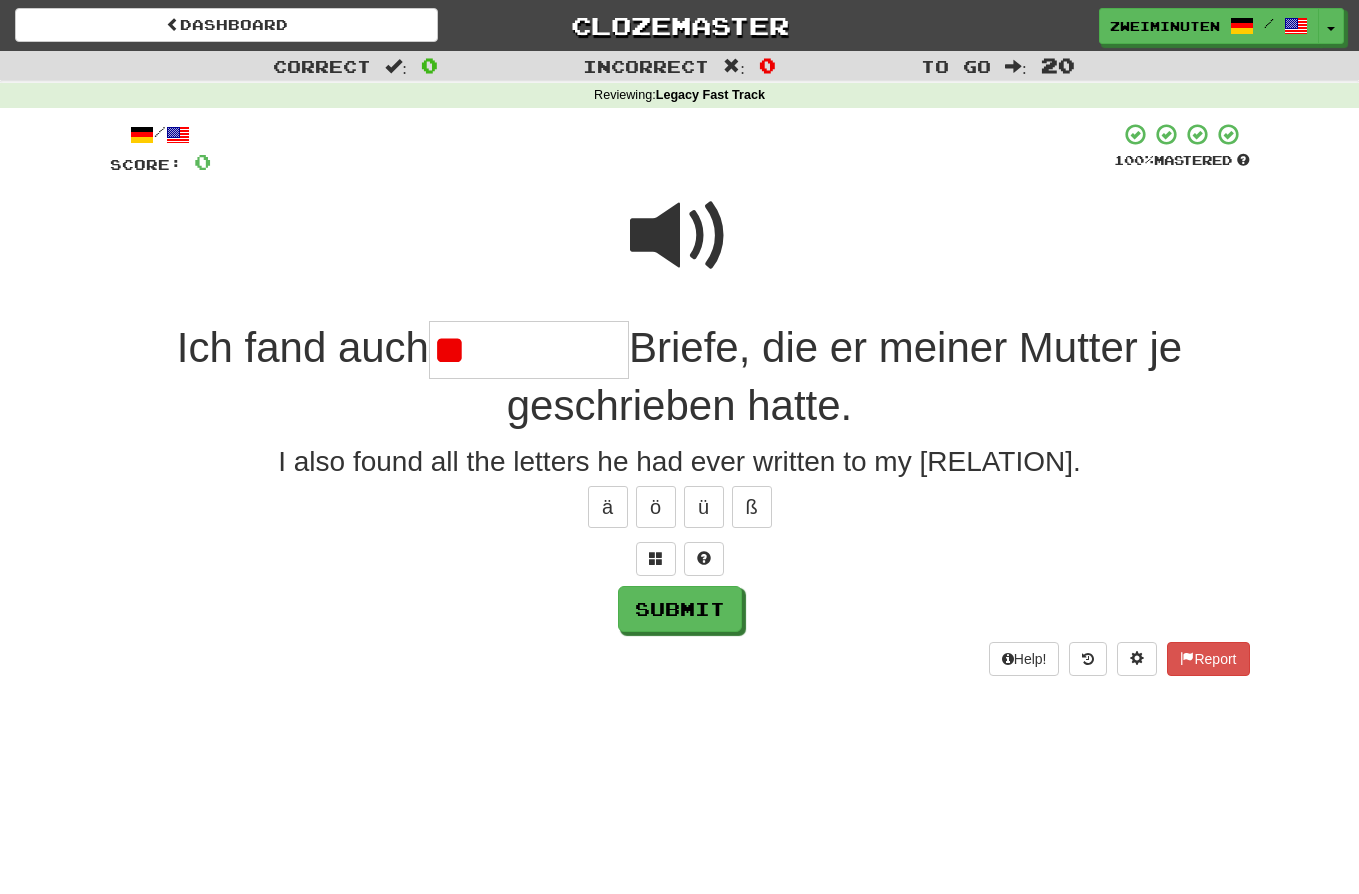type on "*" 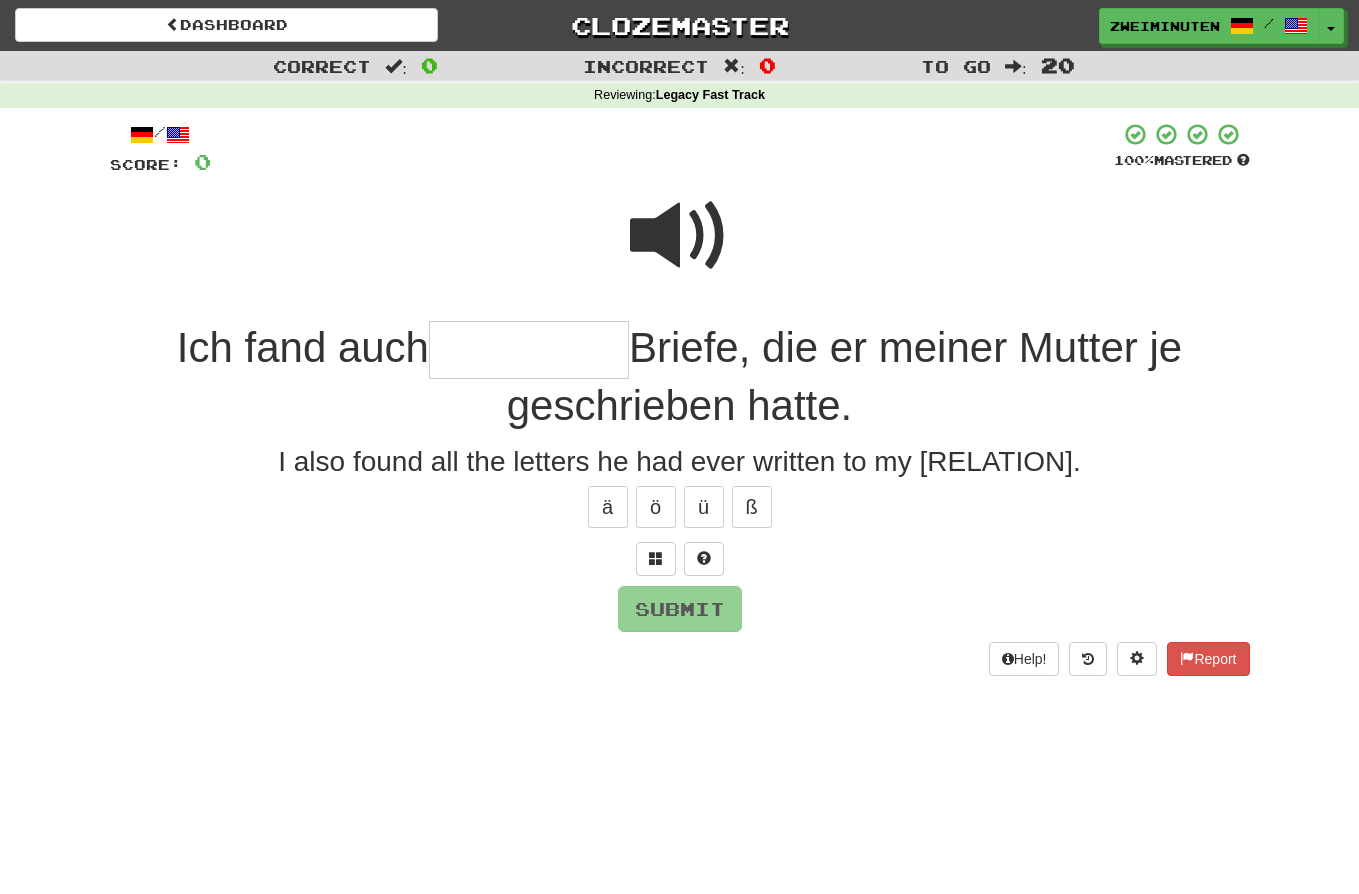 type on "*" 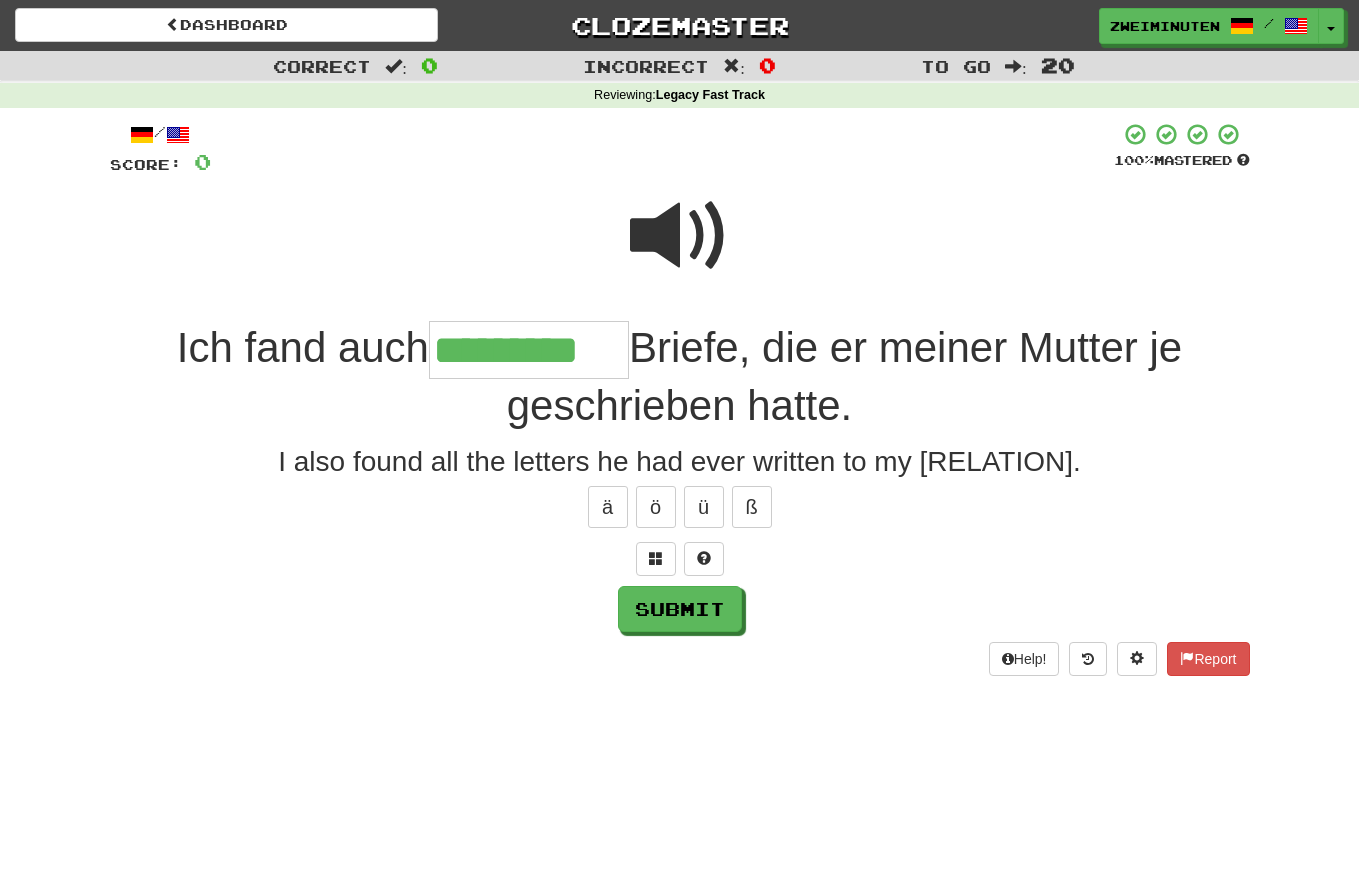 type on "*********" 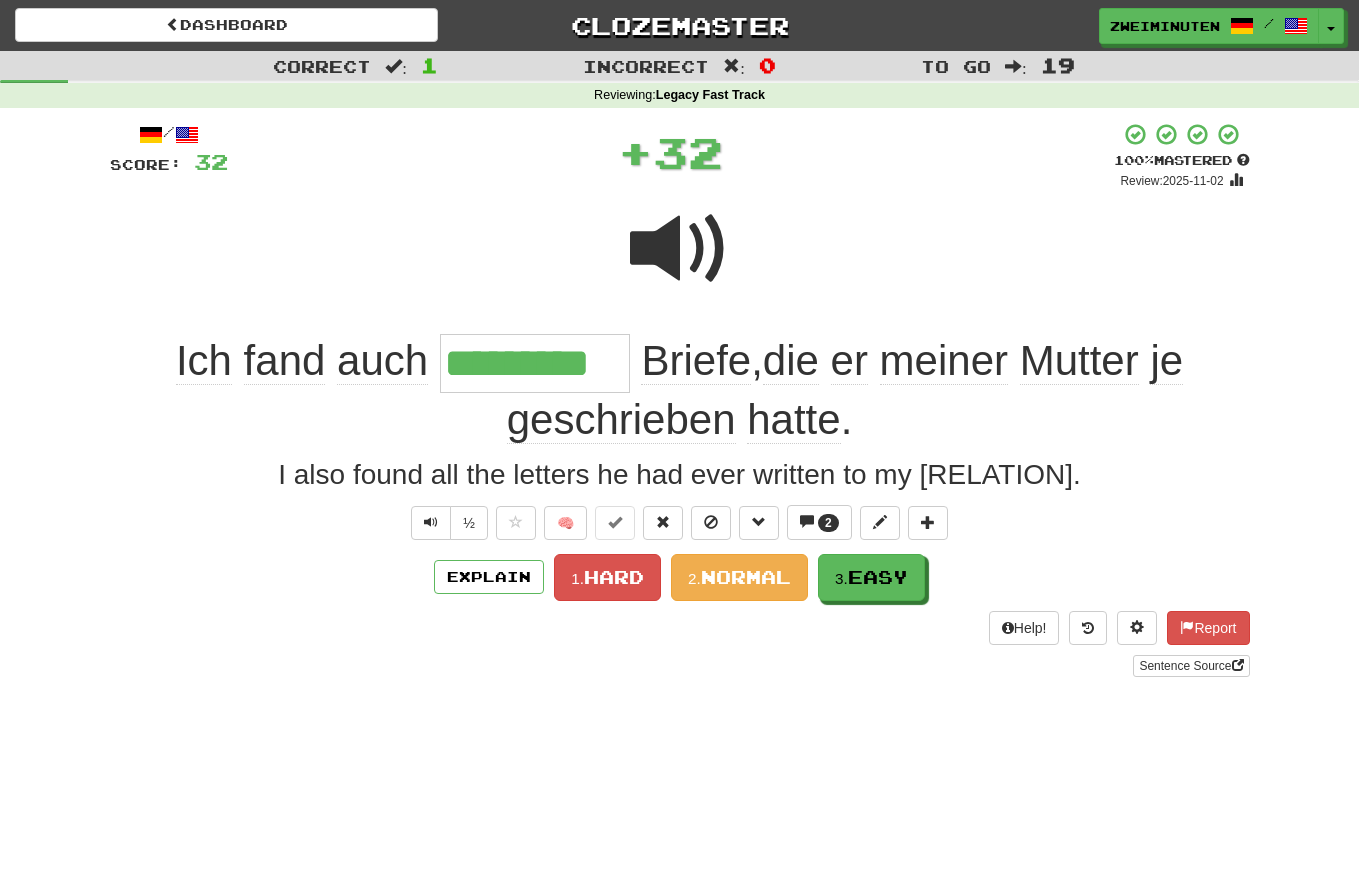 click on "*********" at bounding box center (535, 363) 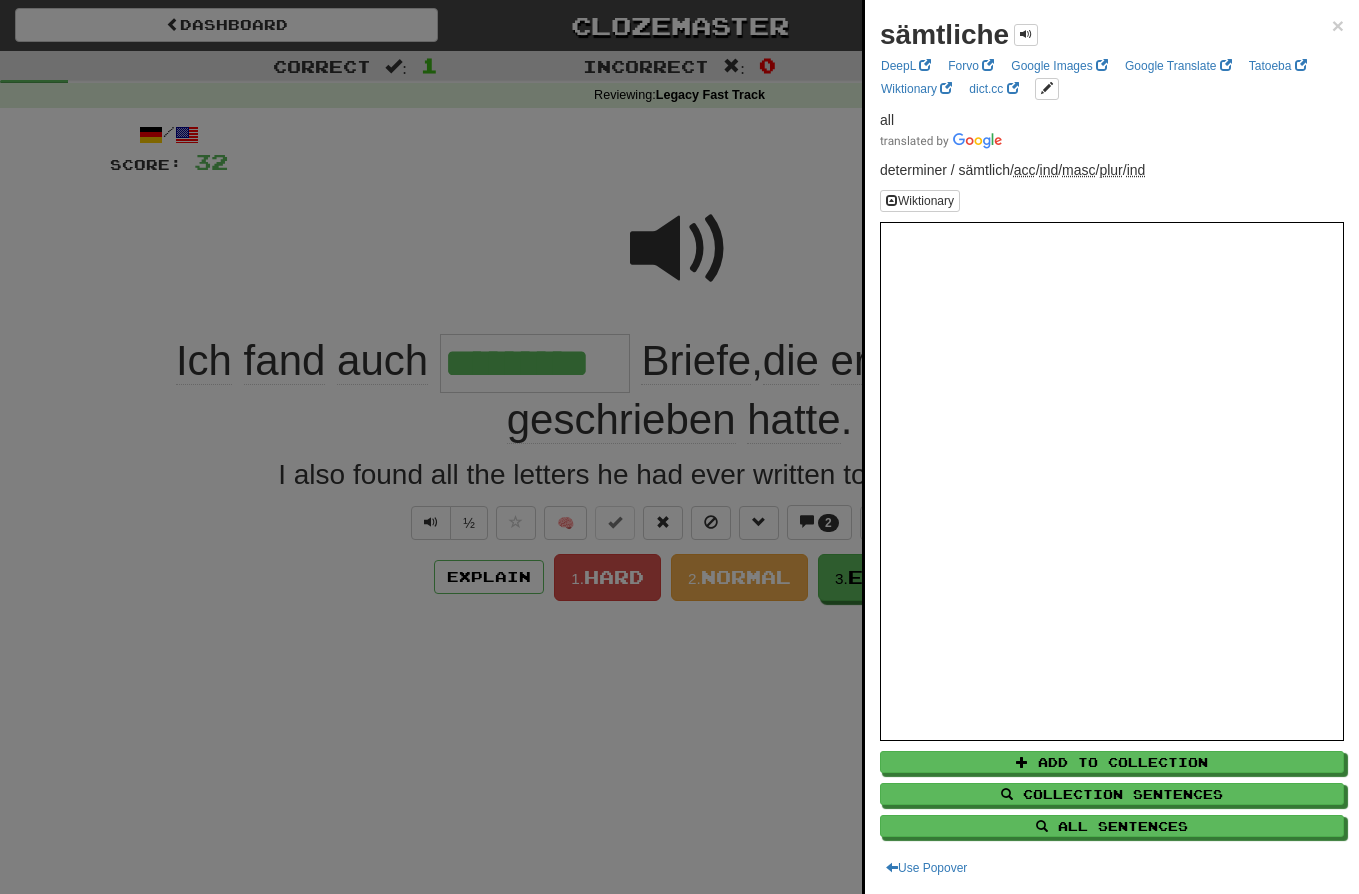 click at bounding box center (679, 447) 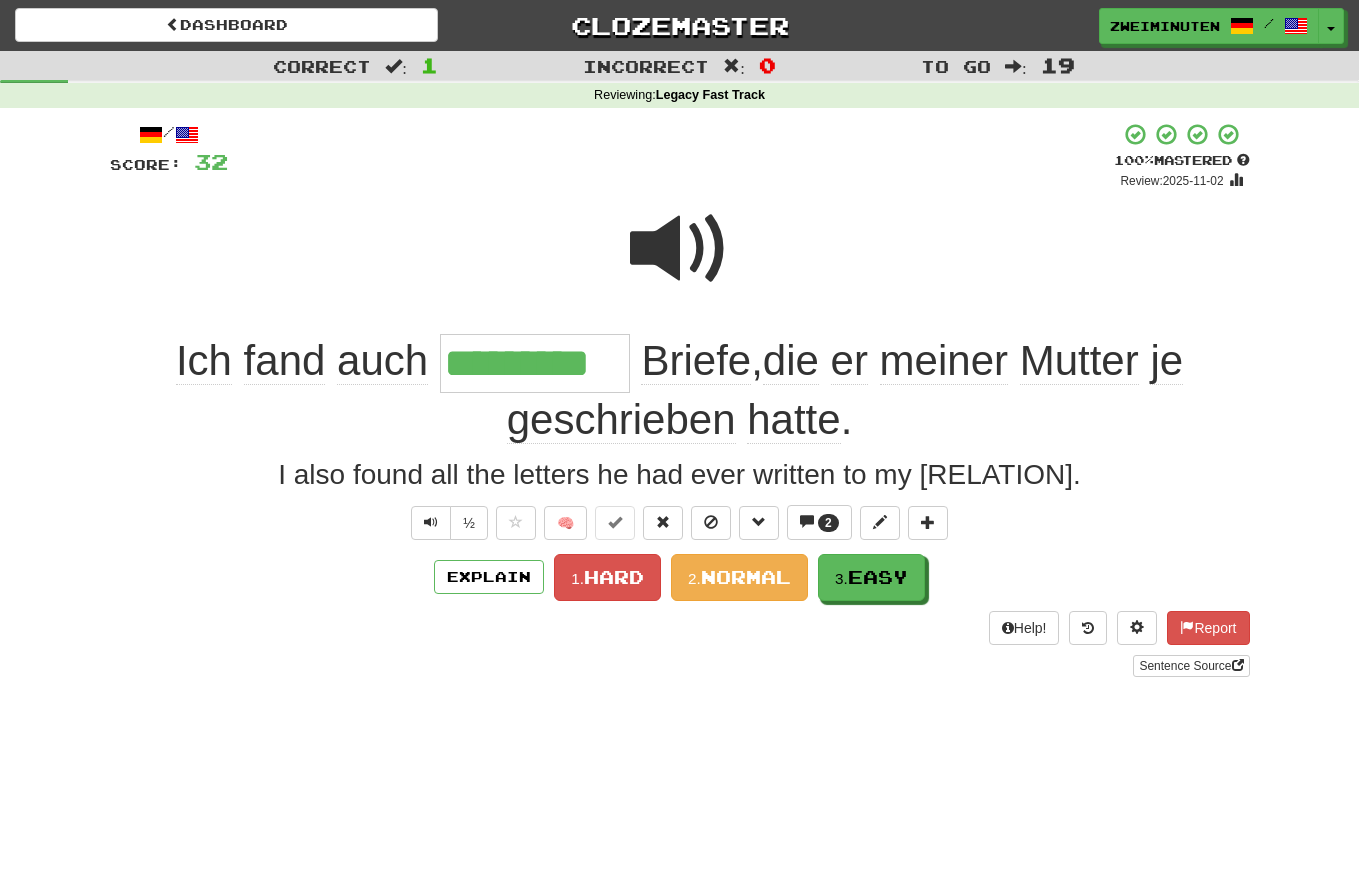 click on "Hard" at bounding box center (614, 577) 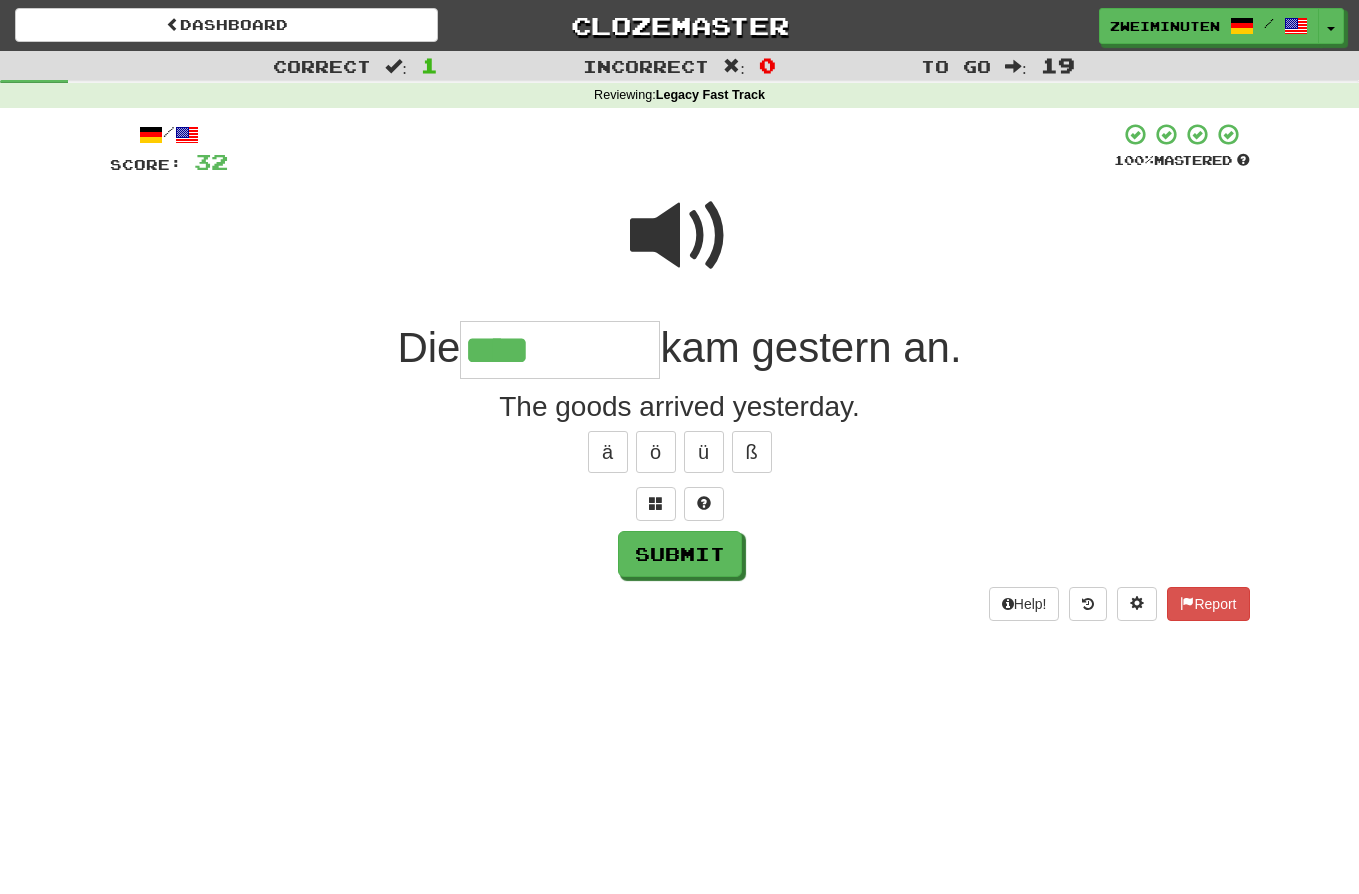 type on "****" 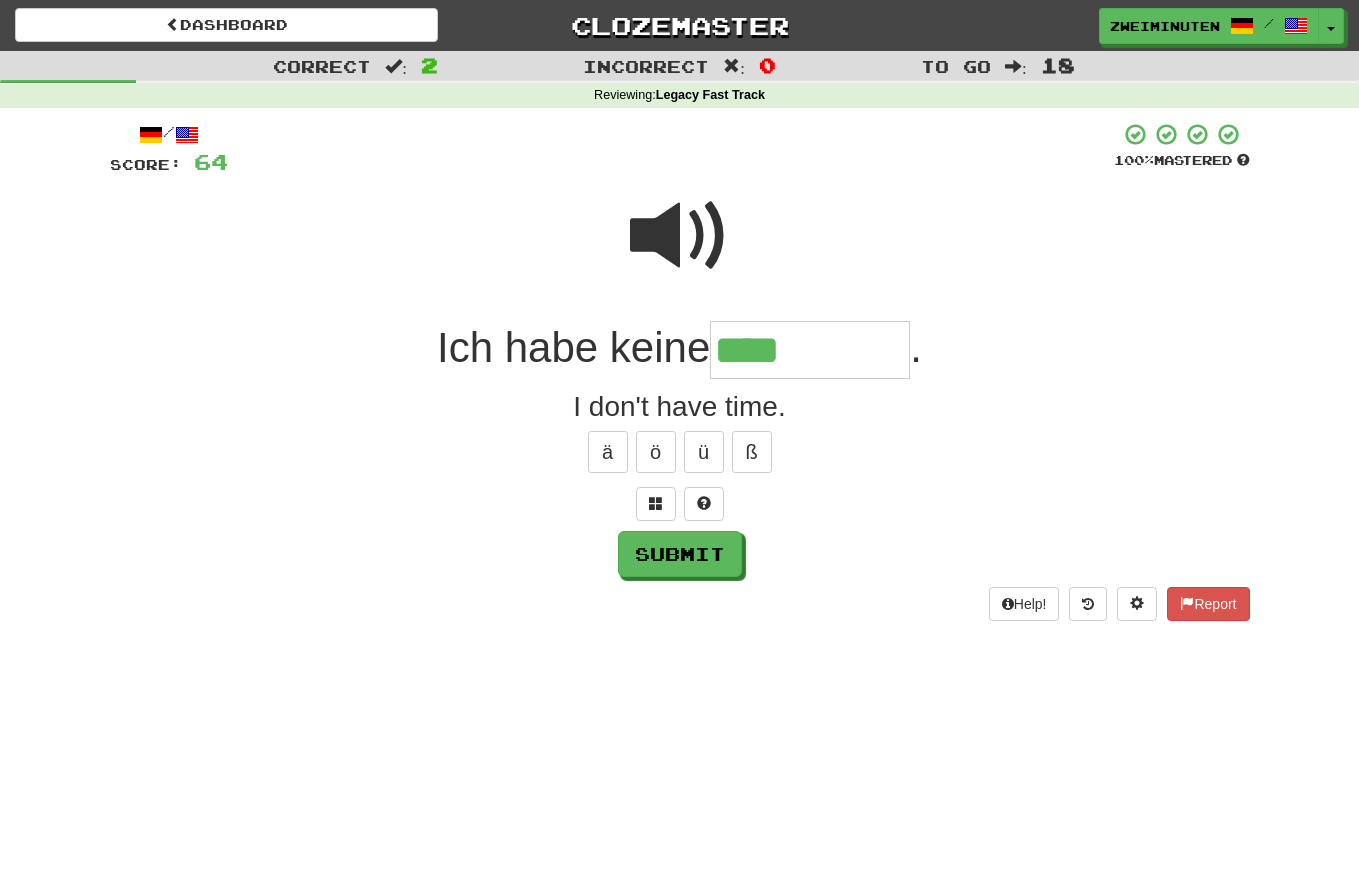 type on "****" 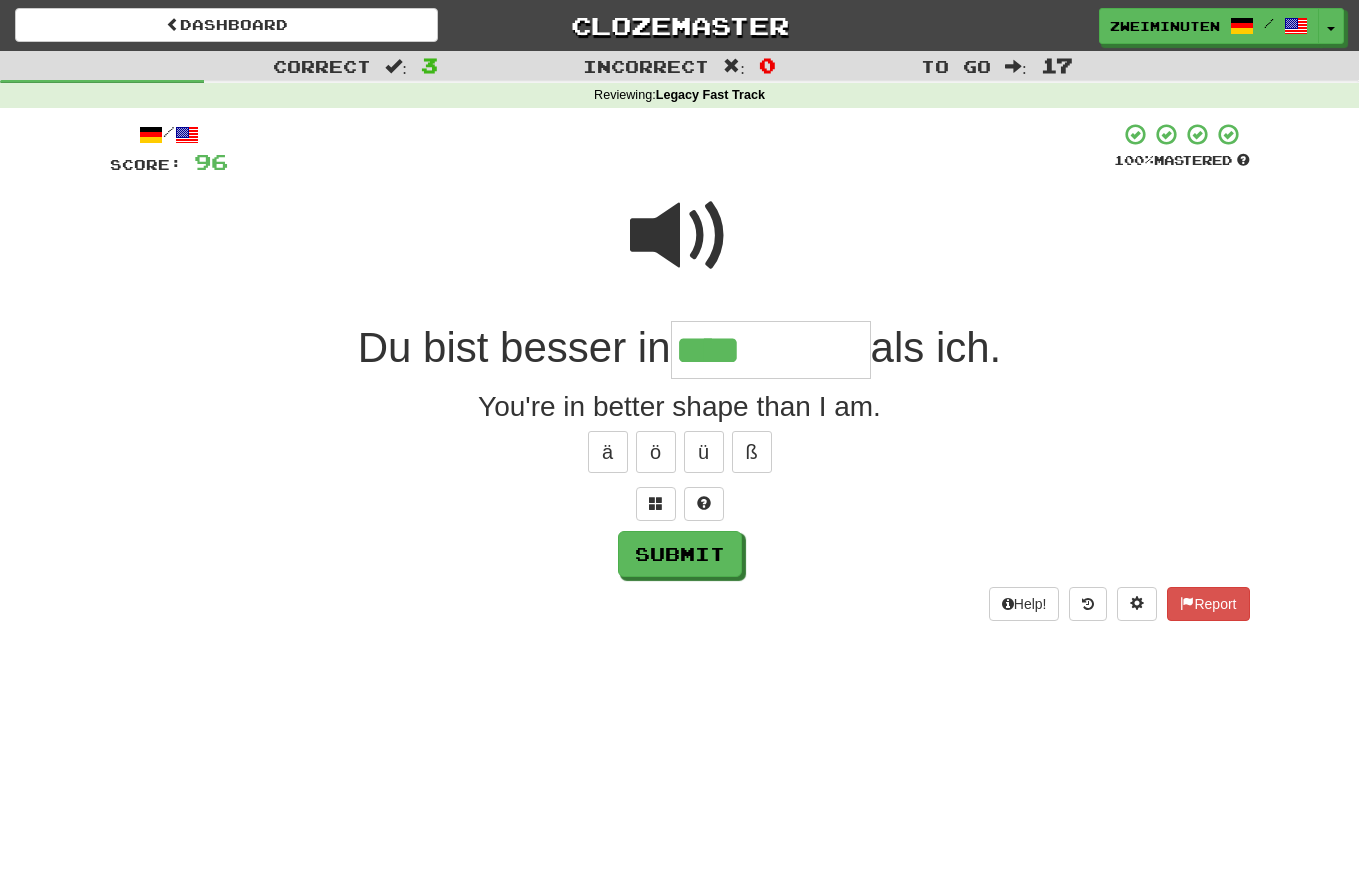 type on "****" 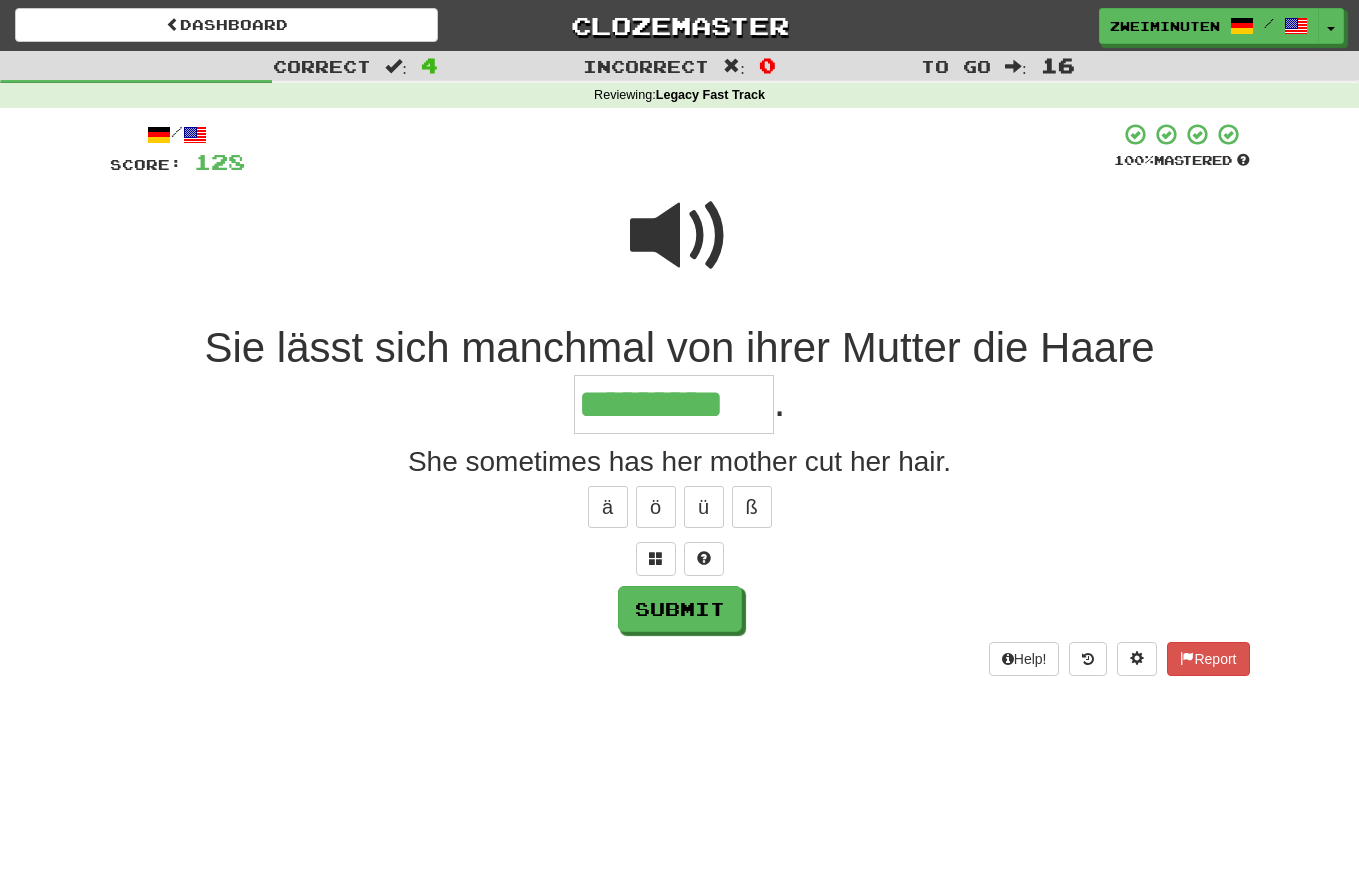 type on "*********" 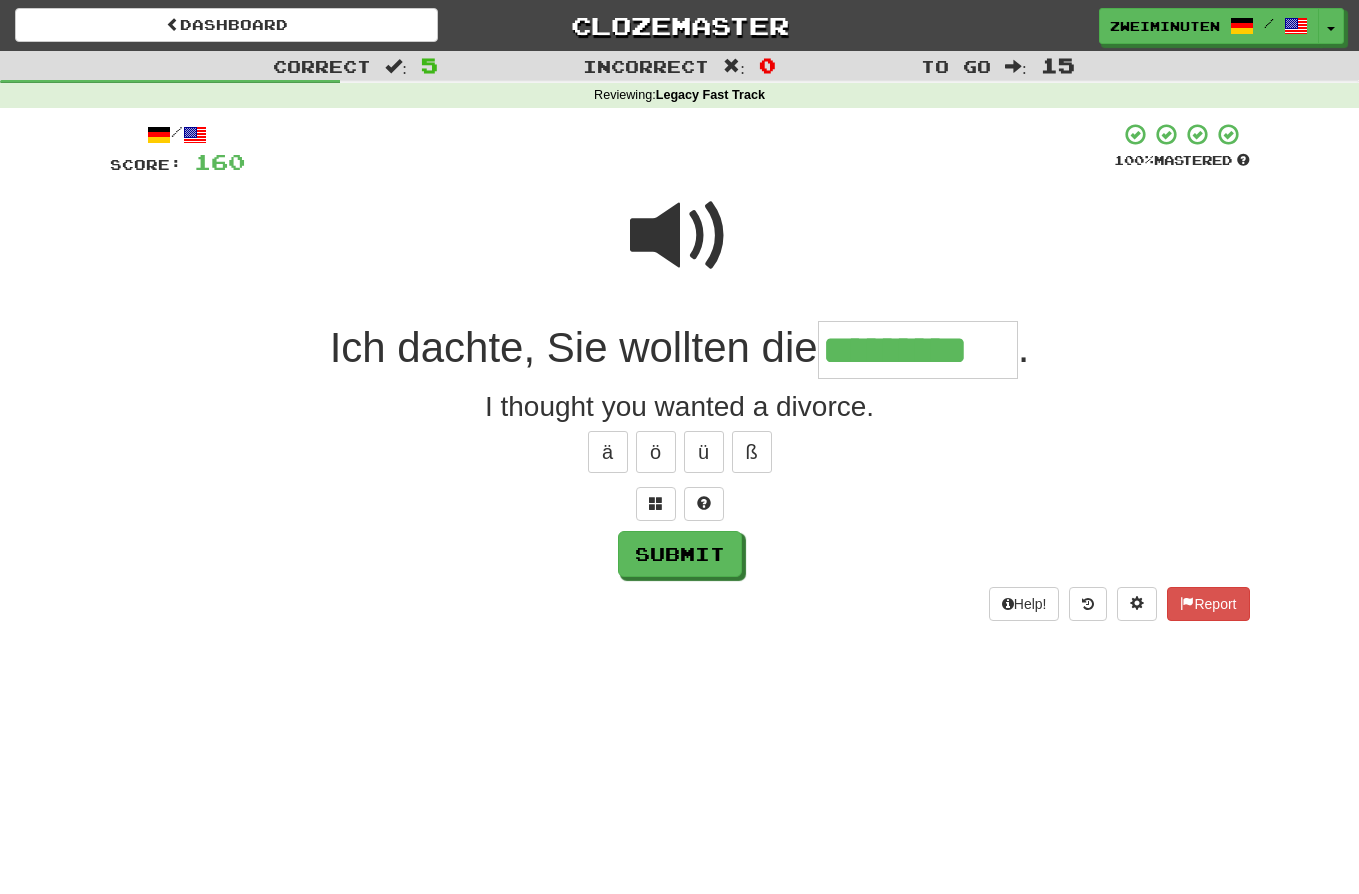 type on "*********" 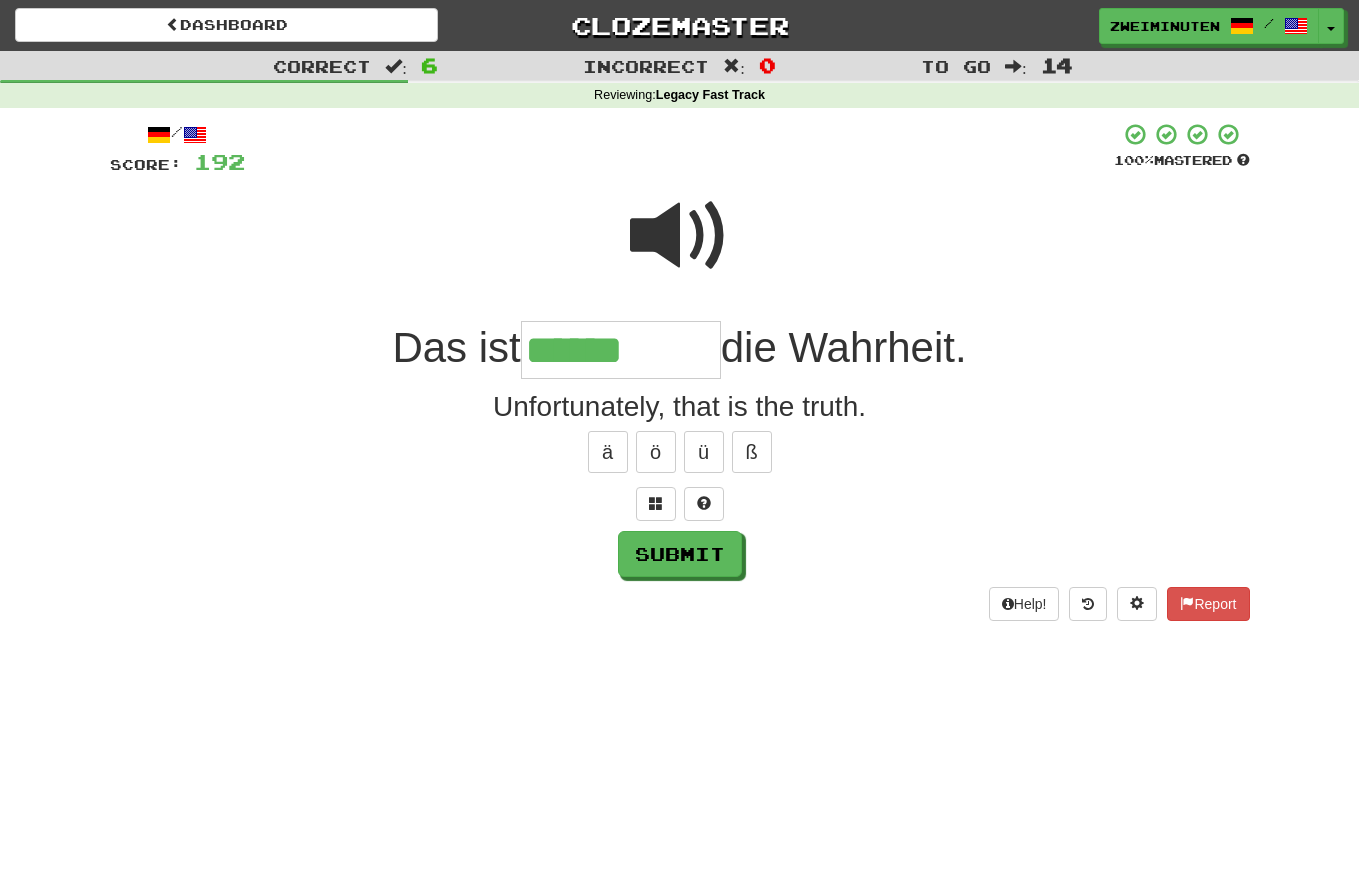 type on "******" 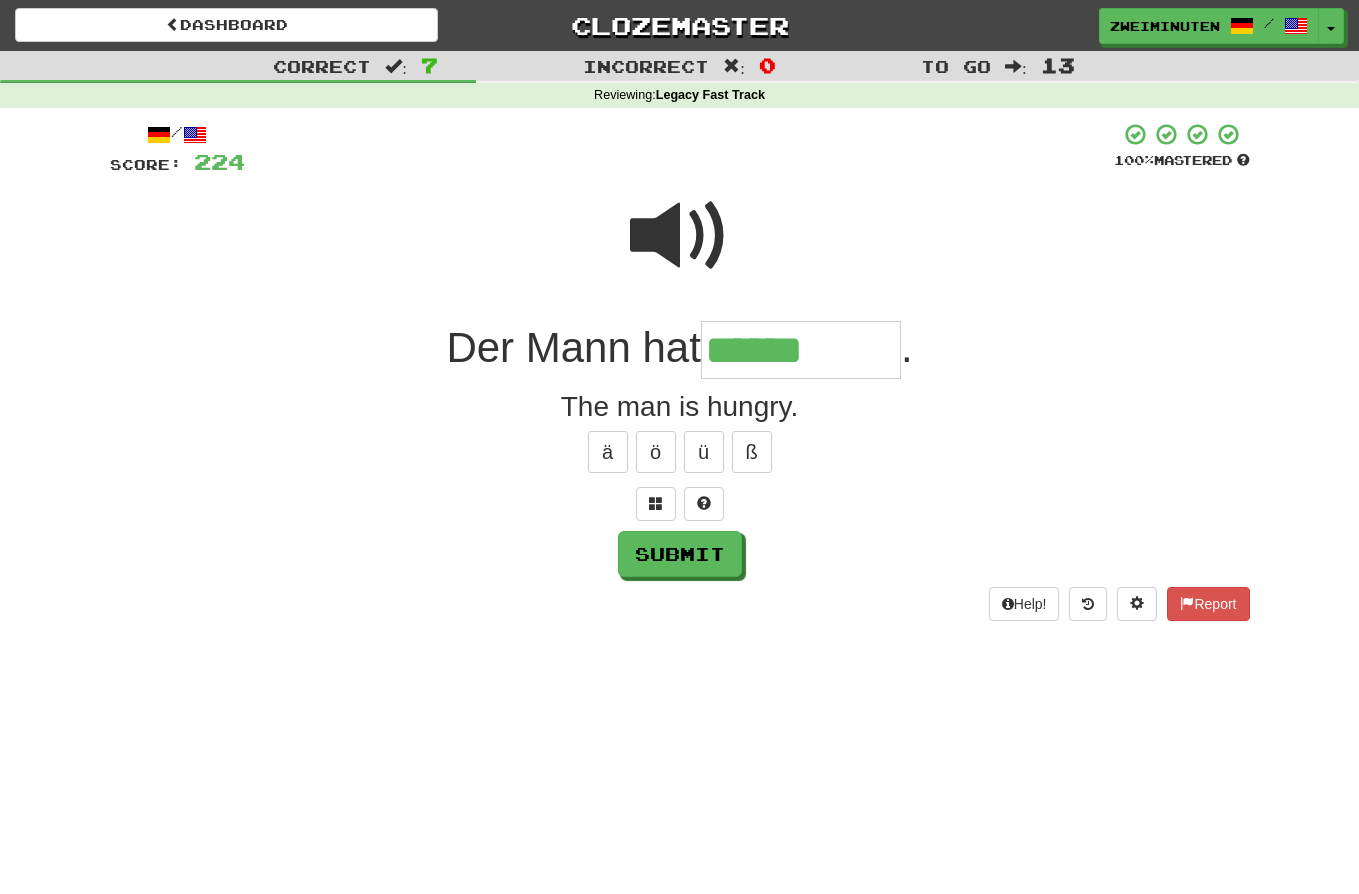 type on "******" 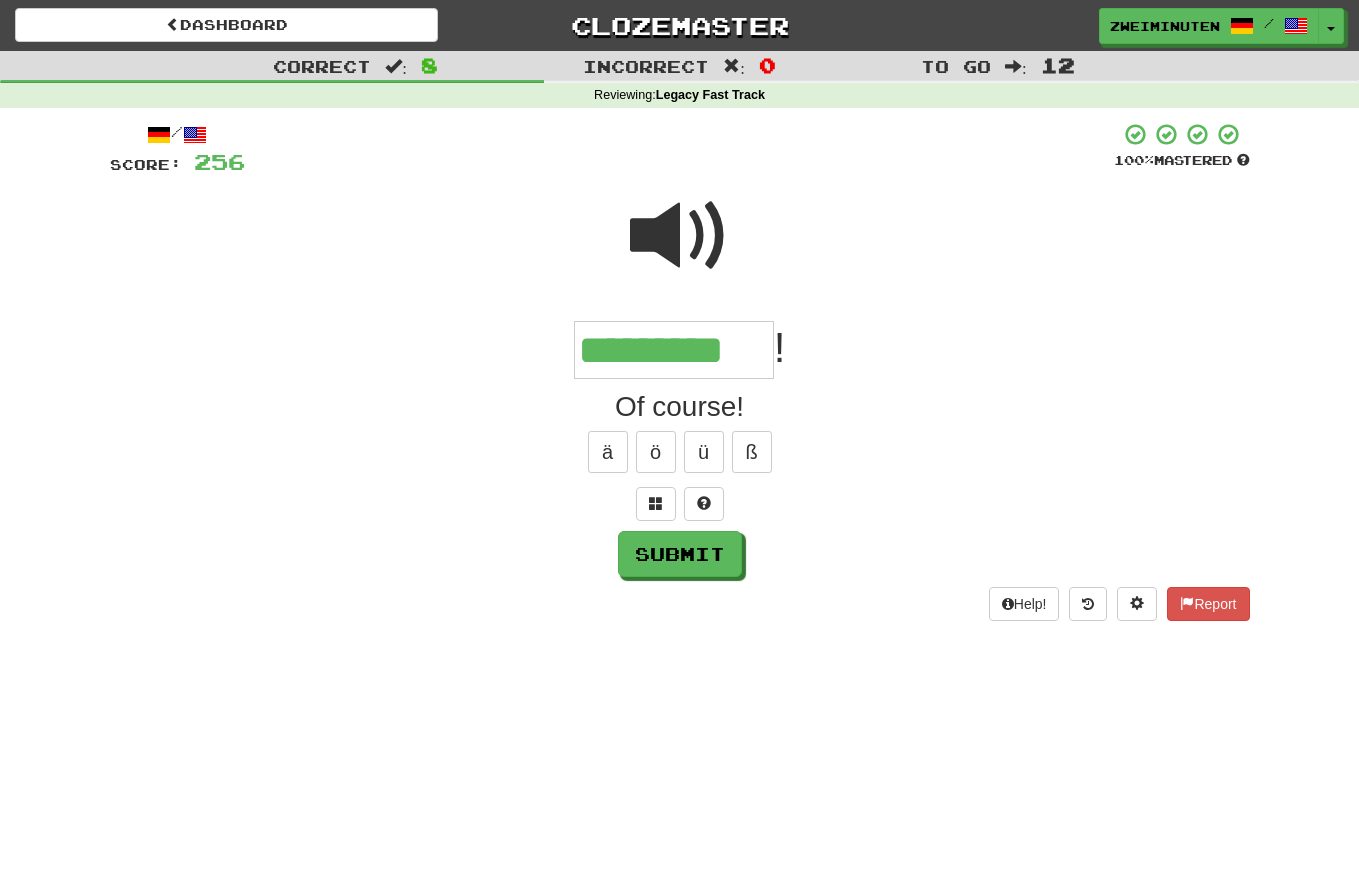 type on "*********" 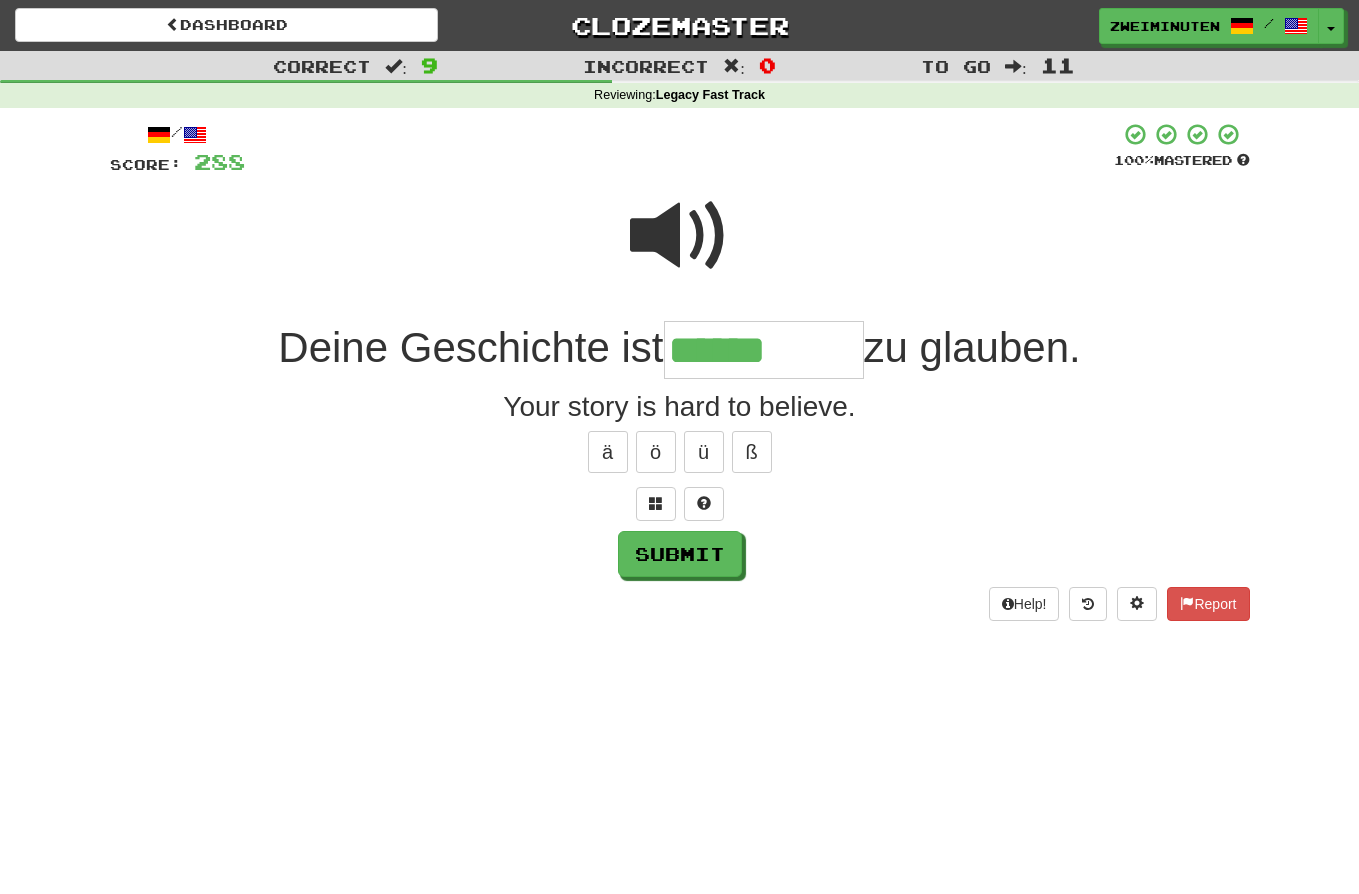 type on "******" 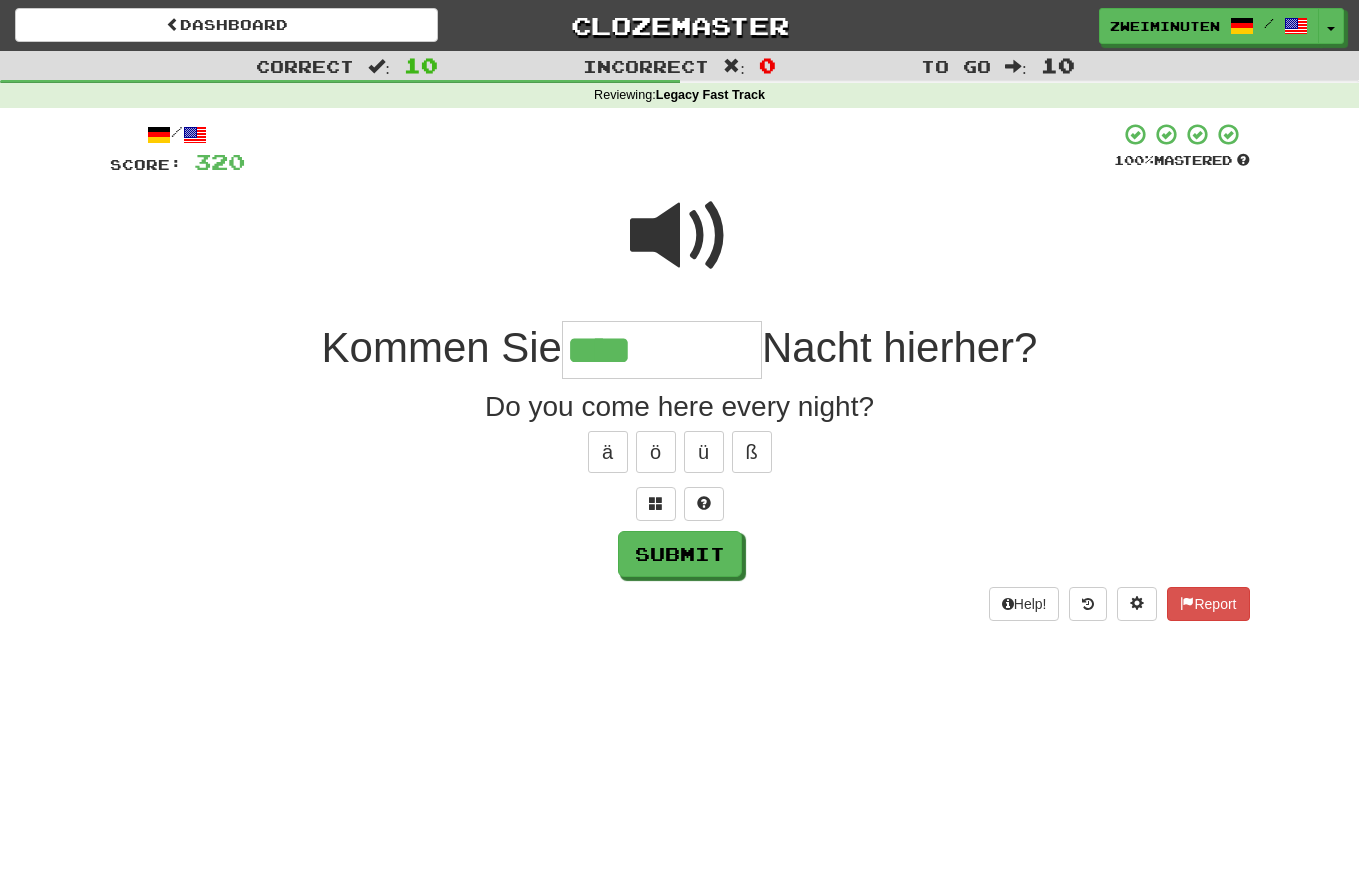type on "****" 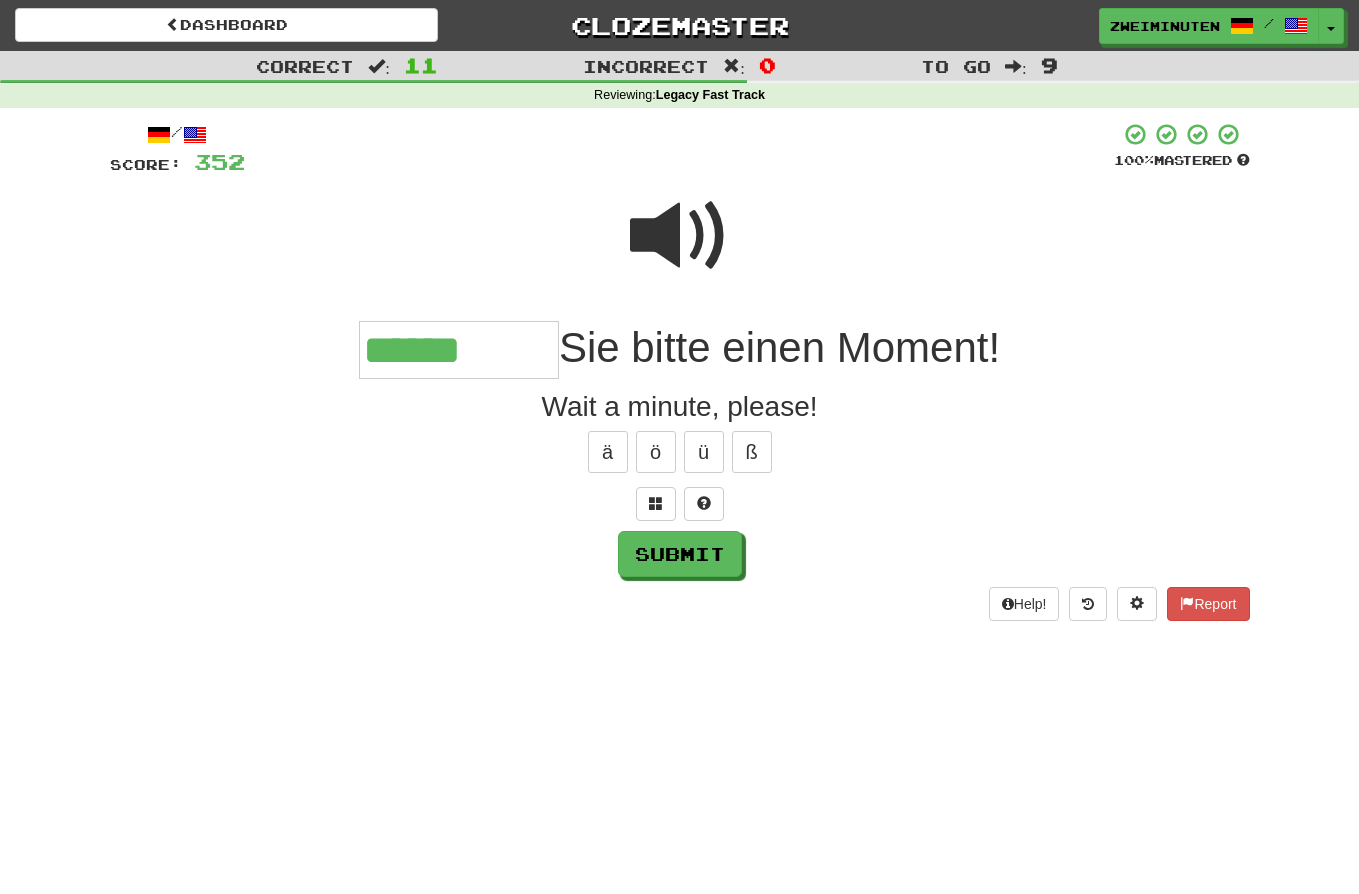 type on "******" 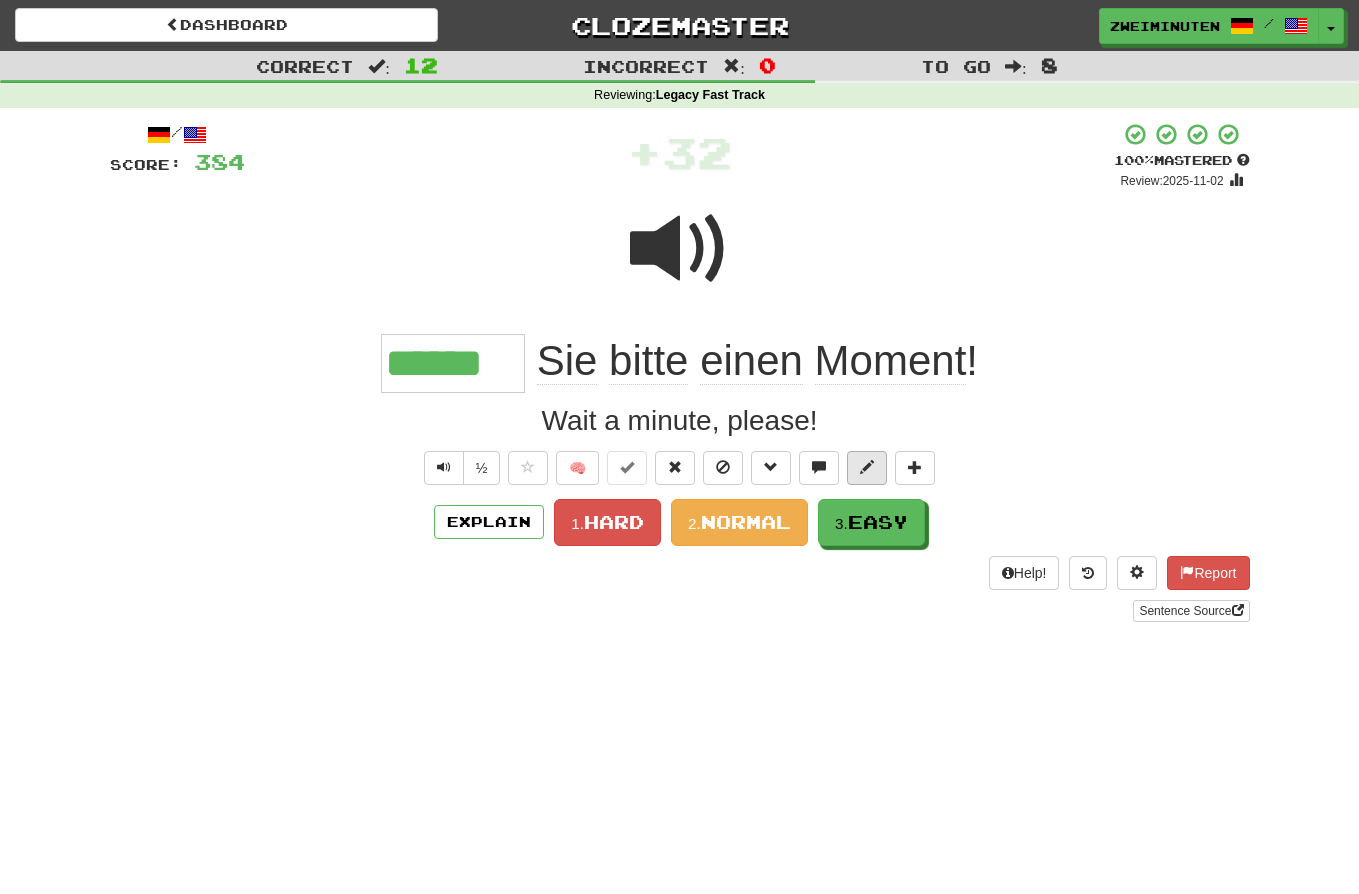 click at bounding box center [867, 468] 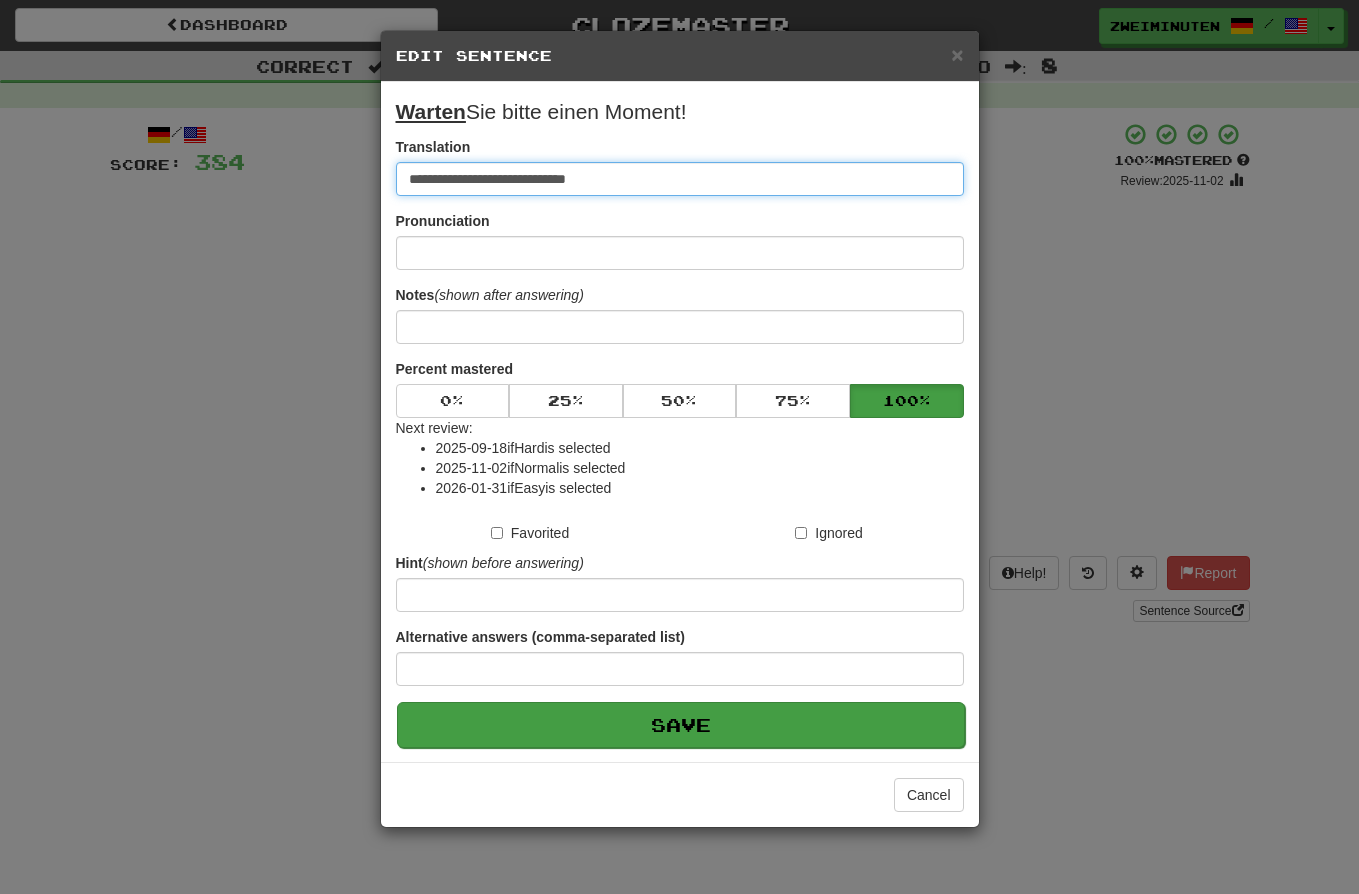 type on "**********" 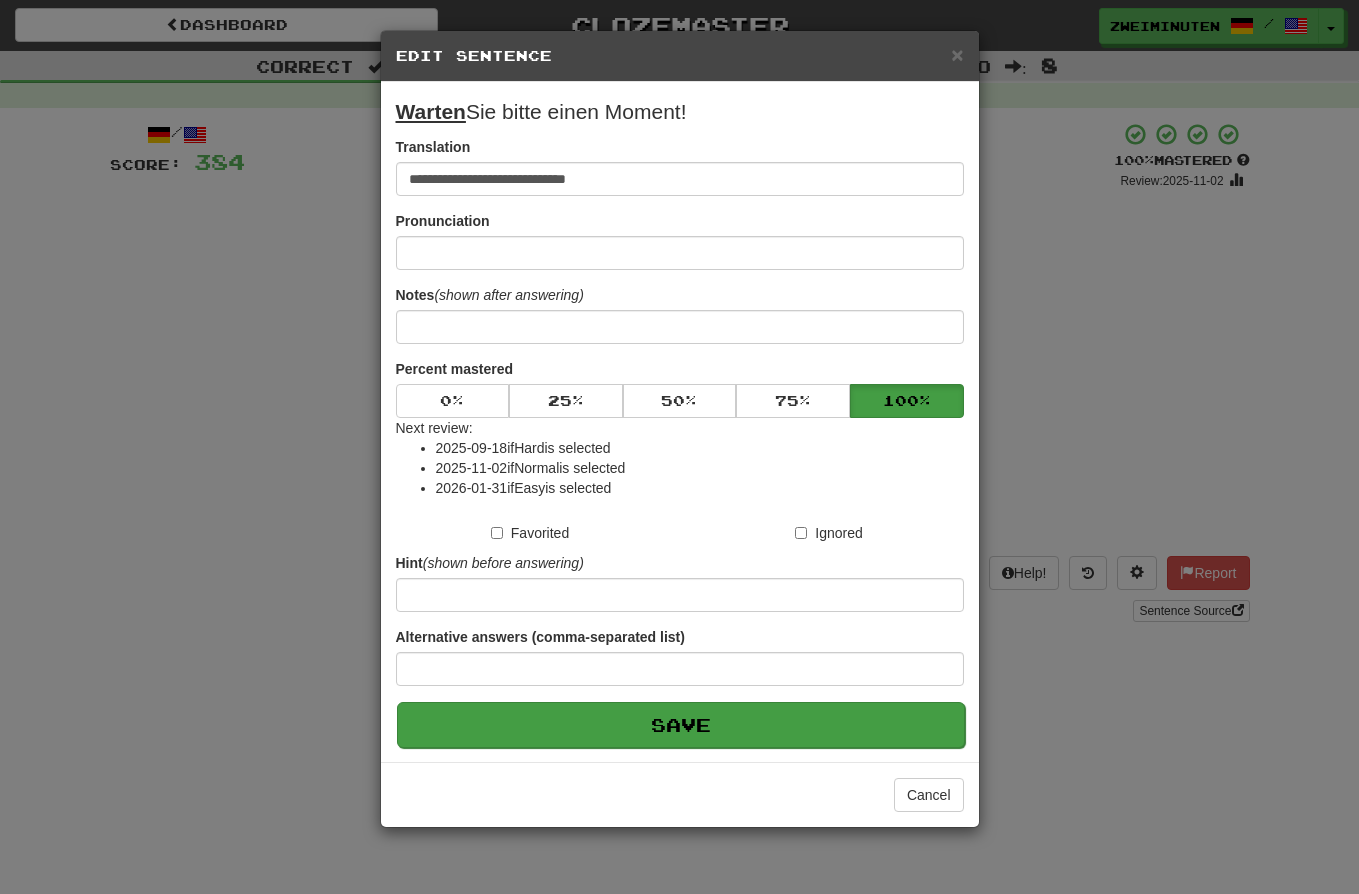 click on "Save" at bounding box center [681, 725] 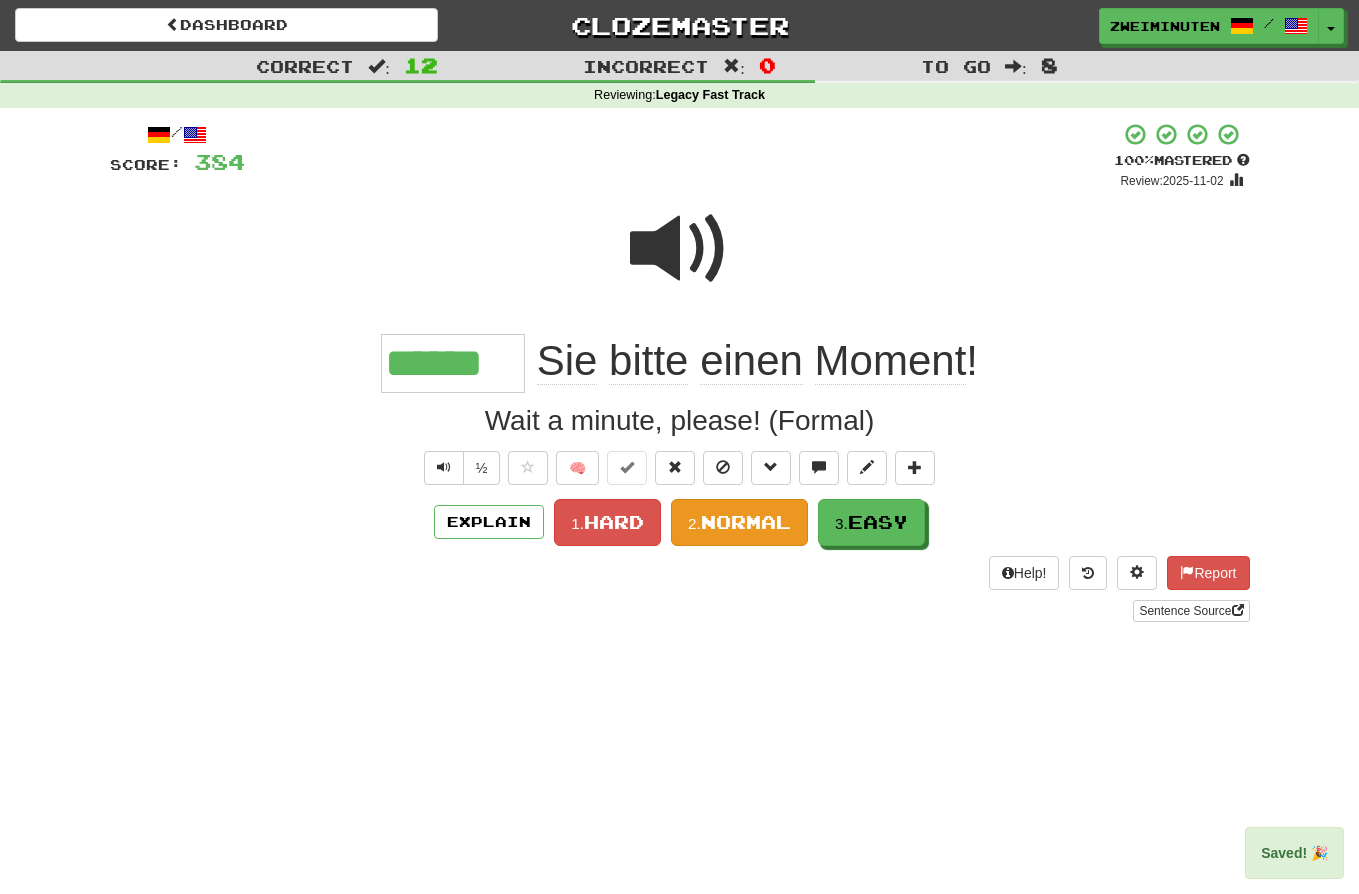click on "Normal" at bounding box center [746, 522] 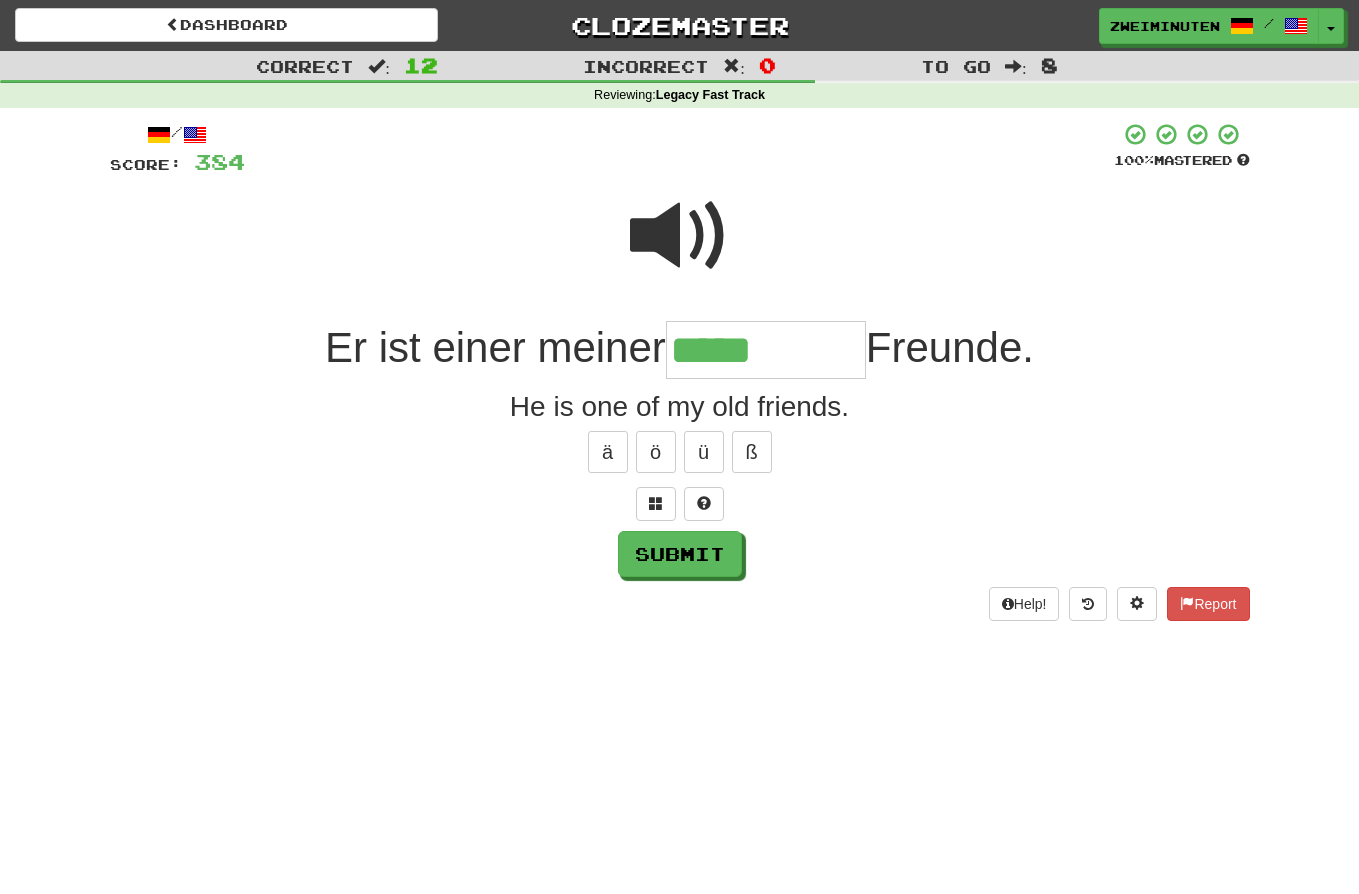 type on "*****" 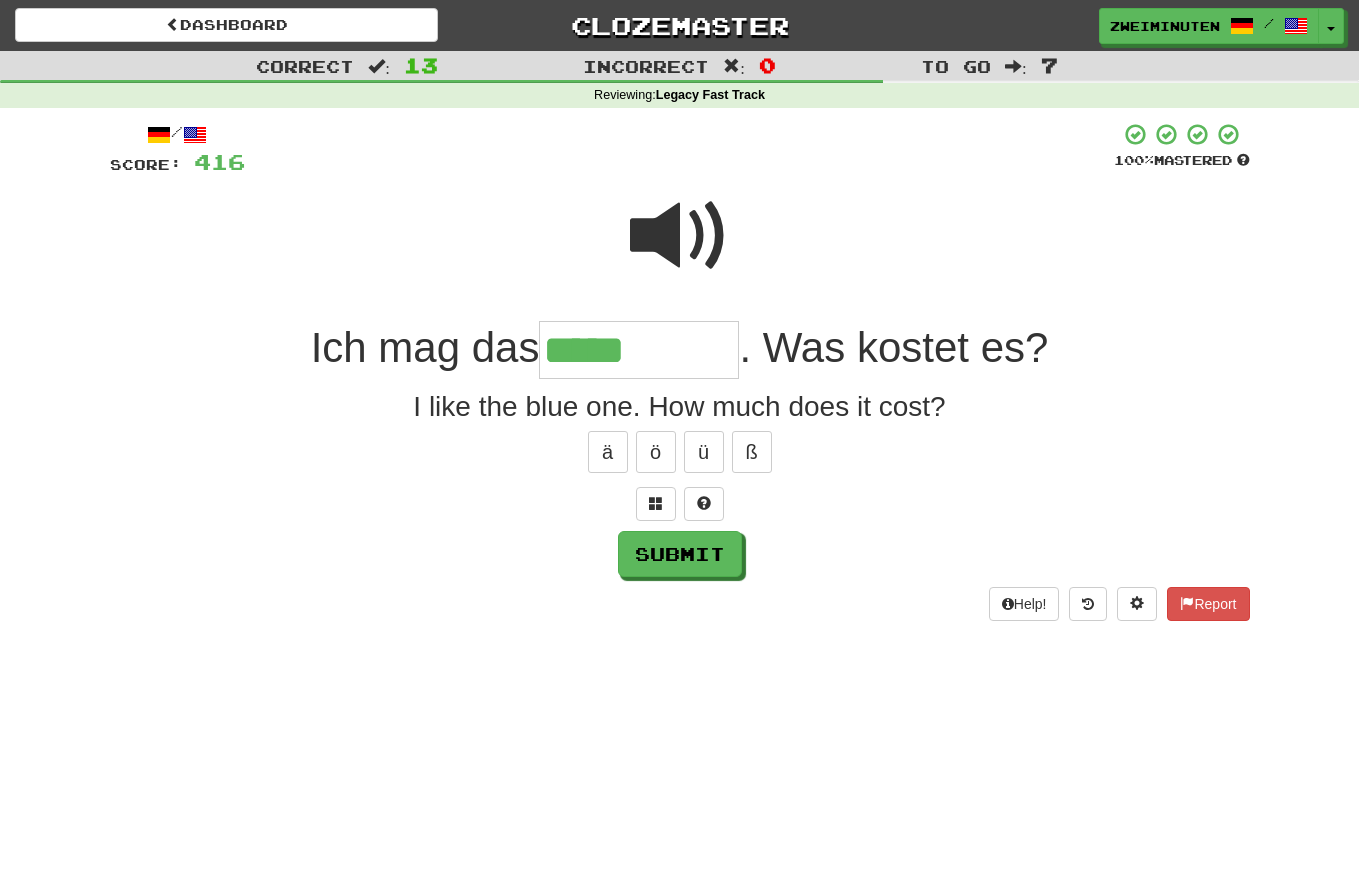 type on "*" 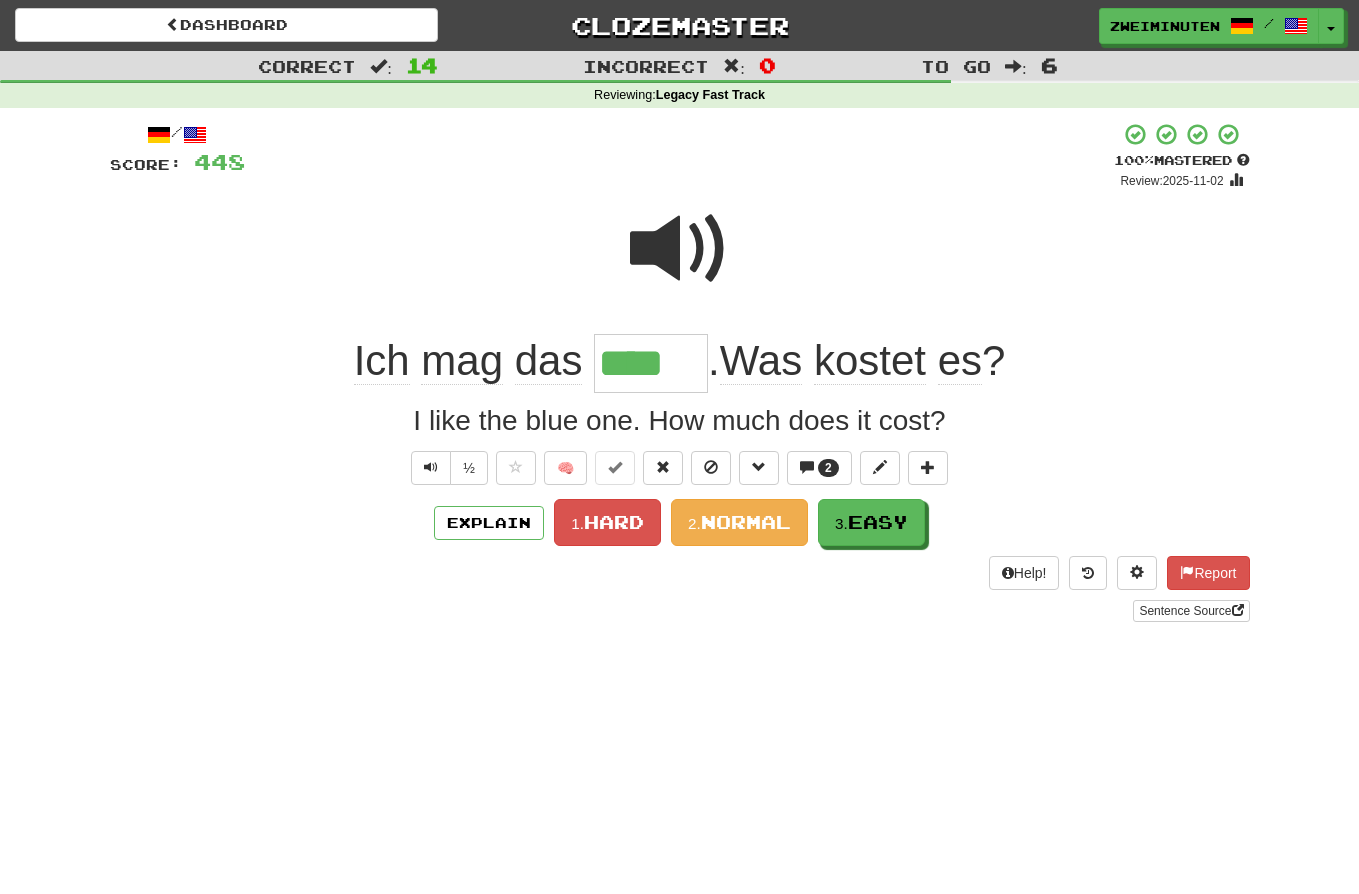type on "*****" 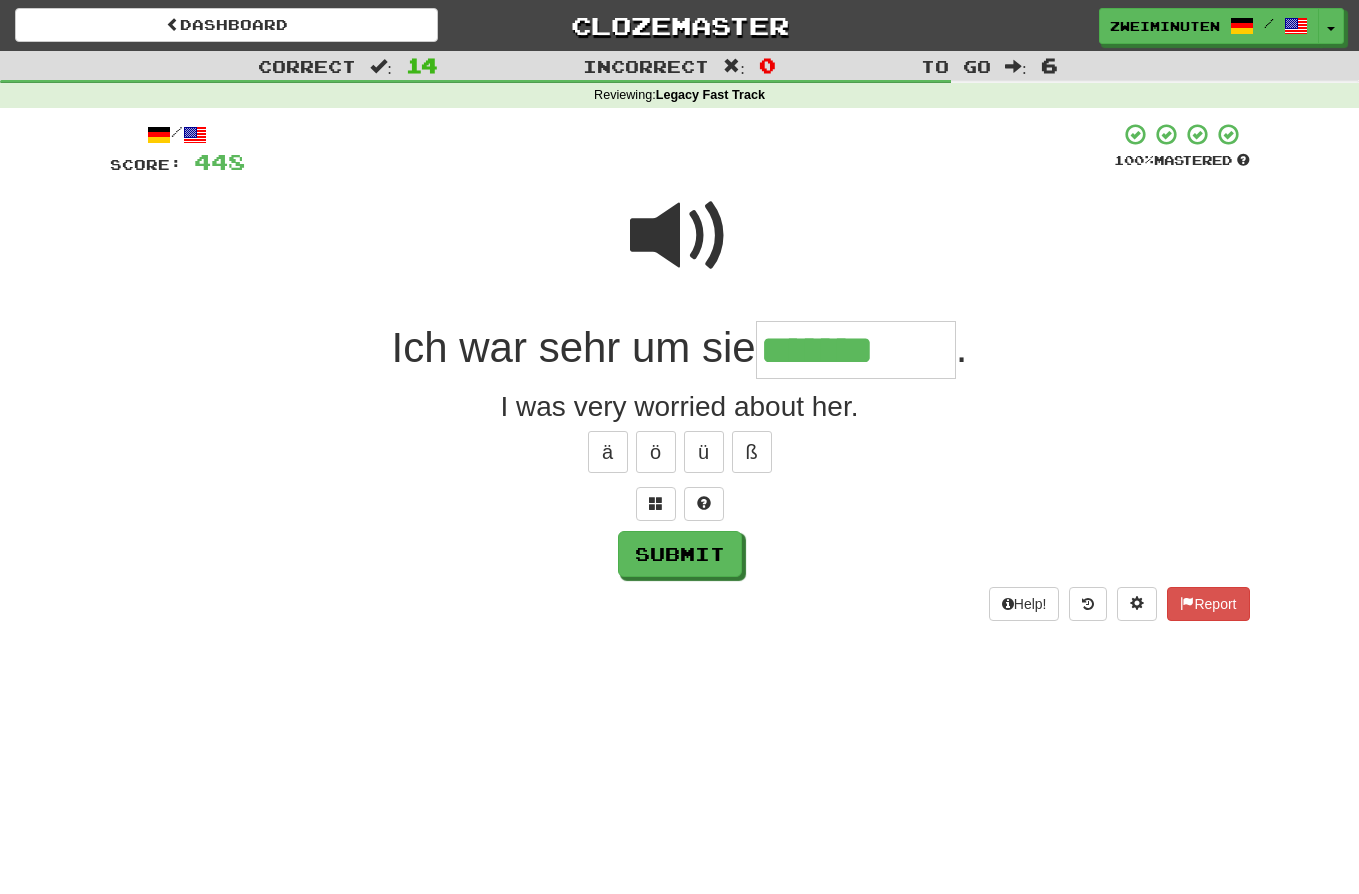 type on "*******" 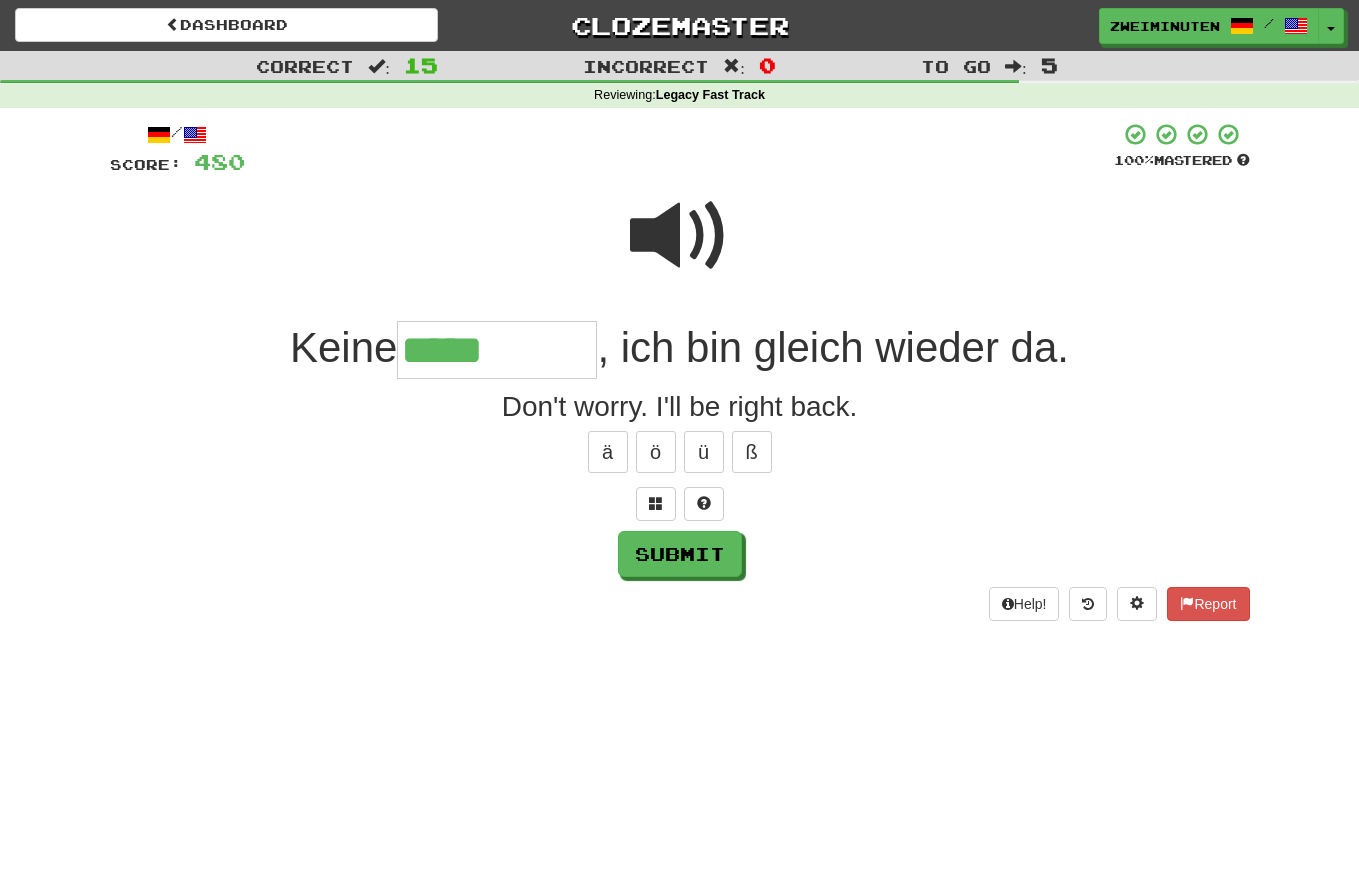type on "*****" 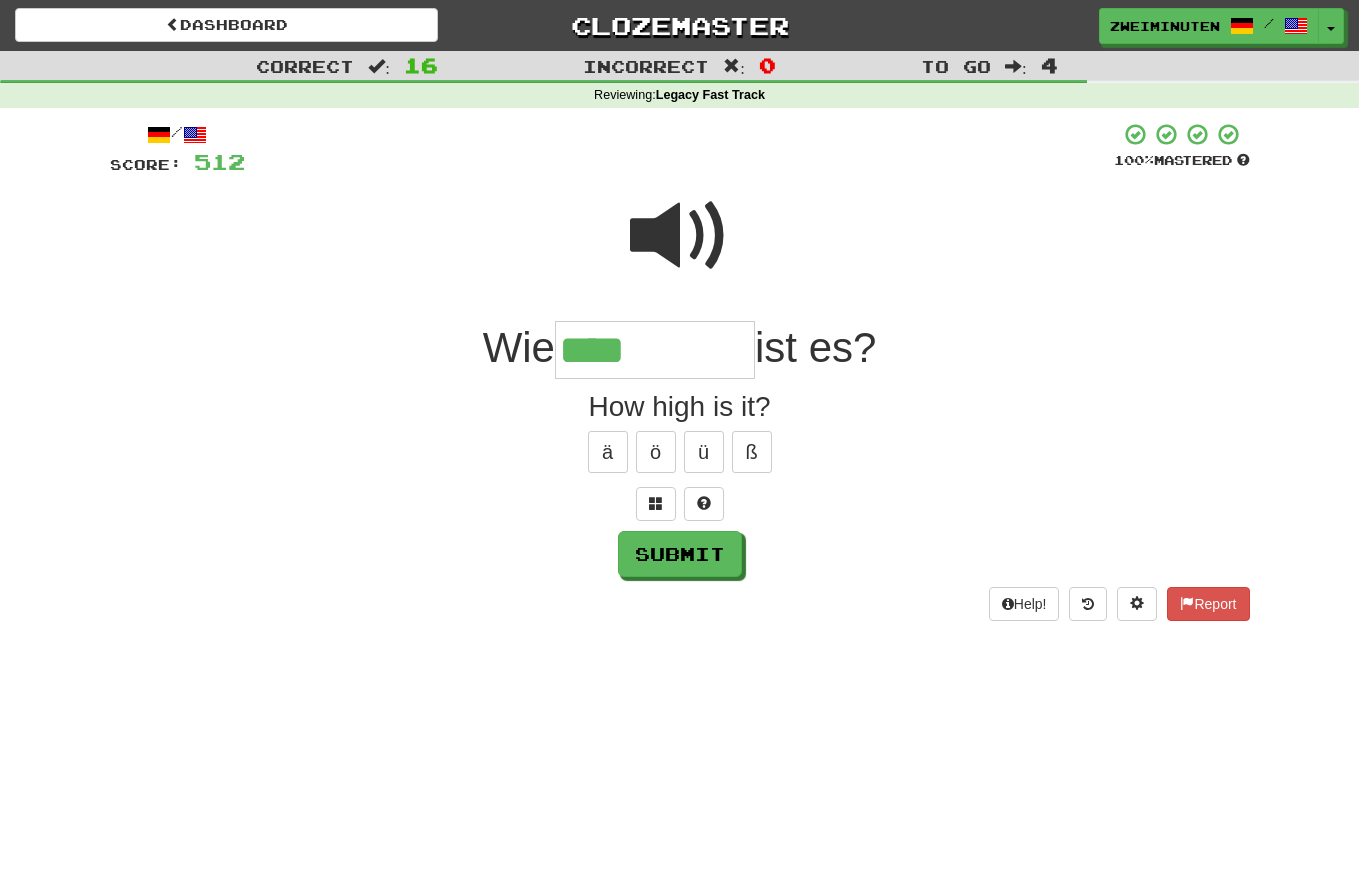 type on "****" 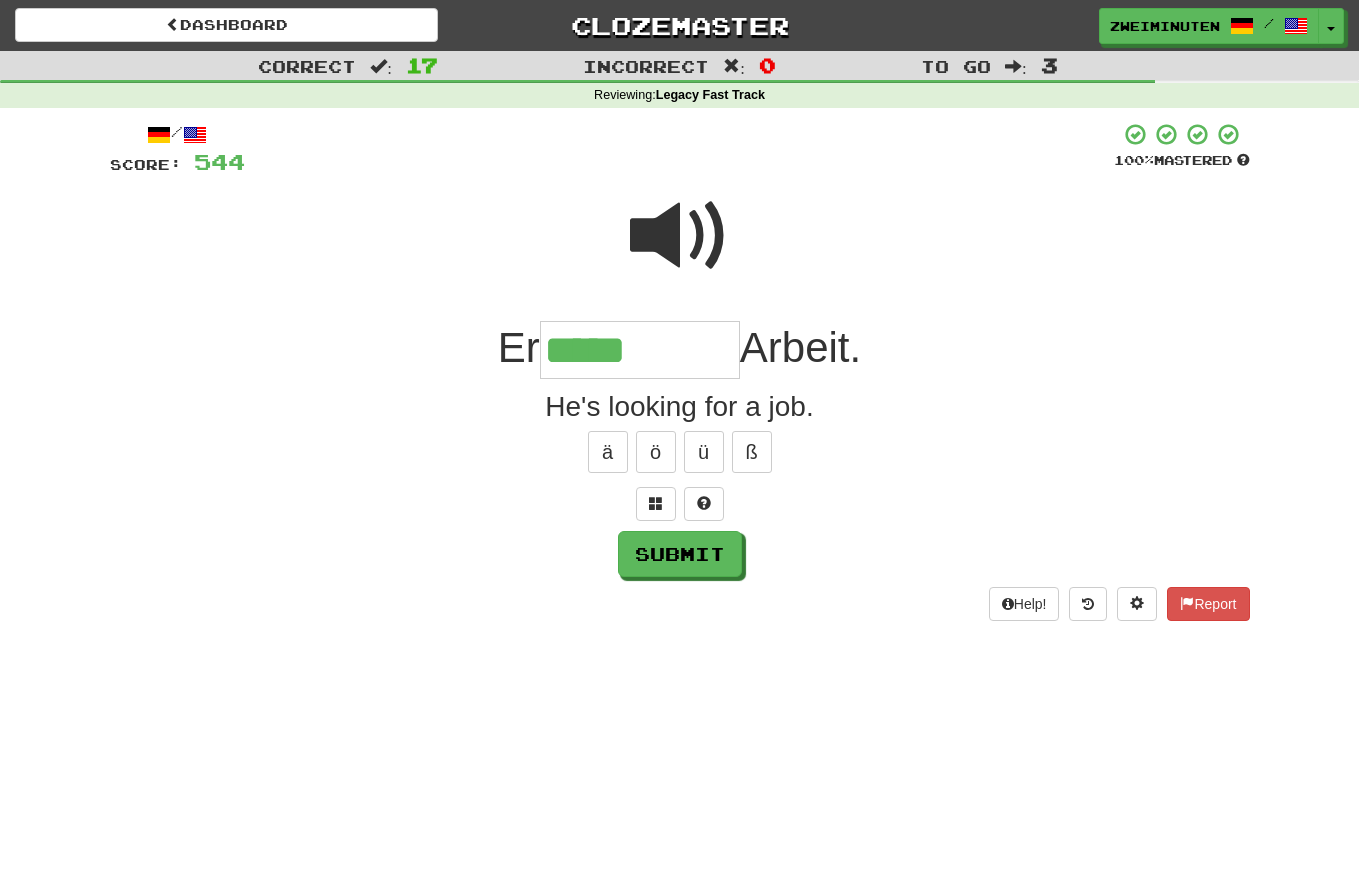 type on "*****" 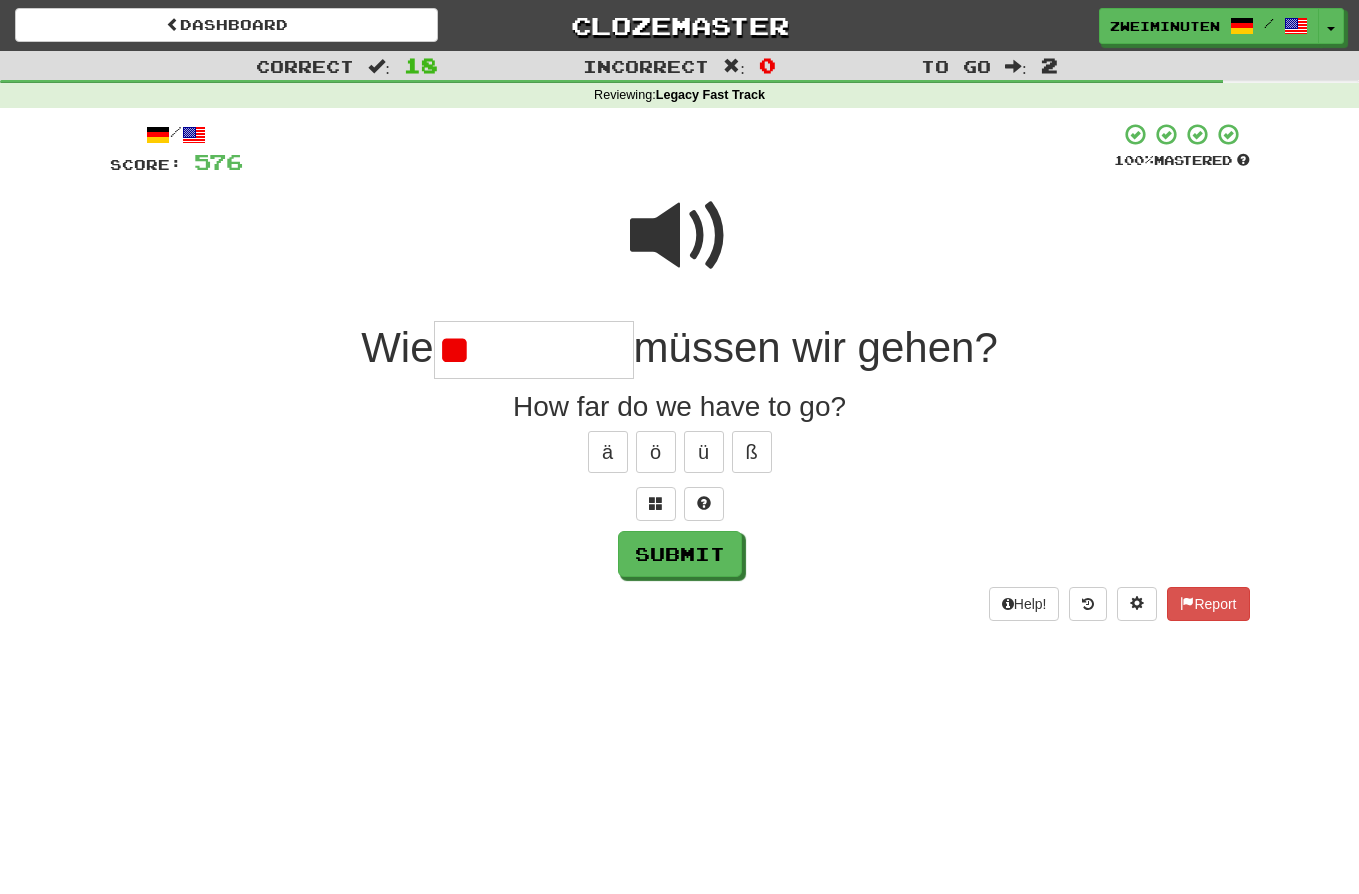 type on "*" 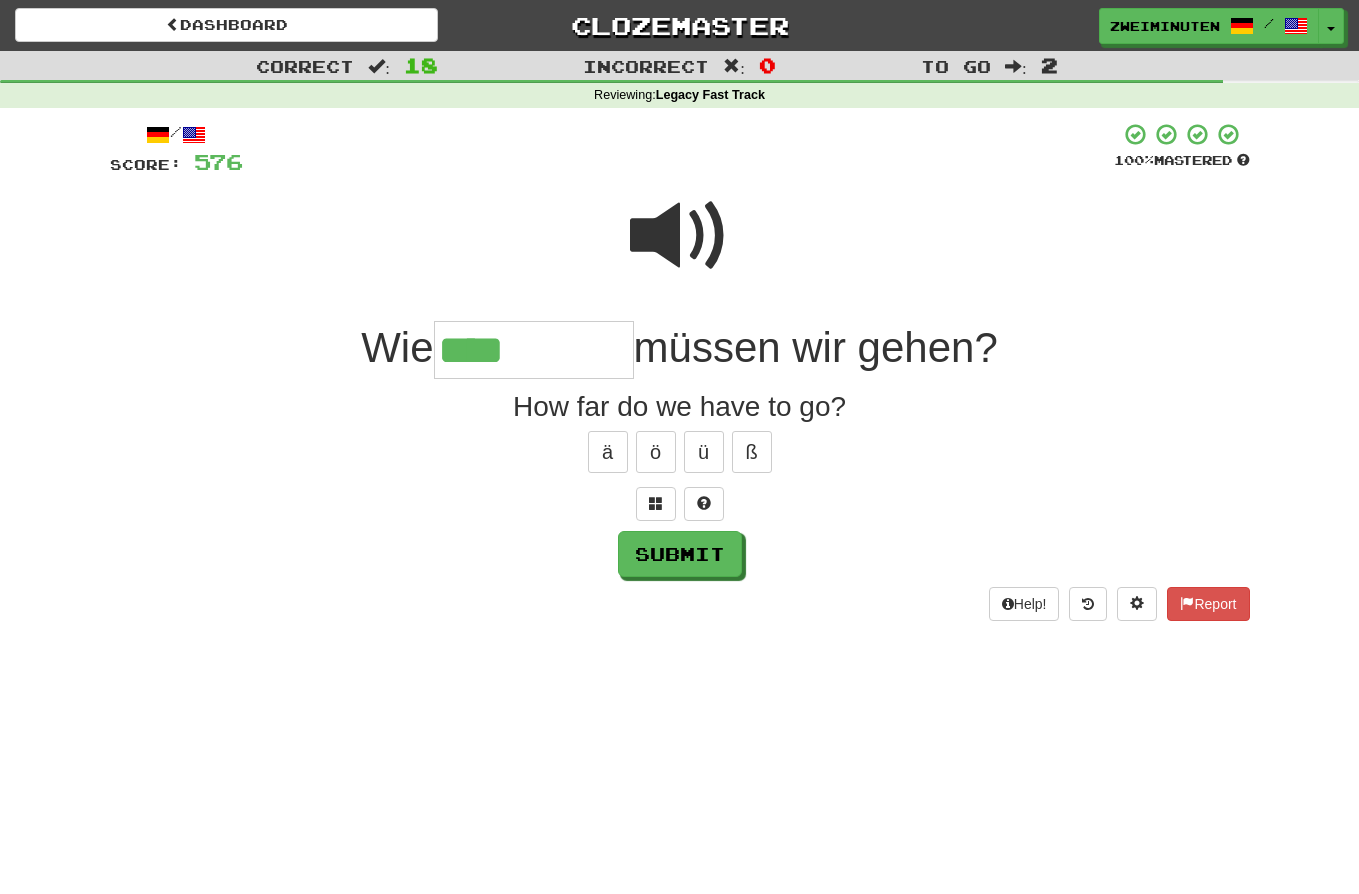 type on "****" 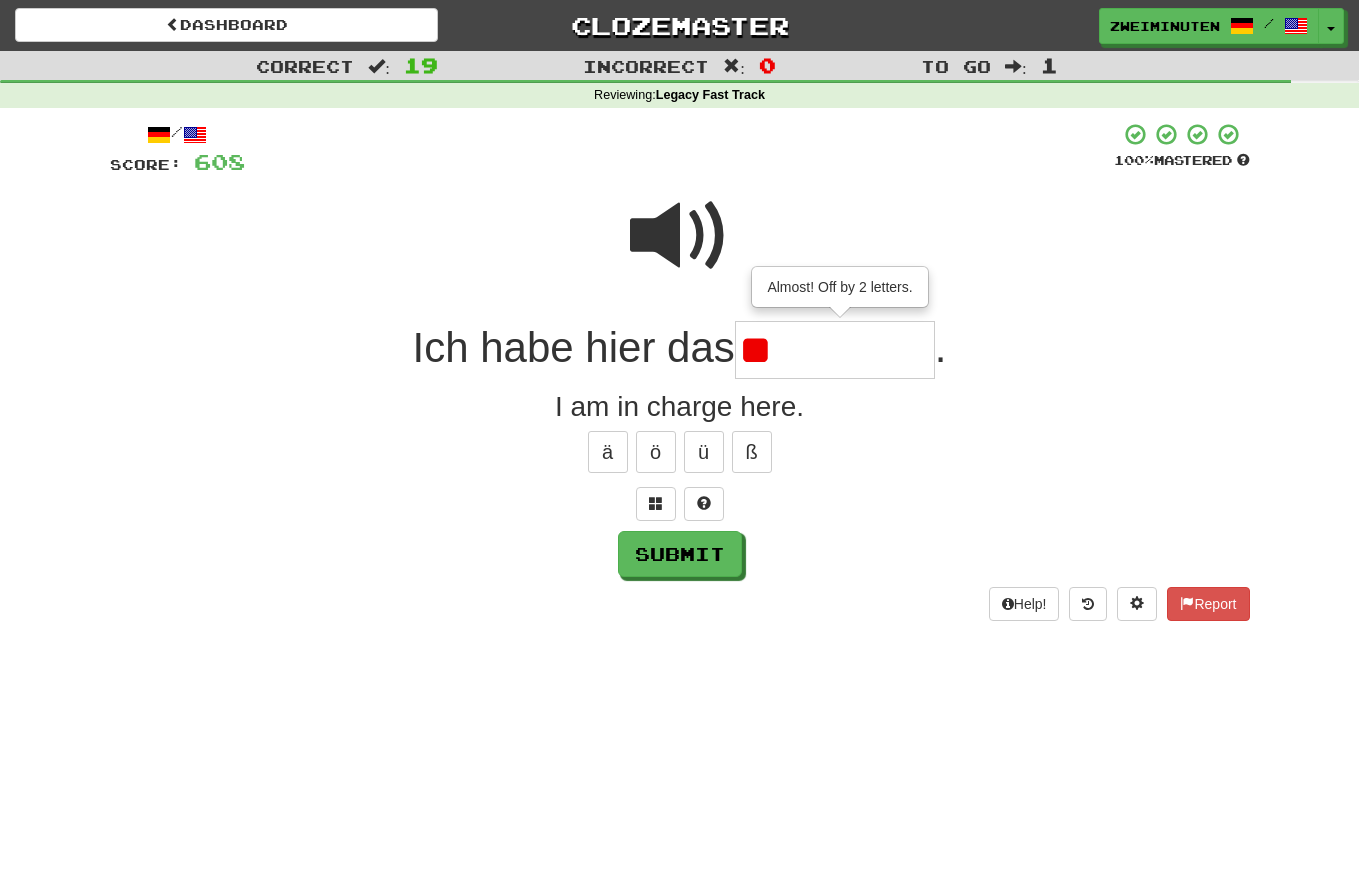 type on "*" 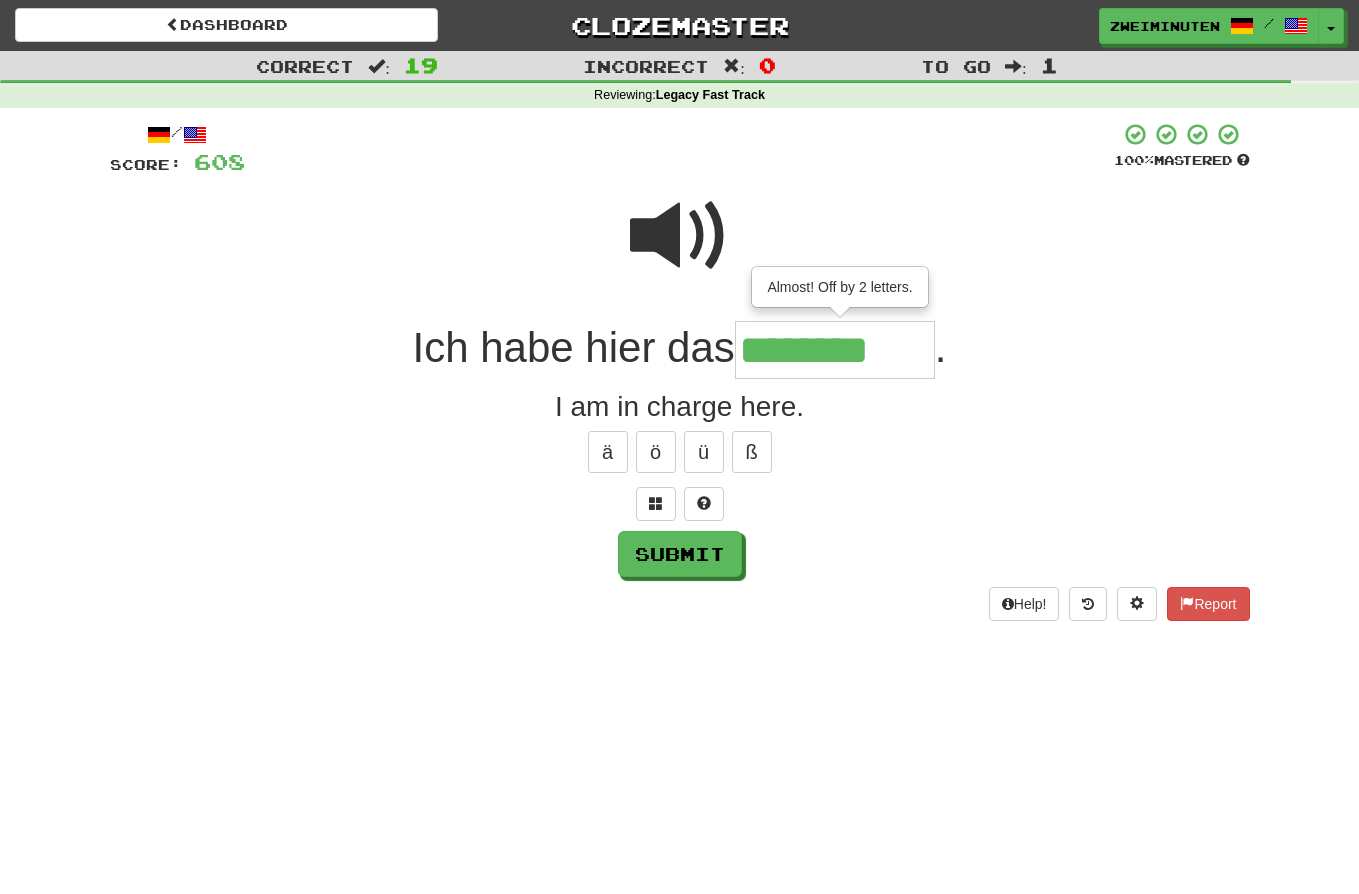 type on "********" 